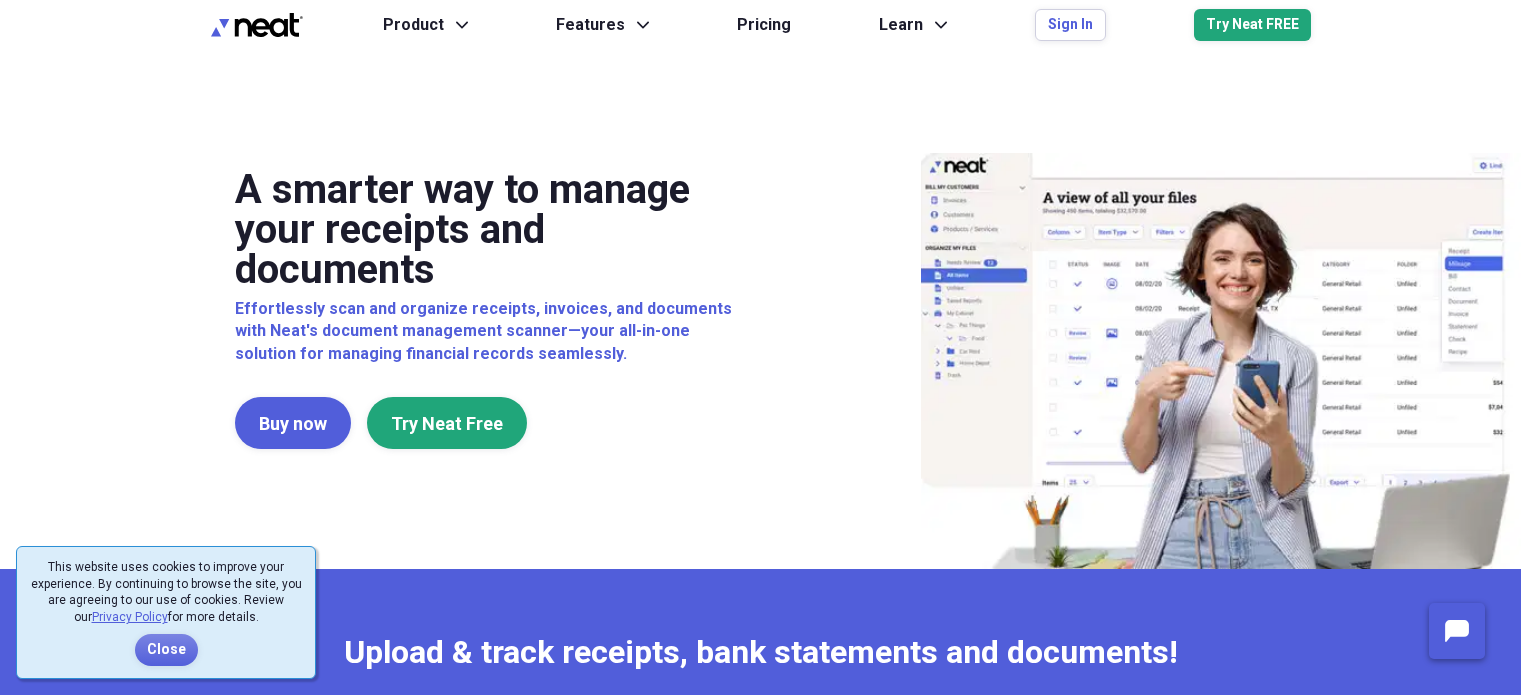 scroll, scrollTop: 0, scrollLeft: 0, axis: both 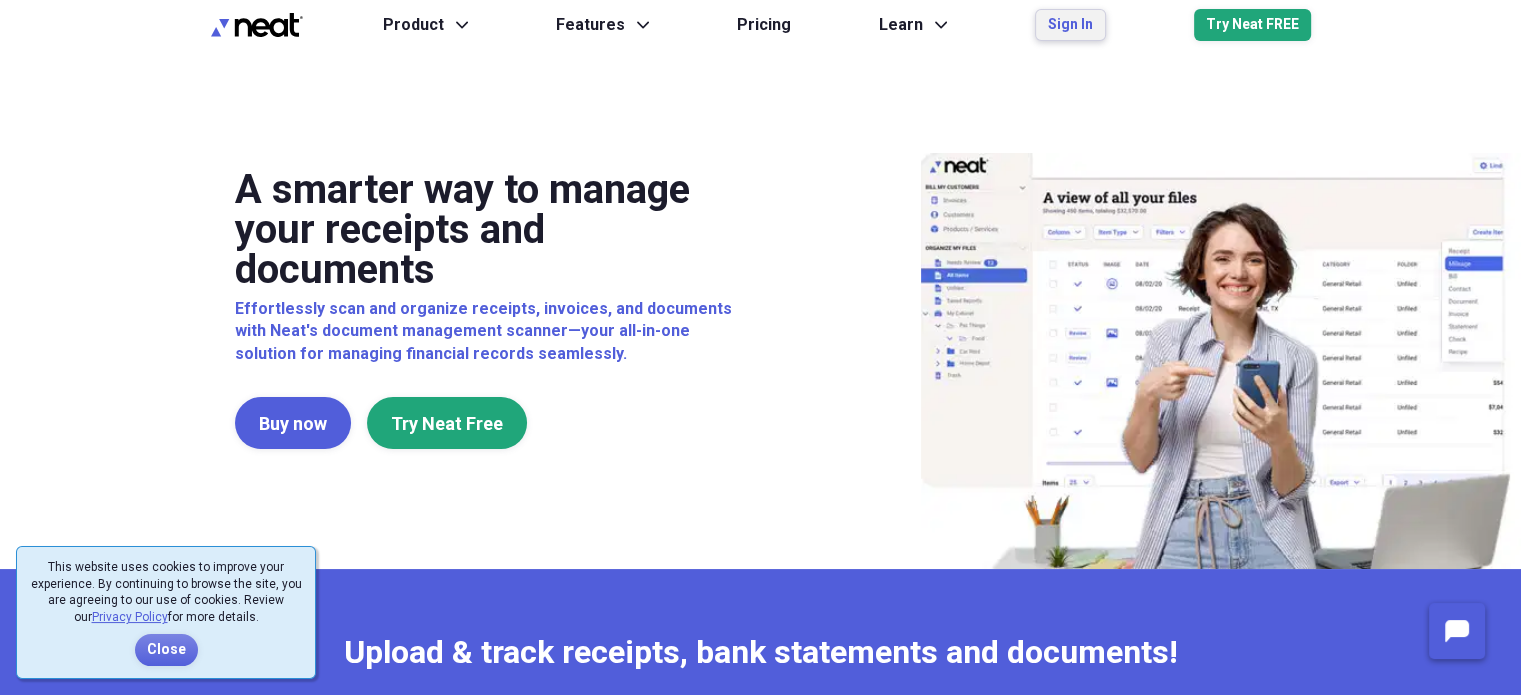click on "Sign In" at bounding box center [1070, 25] 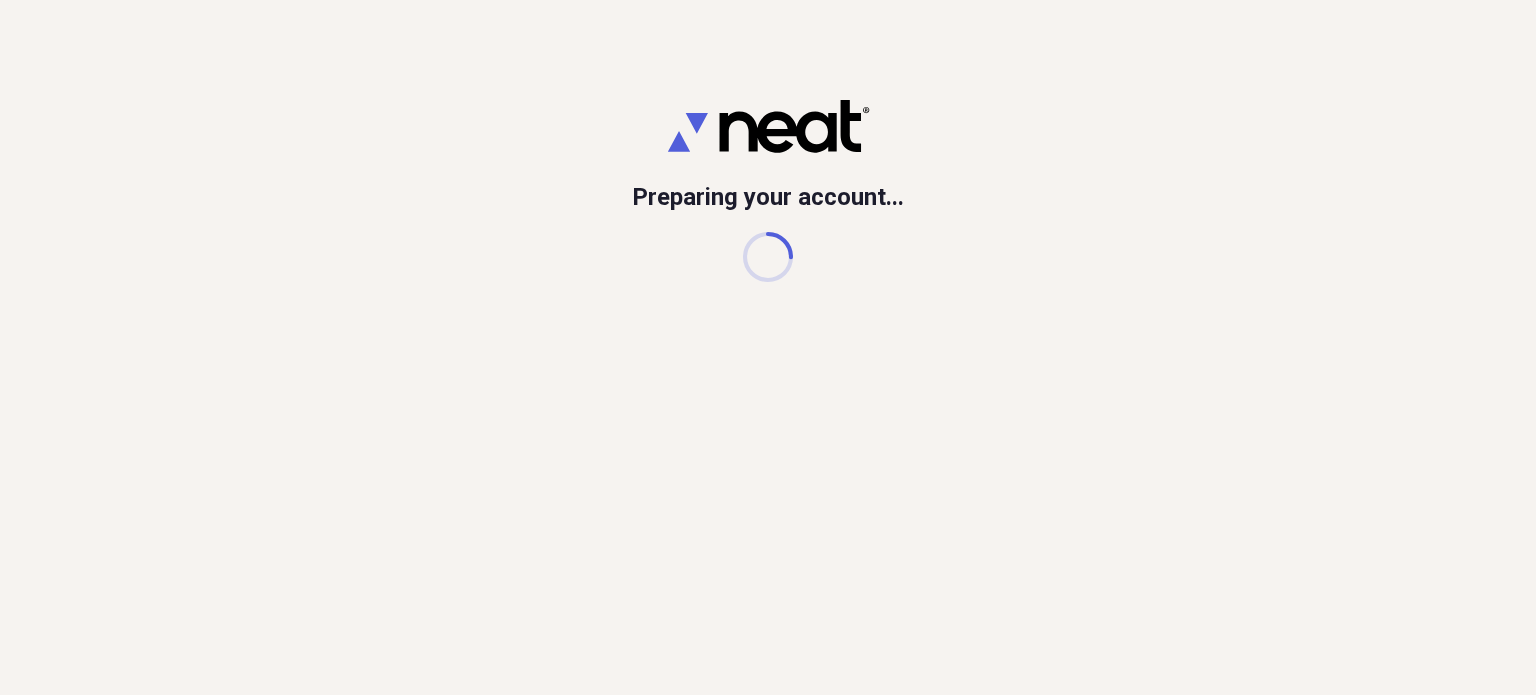 scroll, scrollTop: 0, scrollLeft: 0, axis: both 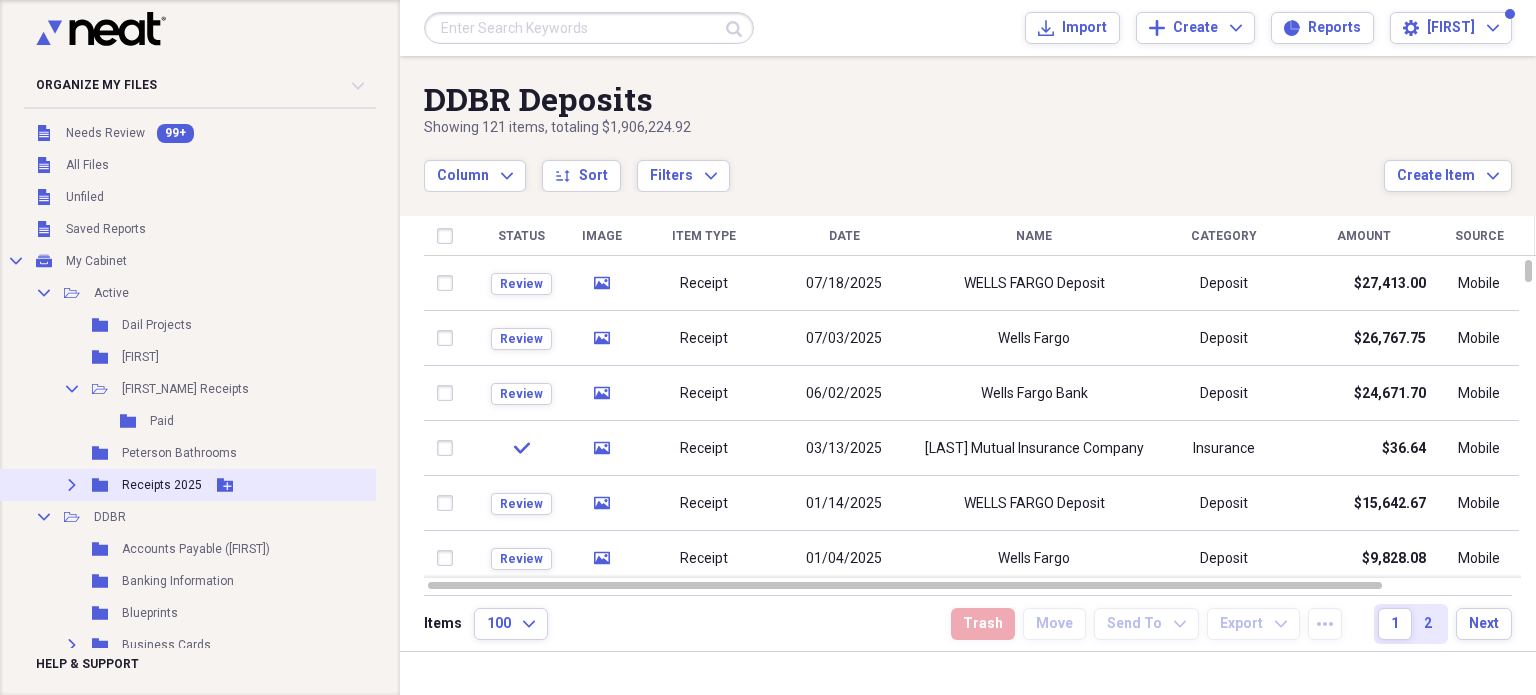 click on "Expand" 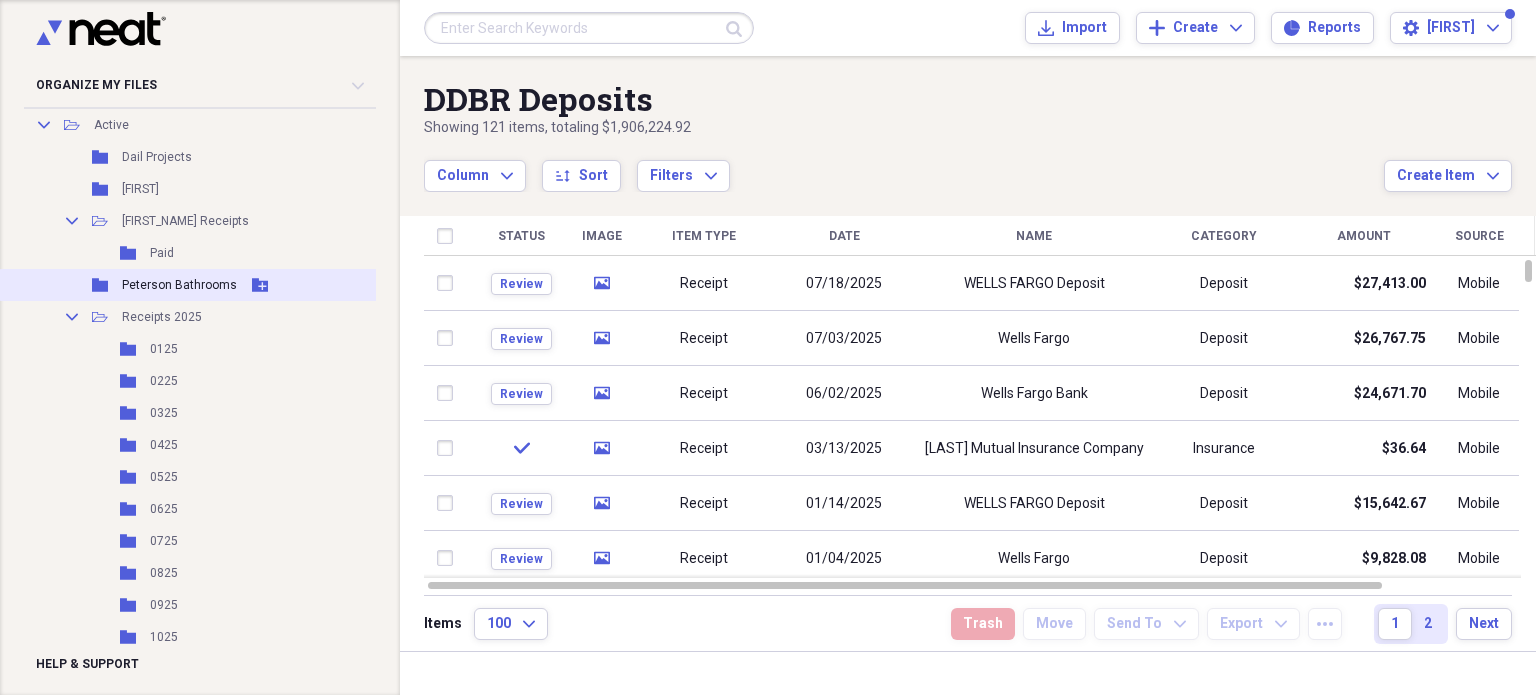 scroll, scrollTop: 300, scrollLeft: 0, axis: vertical 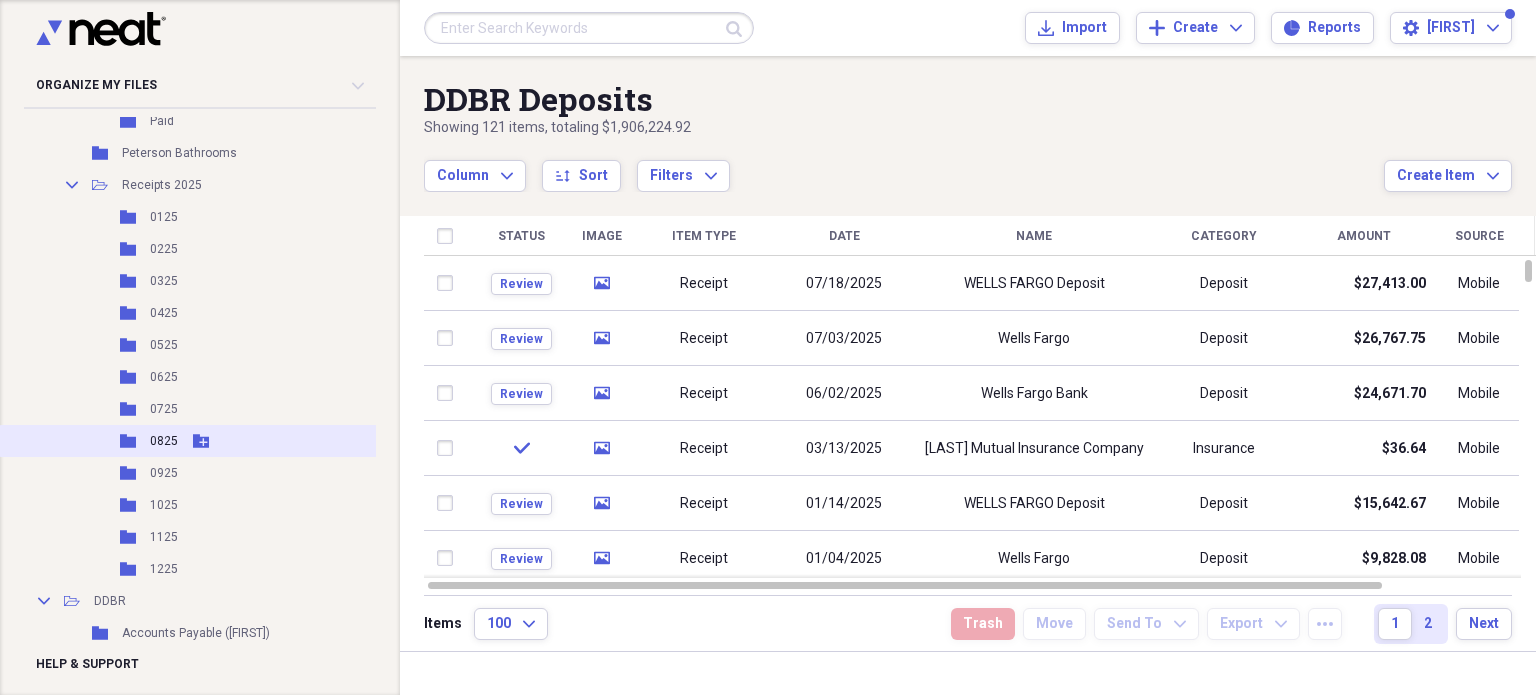 click on "Folder 0825 Add Folder" at bounding box center (204, 441) 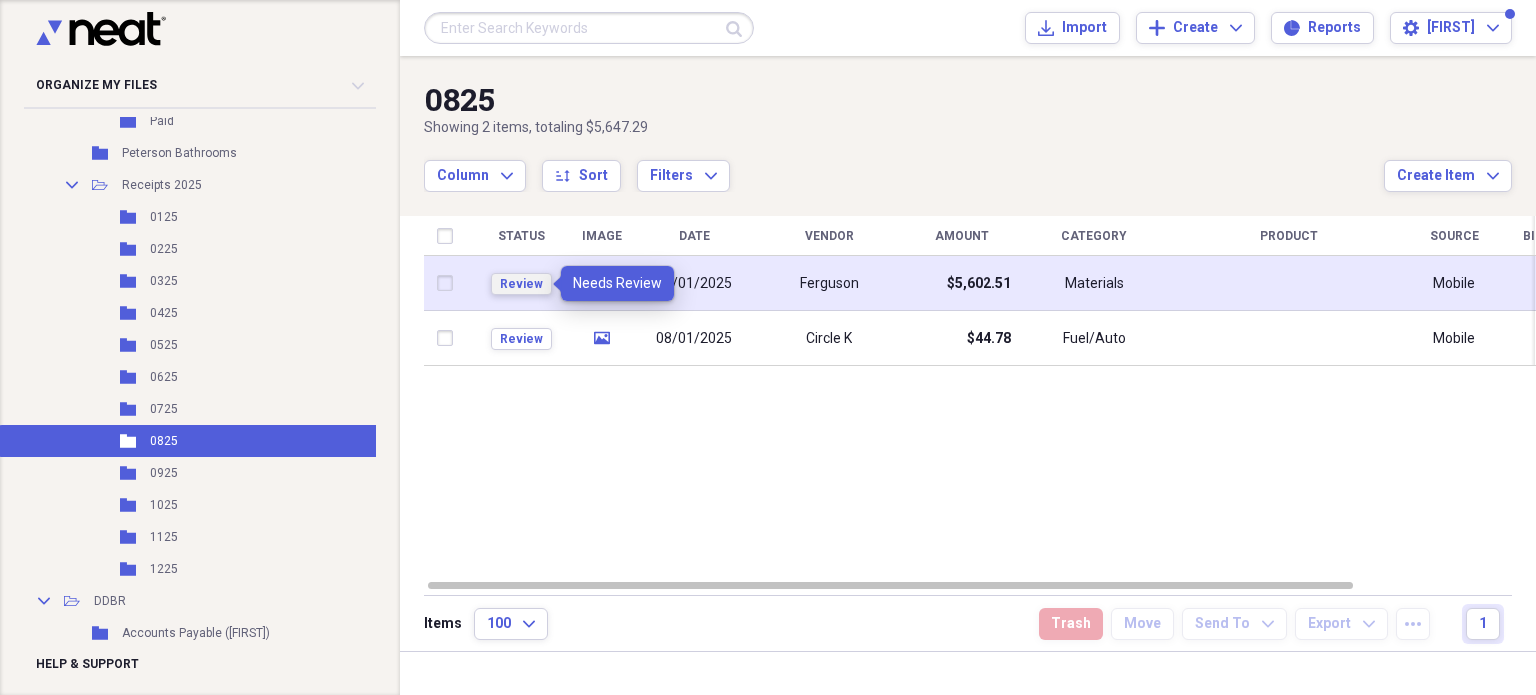 click on "Review" at bounding box center (521, 284) 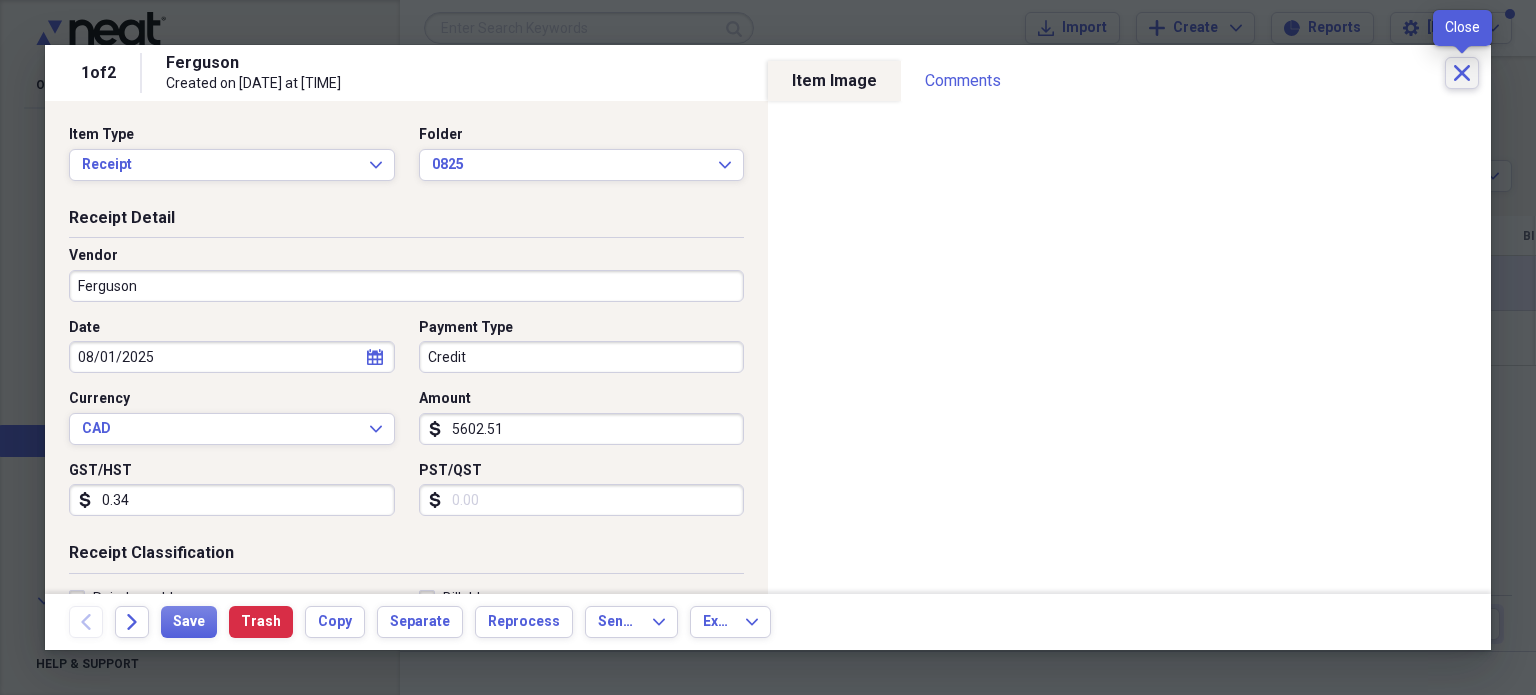 click on "Close" 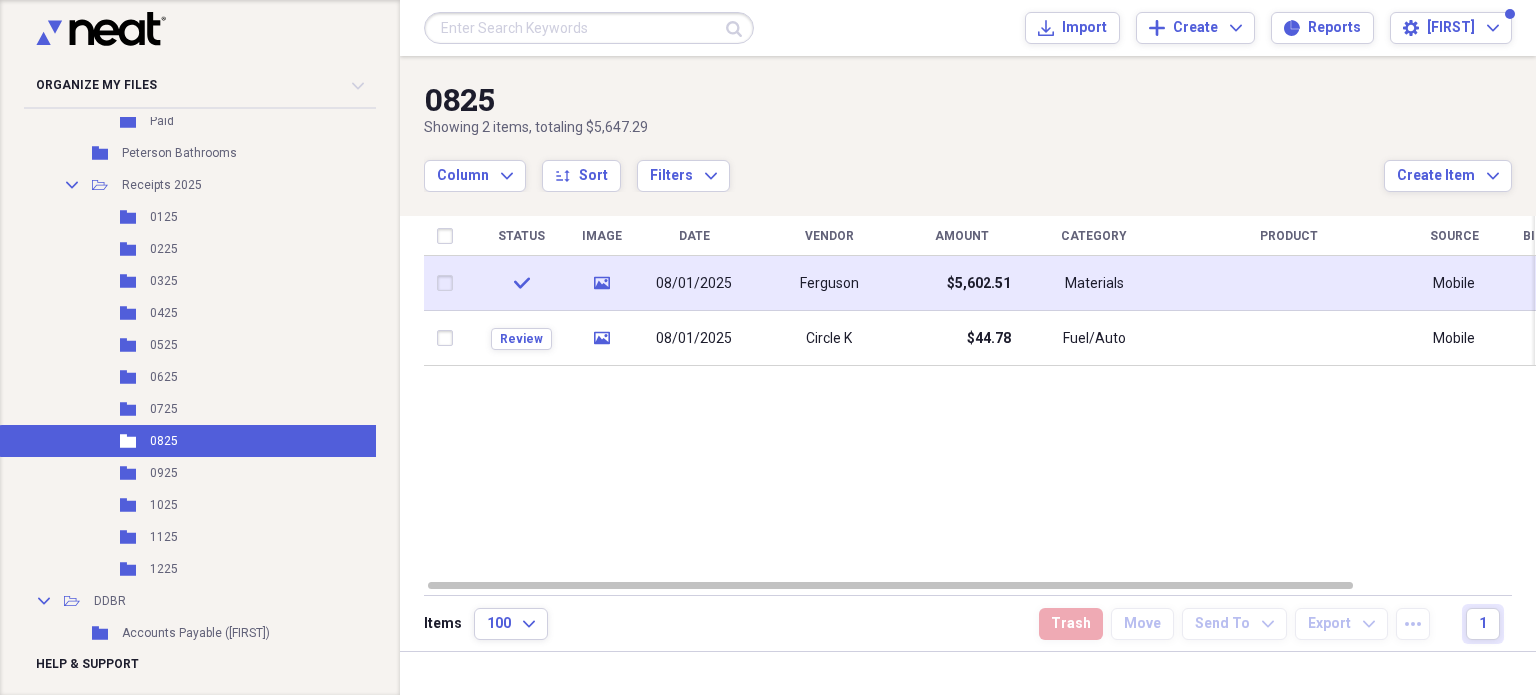 click at bounding box center [449, 283] 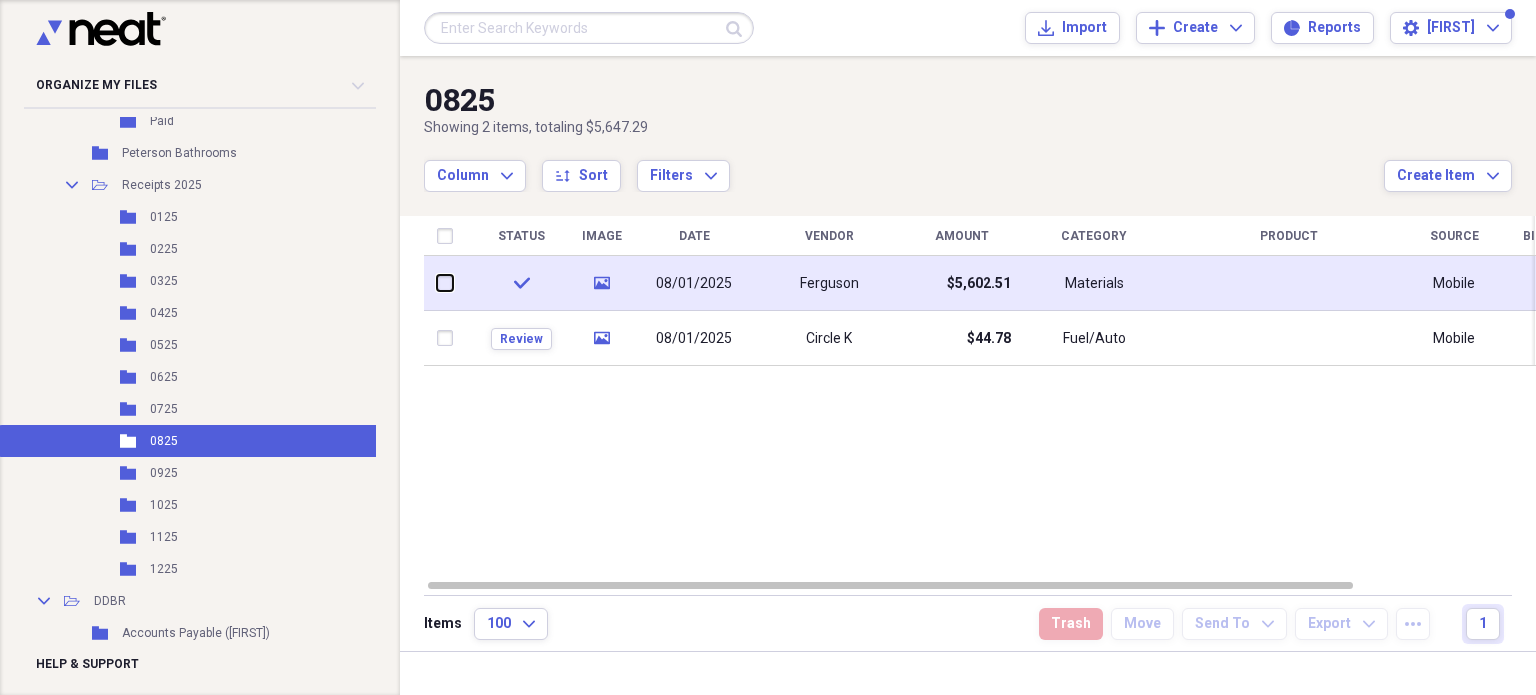 click at bounding box center [437, 283] 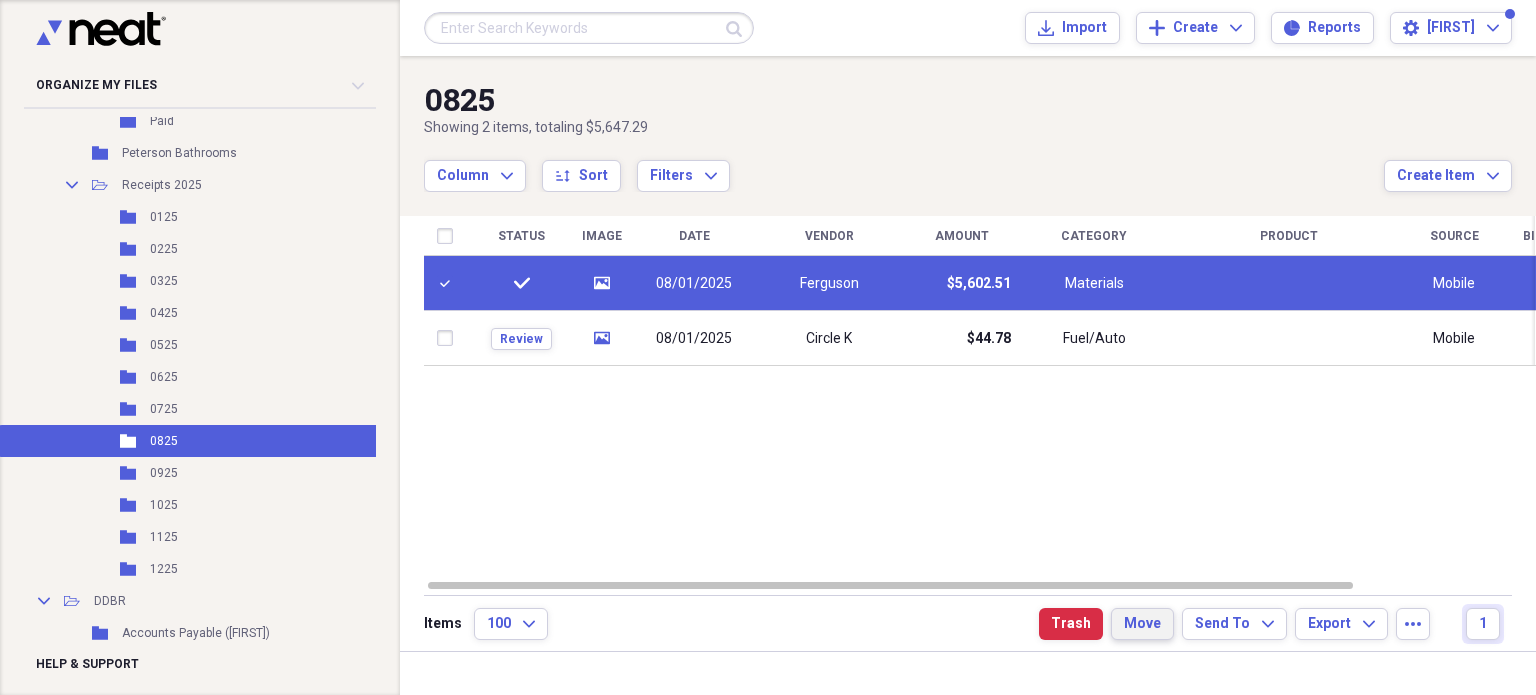 click on "Move" at bounding box center (1142, 624) 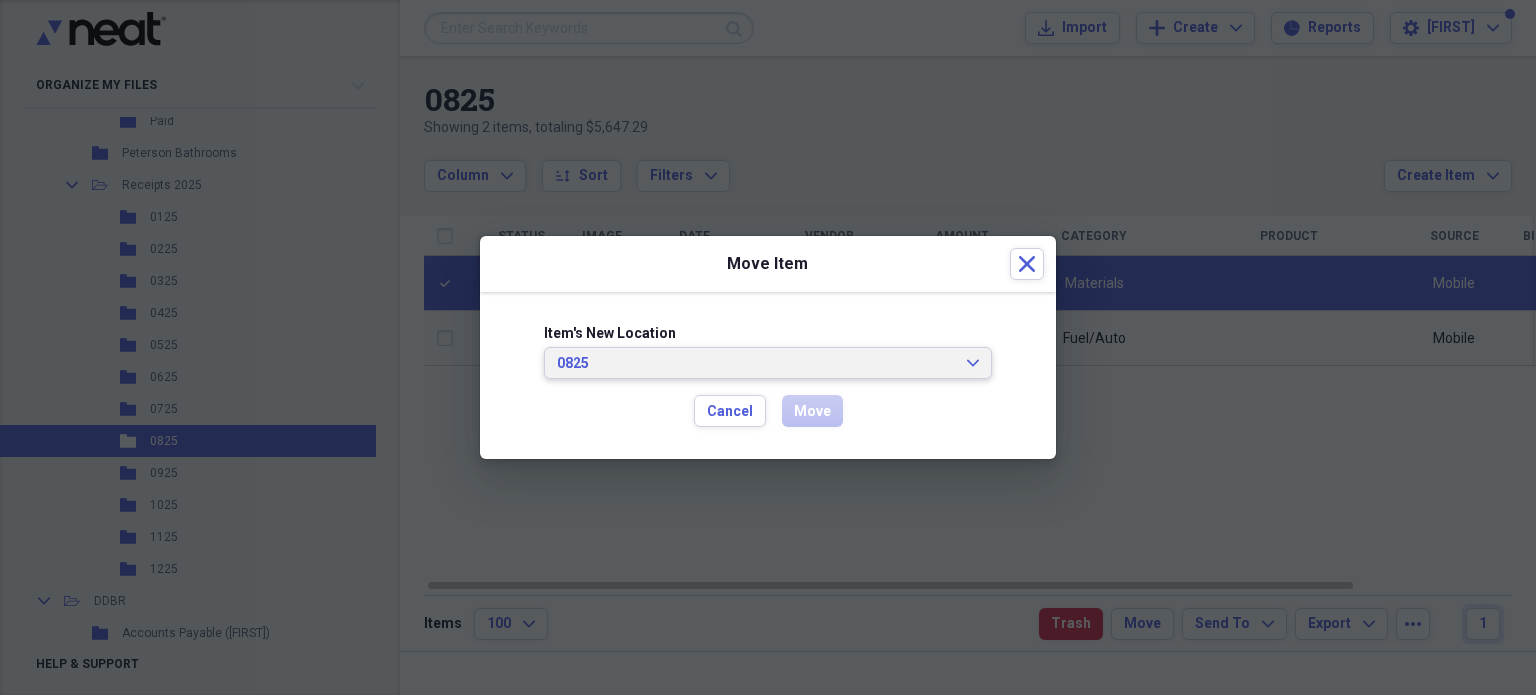 click on "0825" at bounding box center [756, 364] 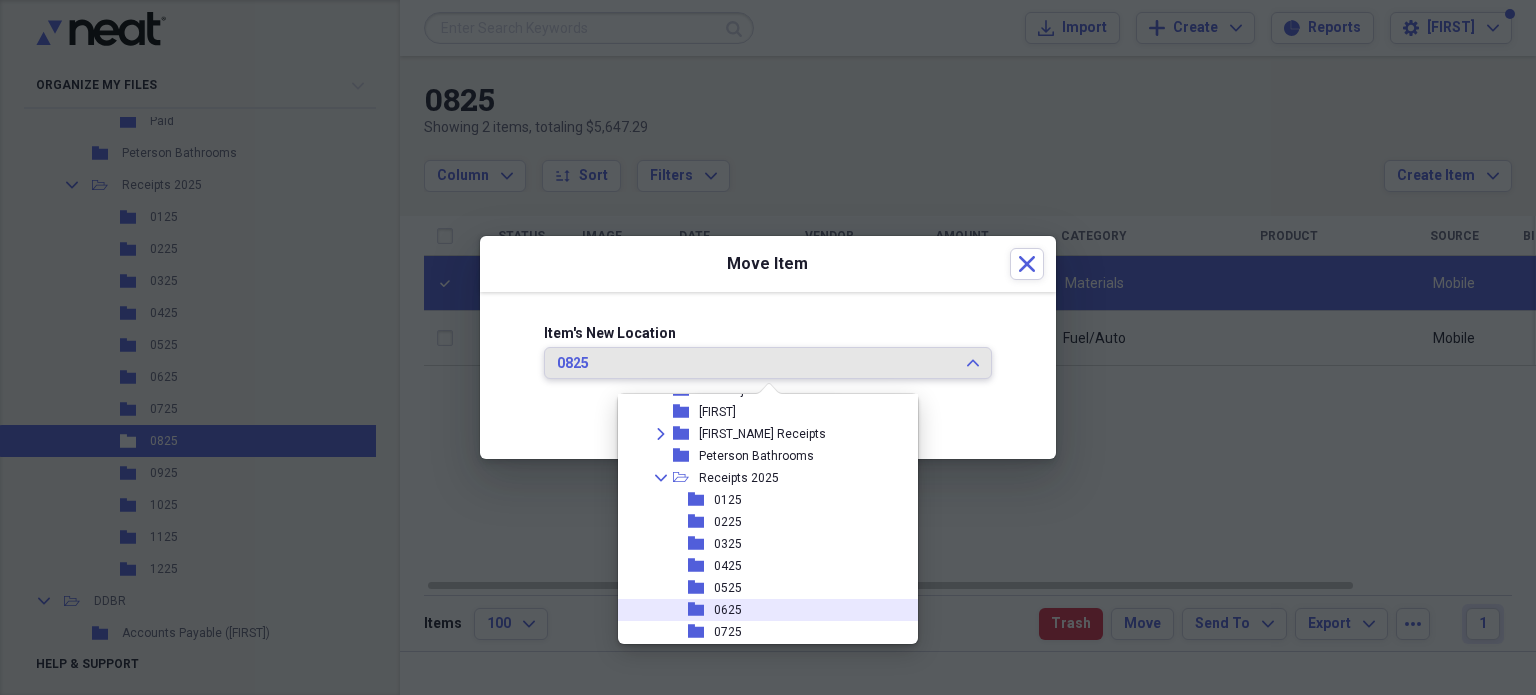 scroll, scrollTop: 0, scrollLeft: 0, axis: both 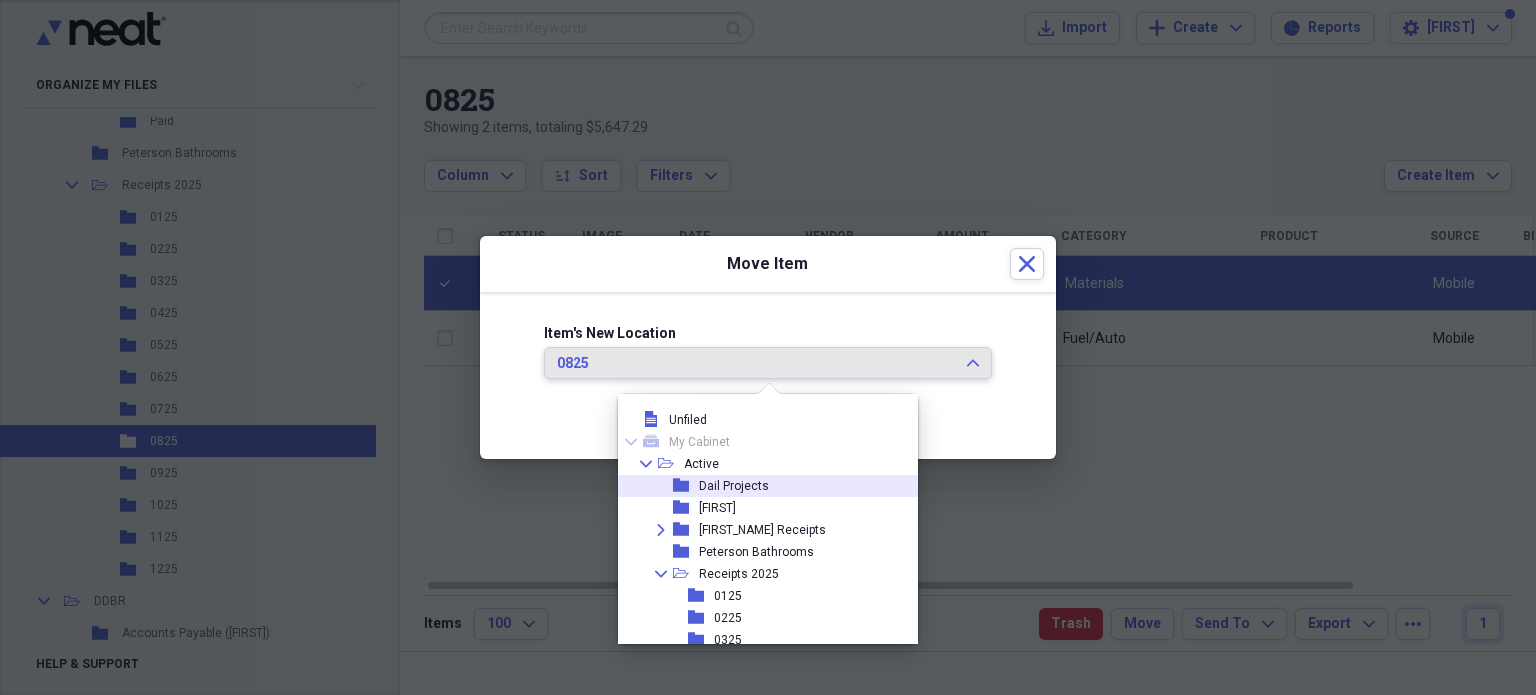 click on "Dail Projects" at bounding box center (734, 486) 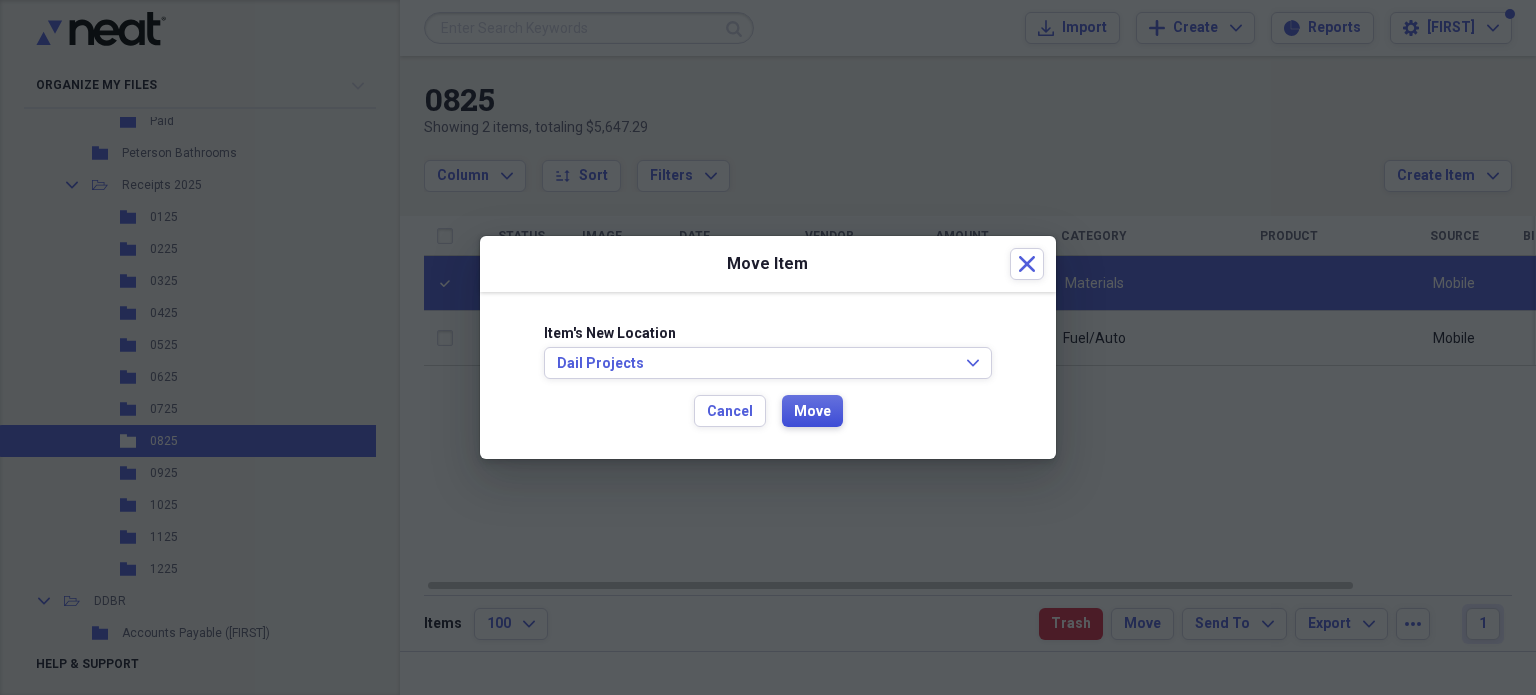 click on "Move" at bounding box center [812, 412] 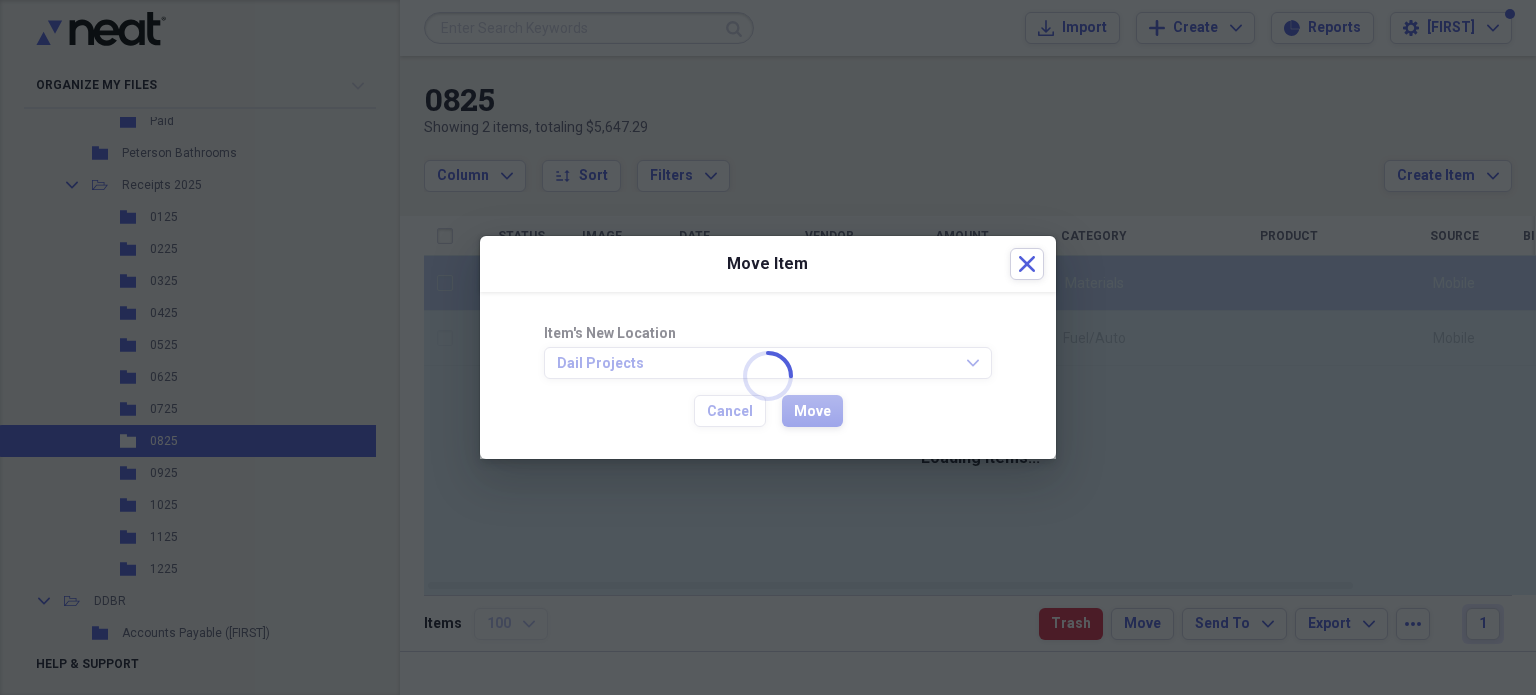 checkbox on "false" 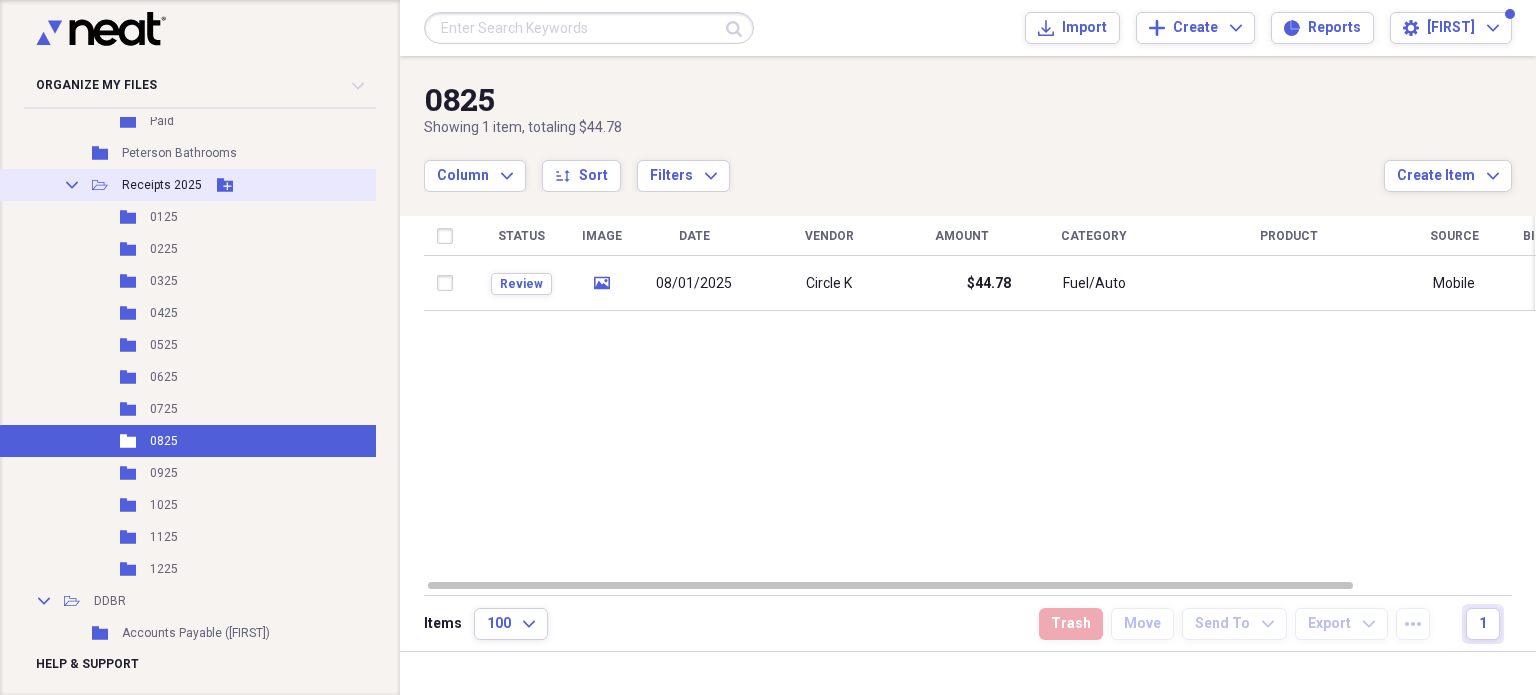 click on "Collapse" 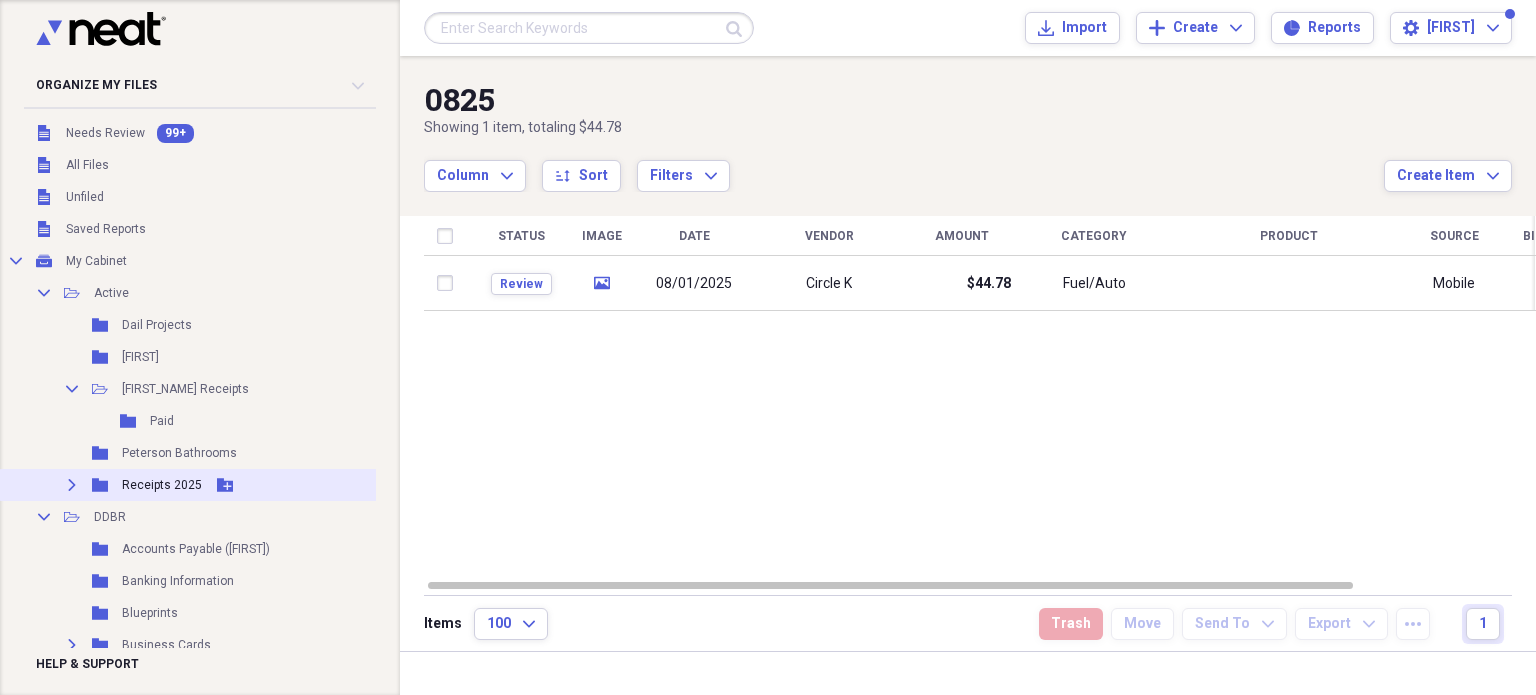 scroll, scrollTop: 0, scrollLeft: 0, axis: both 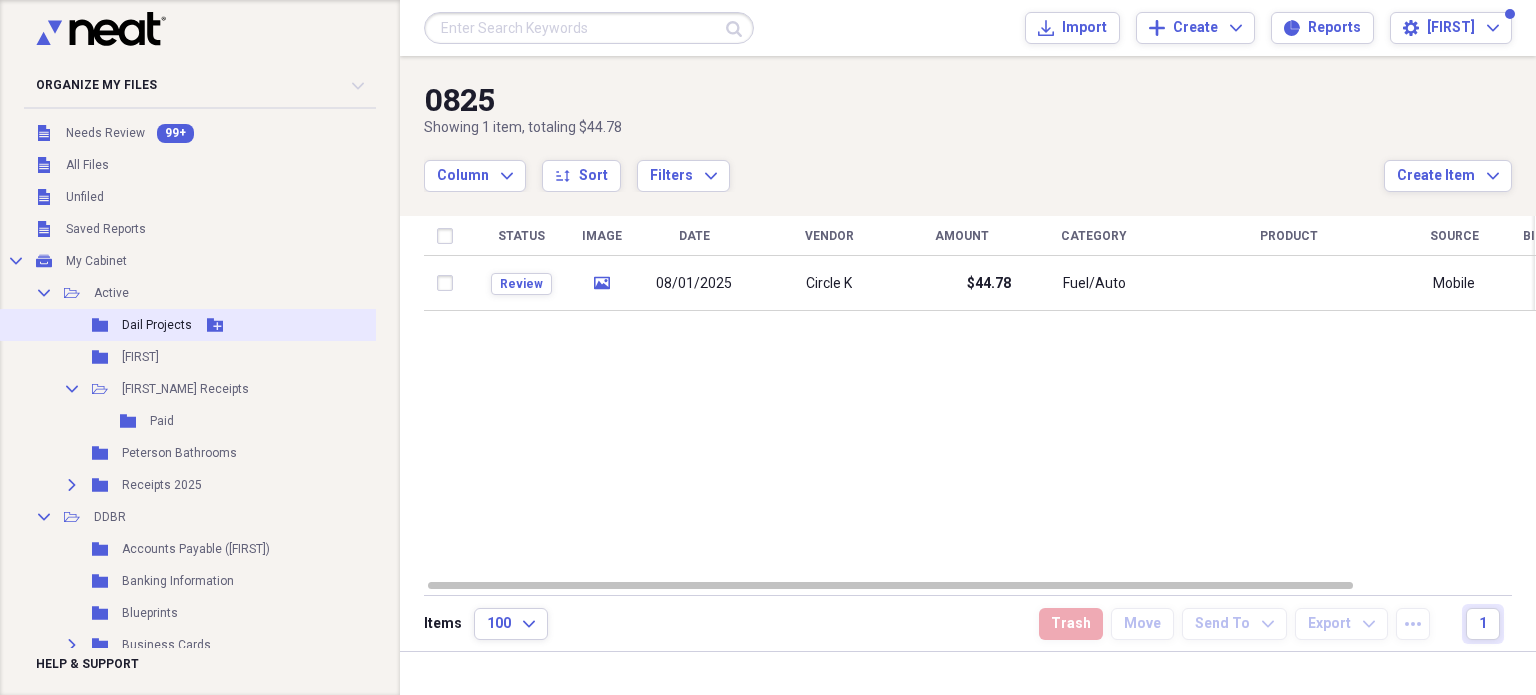 click on "Dail Projects" at bounding box center [157, 325] 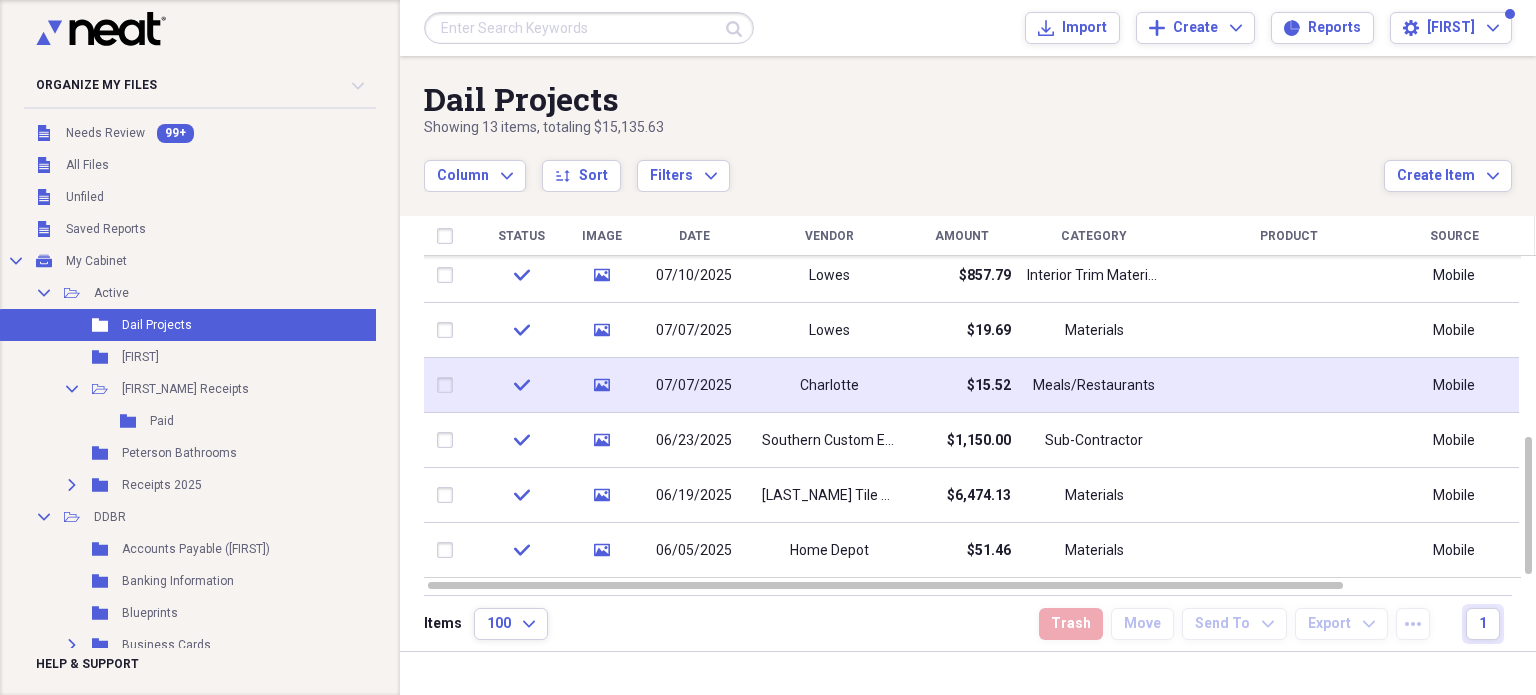 click on "Charlotte" at bounding box center (829, 386) 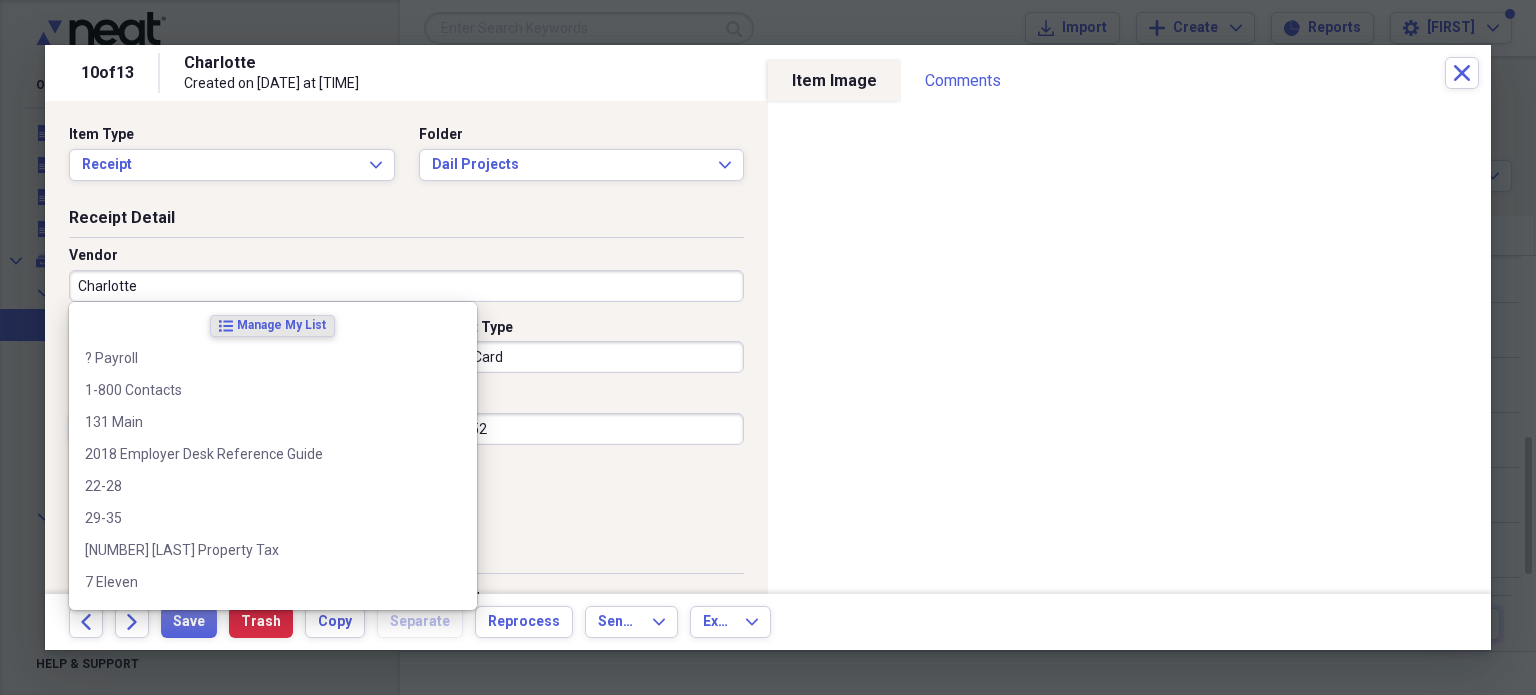 click on "Charlotte" at bounding box center (406, 286) 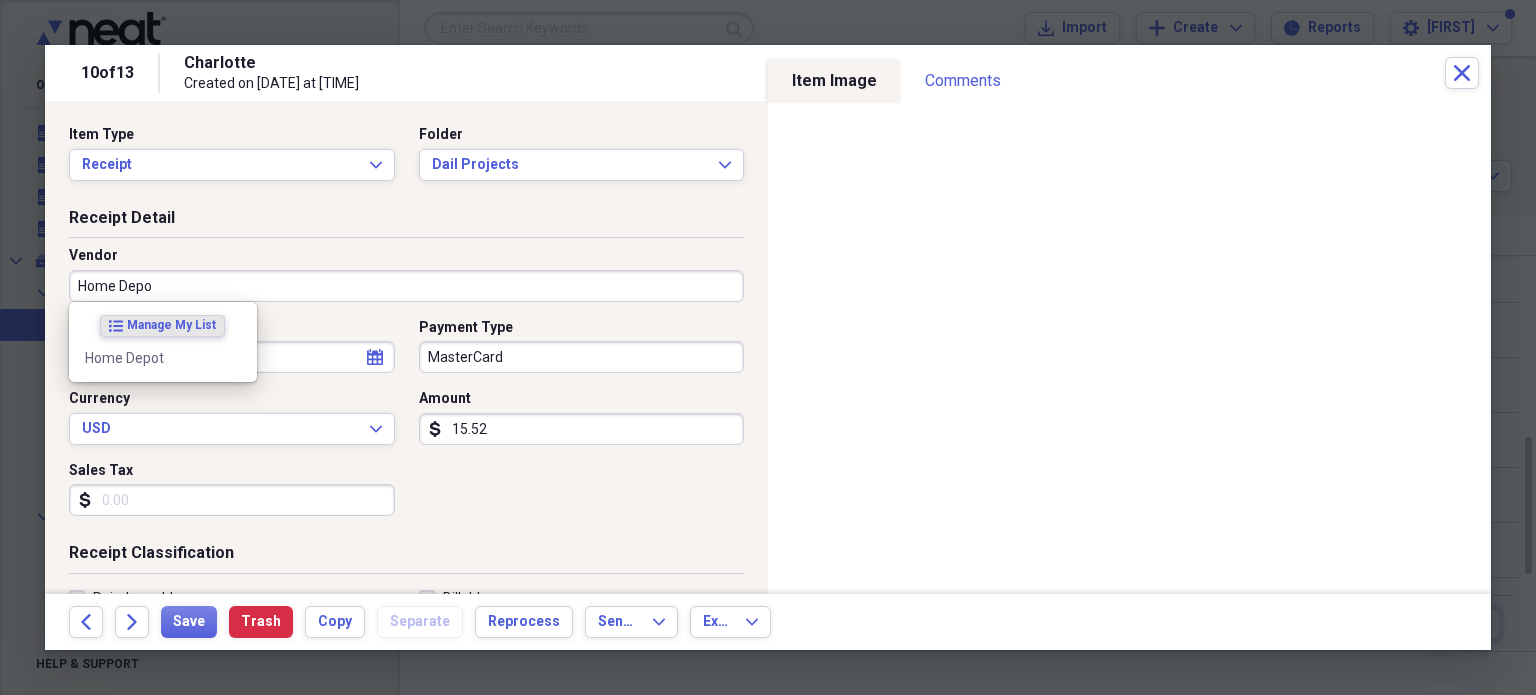 type on "Home Depot" 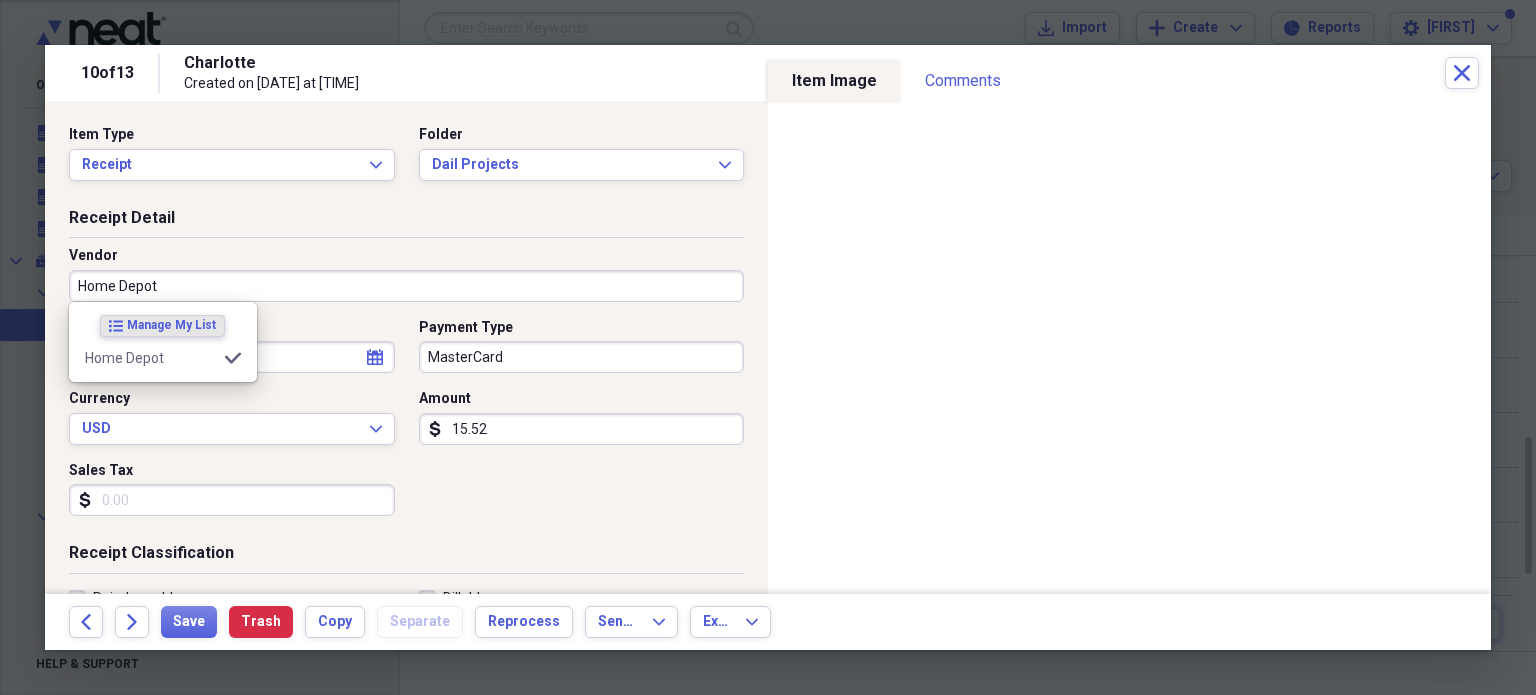type on "Client" 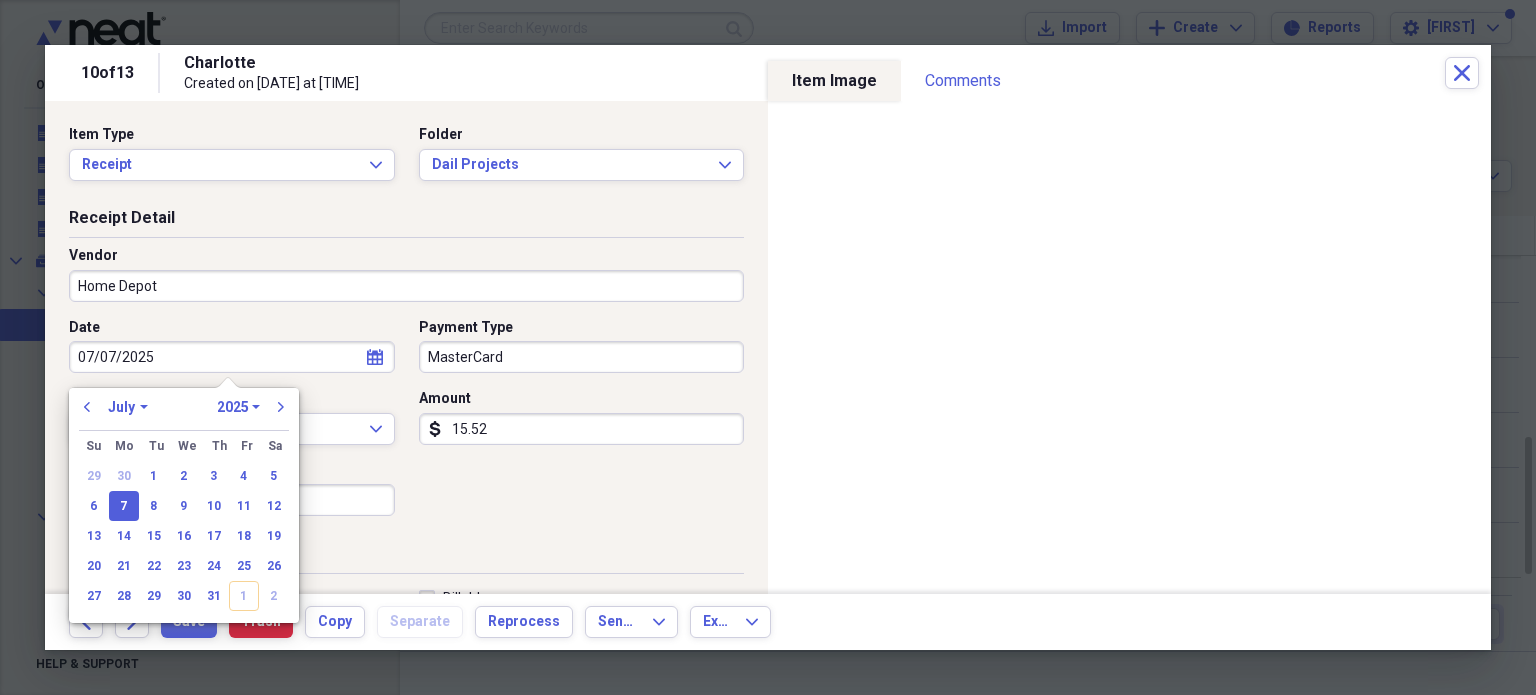 click on "MasterCard" at bounding box center [582, 357] 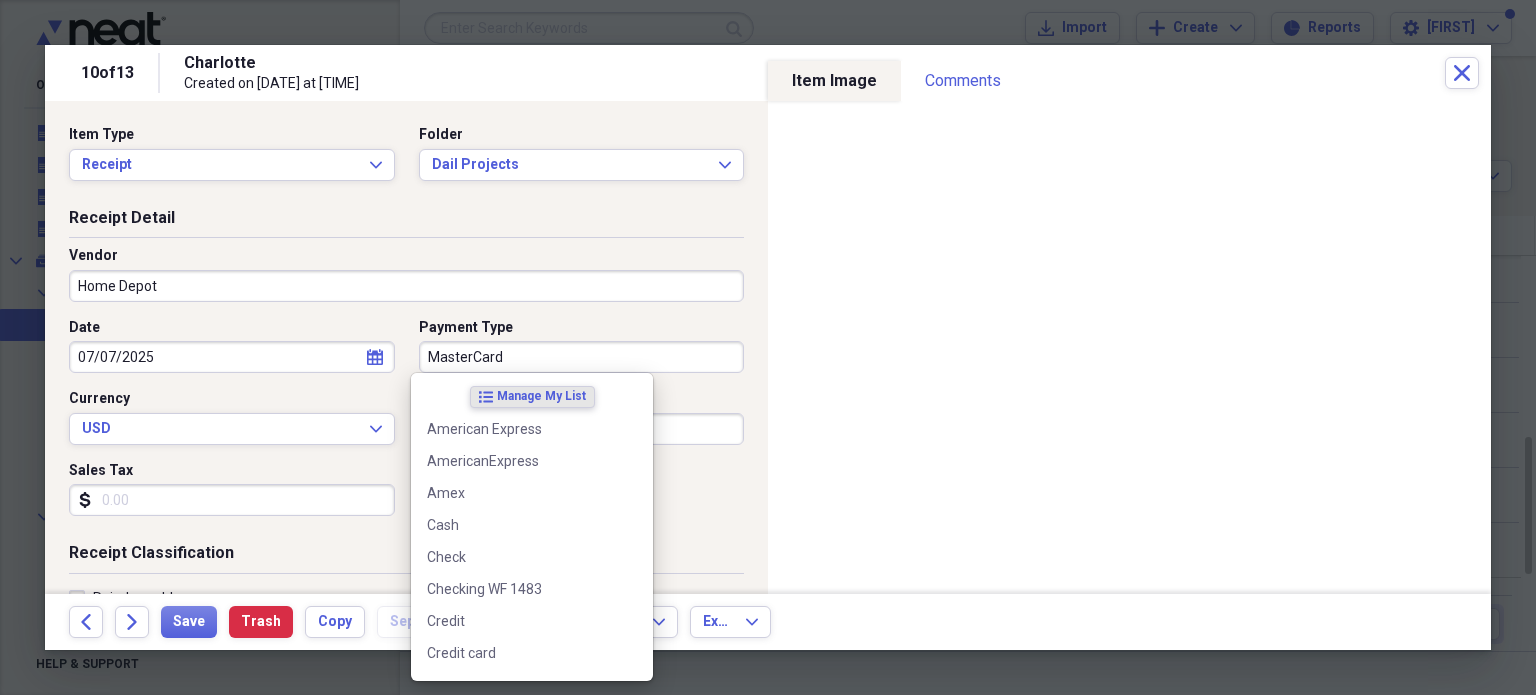 click on "Payment Type" at bounding box center (582, 328) 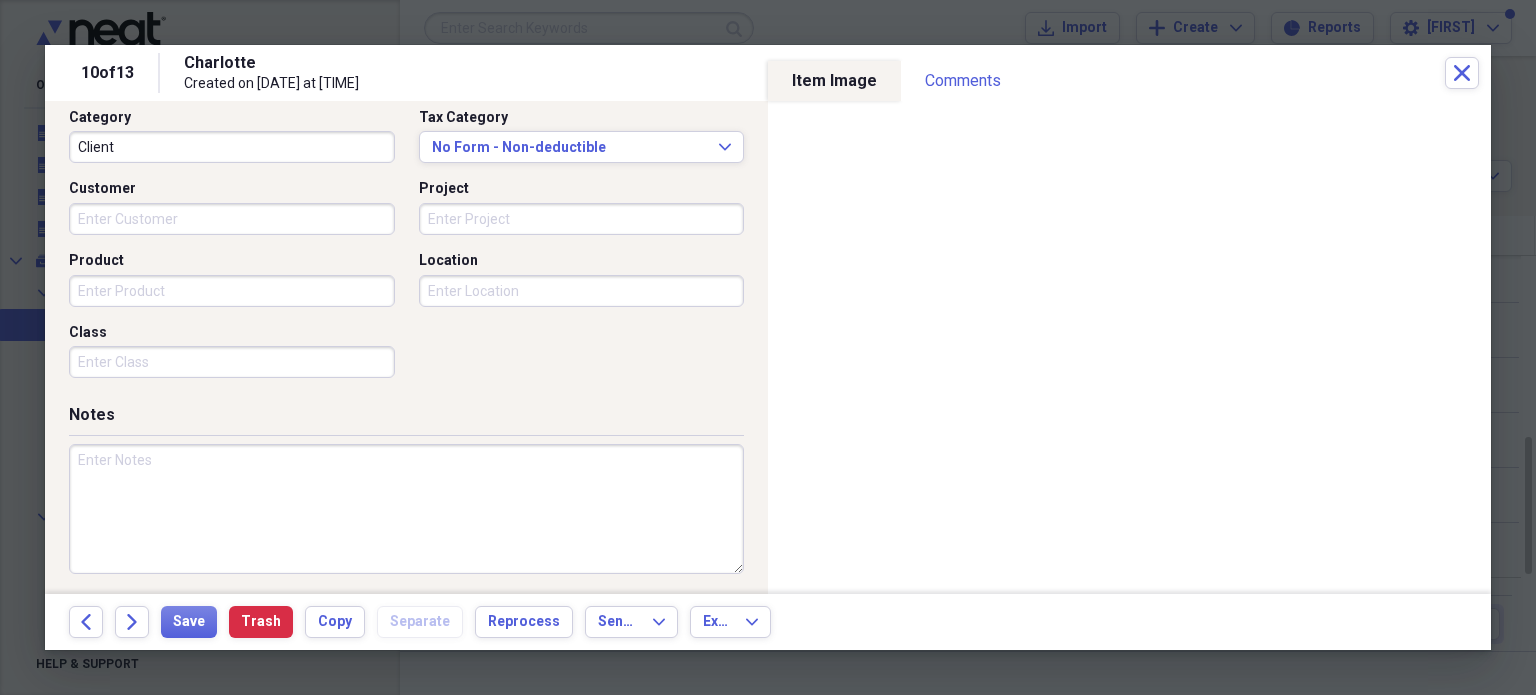 scroll, scrollTop: 526, scrollLeft: 0, axis: vertical 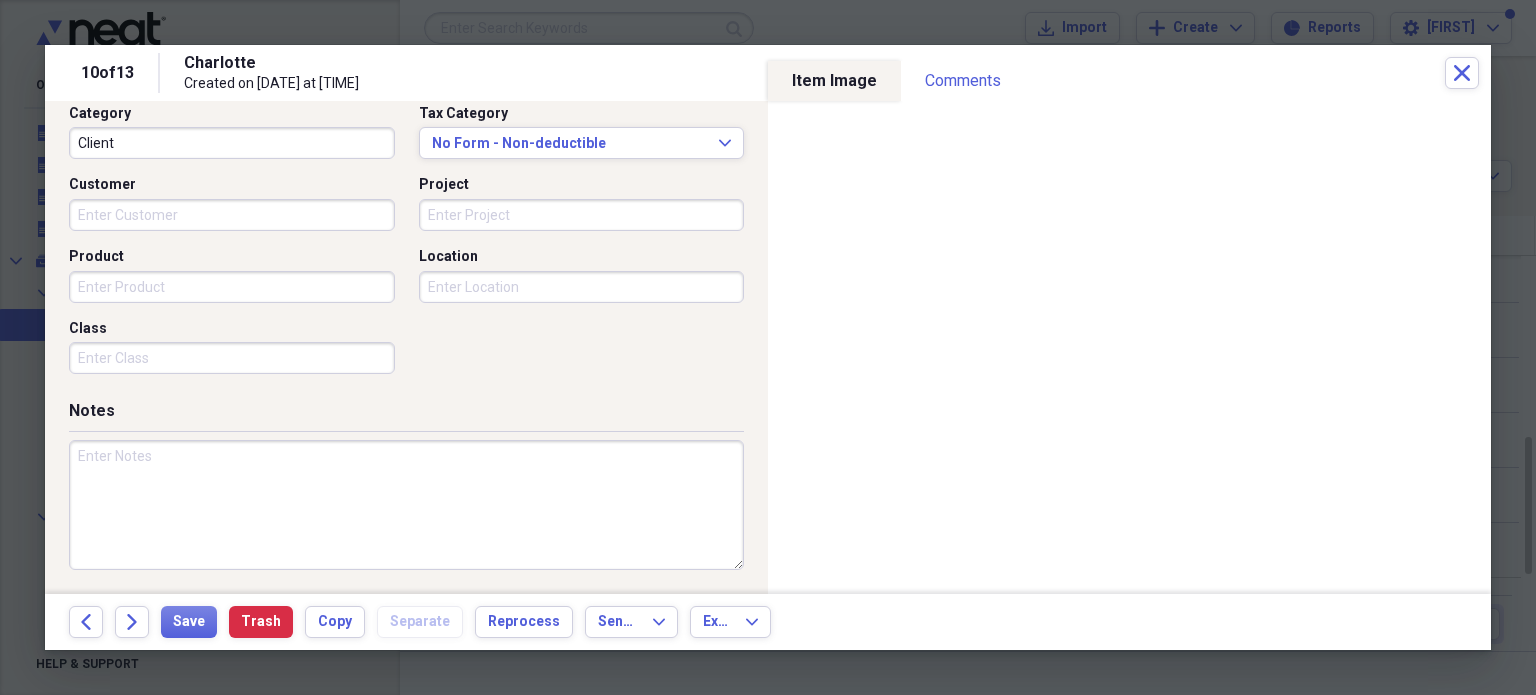 click at bounding box center (406, 505) 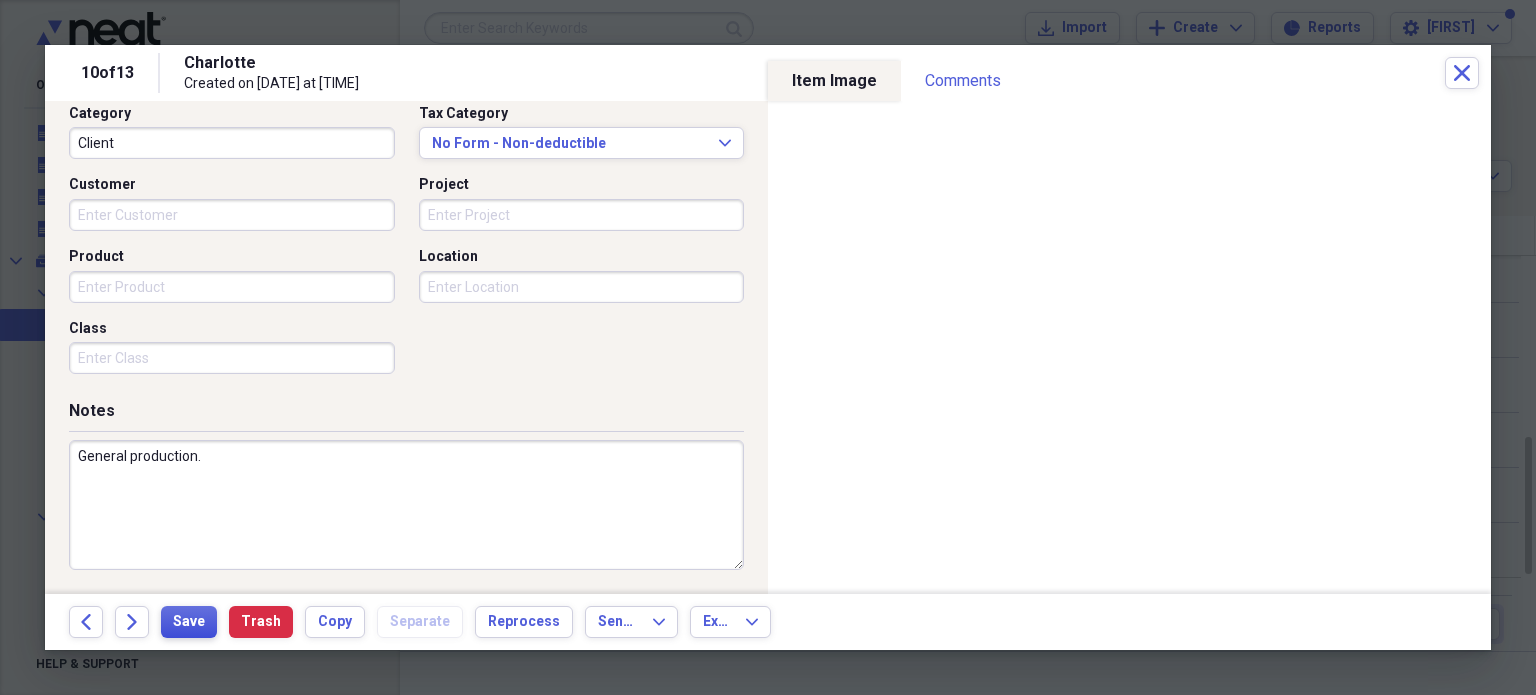 type on "General production." 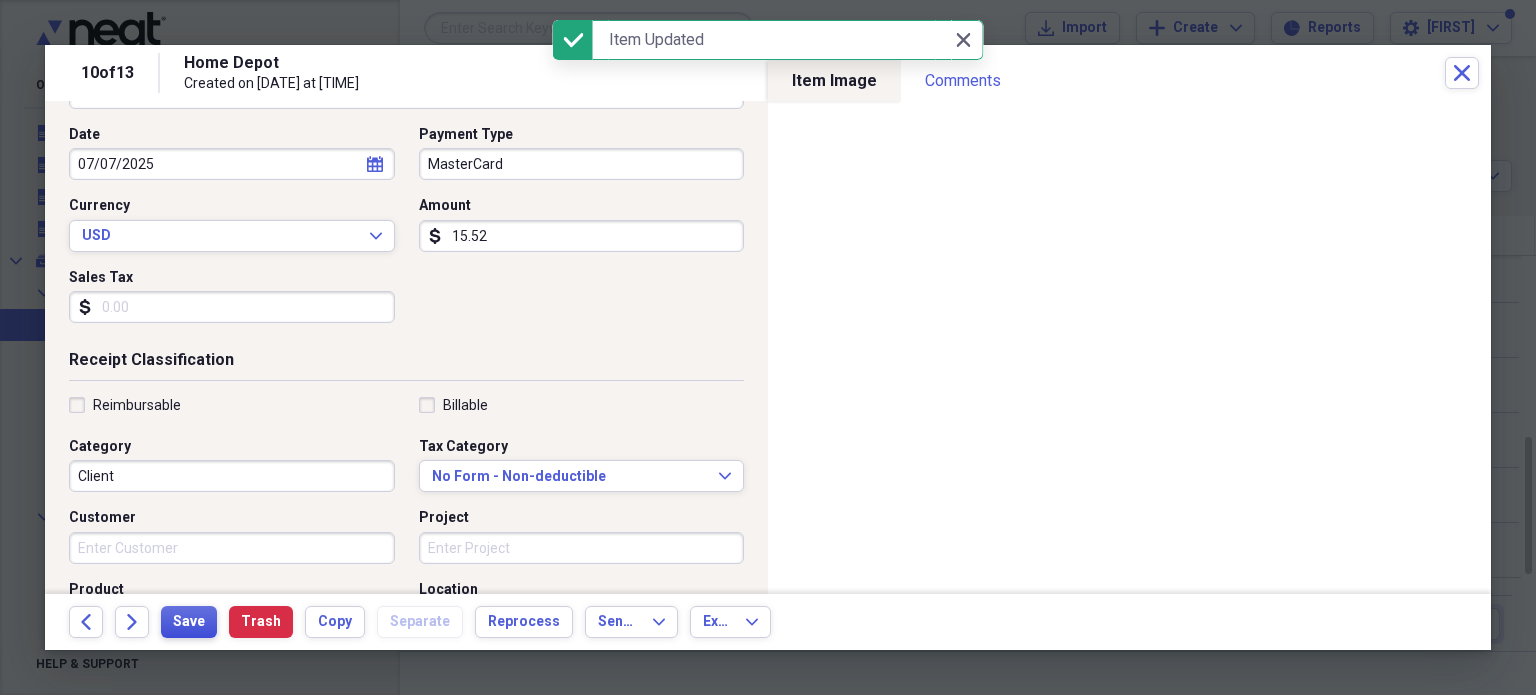 scroll, scrollTop: 326, scrollLeft: 0, axis: vertical 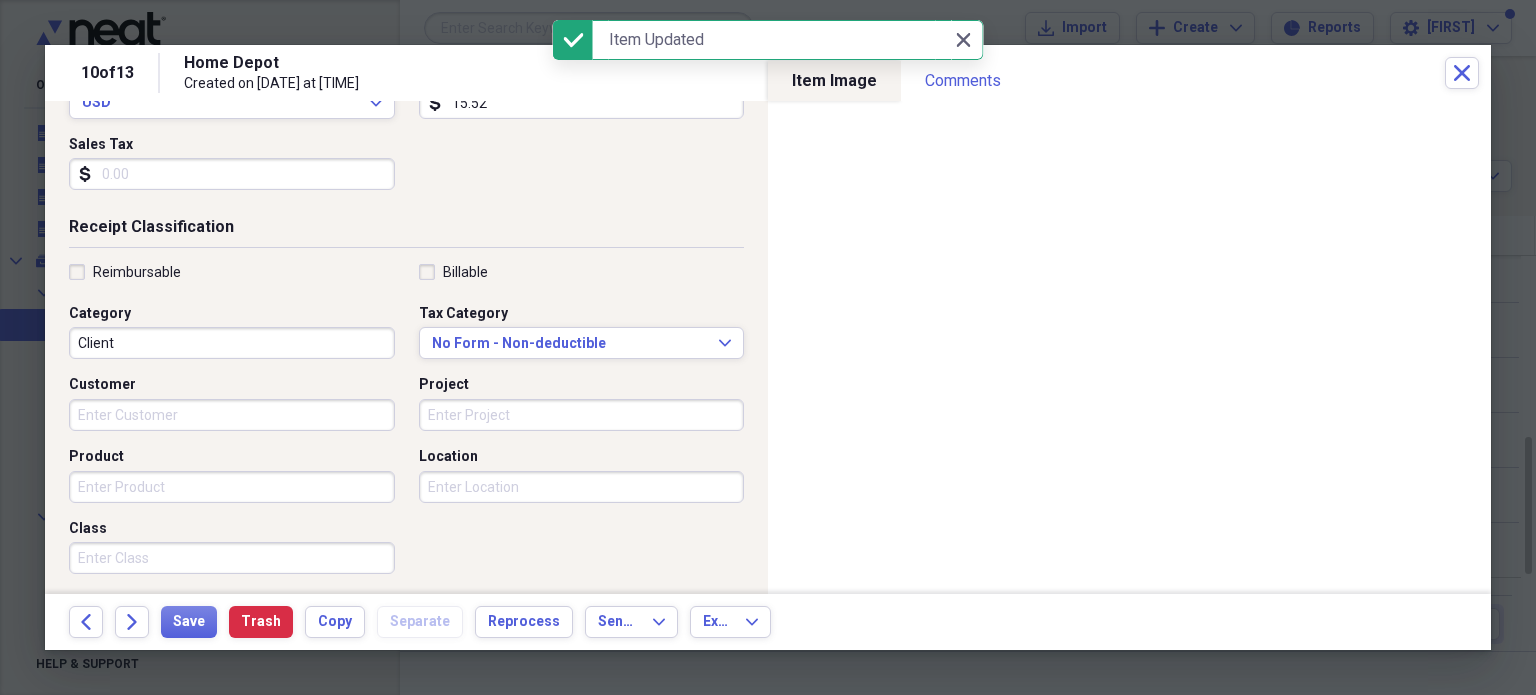 click on "Customer" at bounding box center (232, 415) 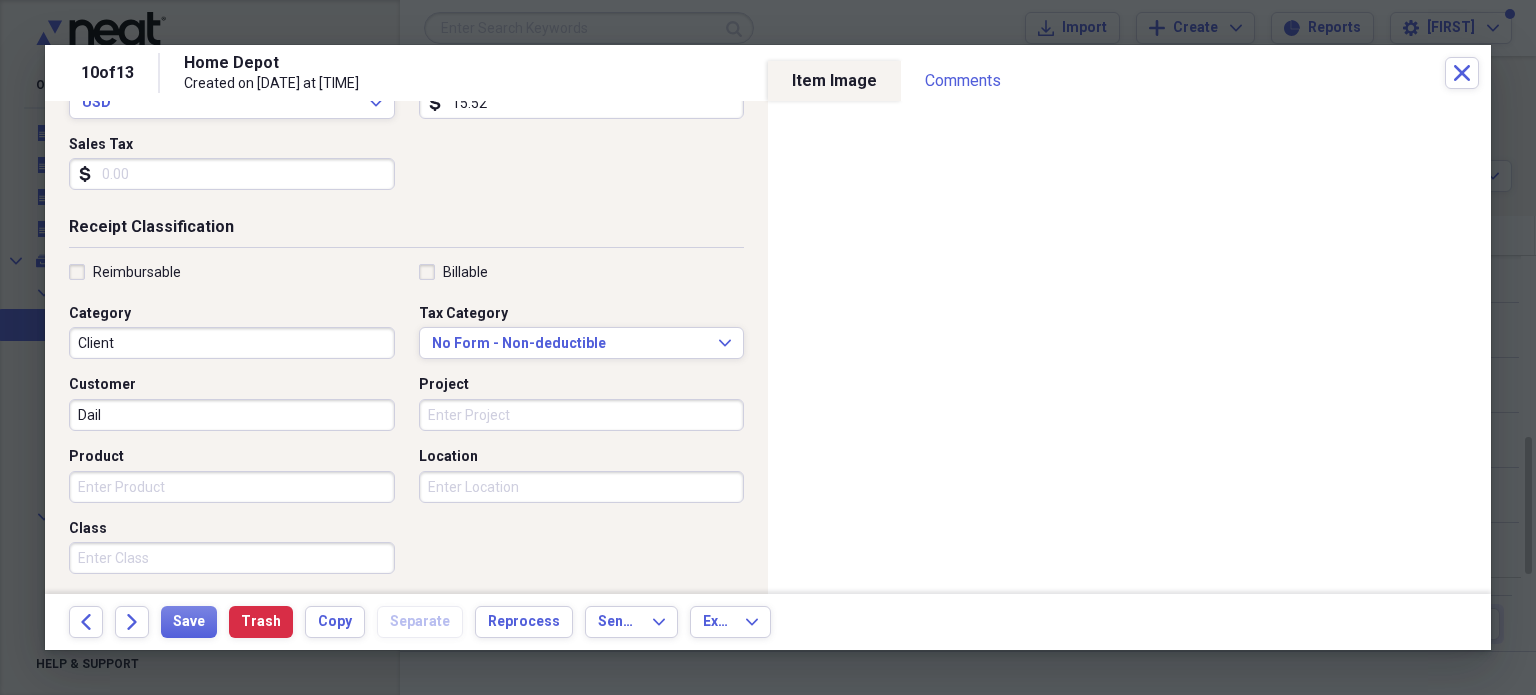 type on "Dail" 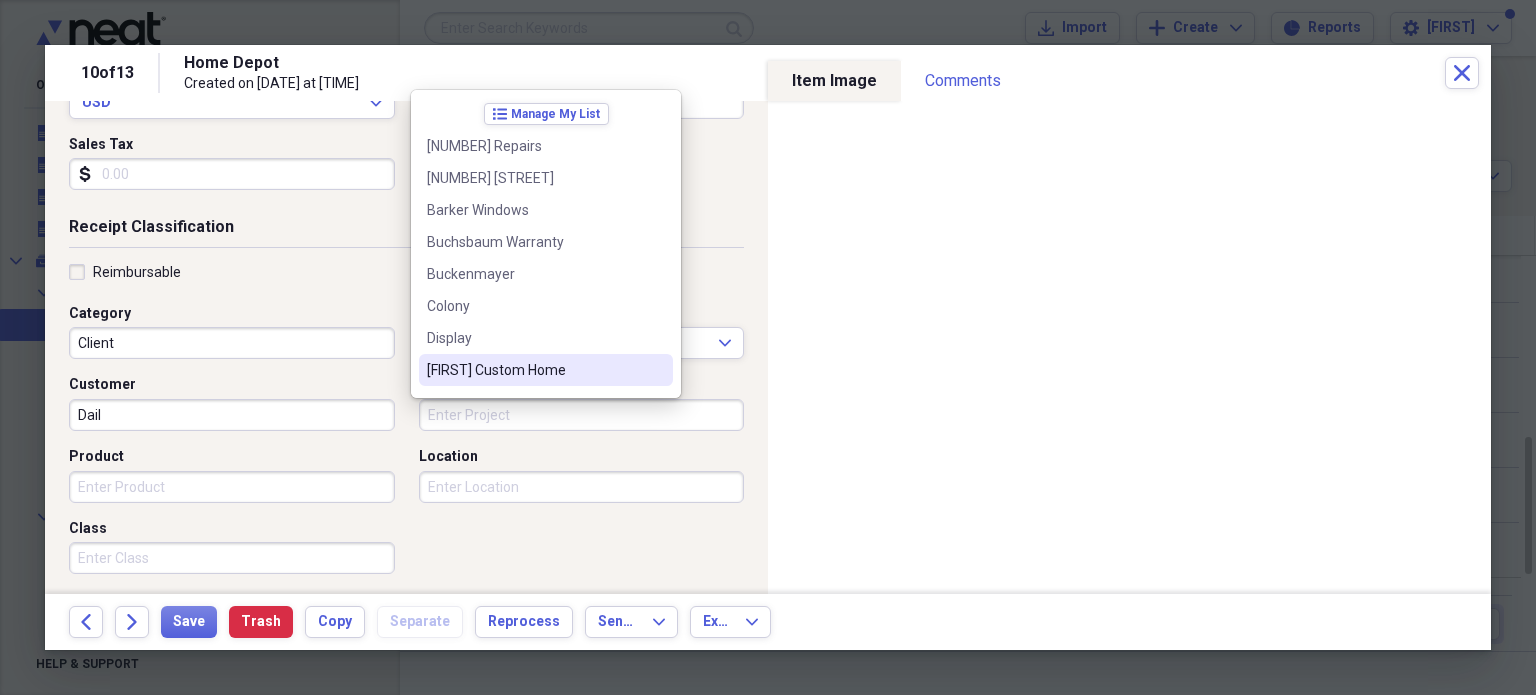 click on "Project" at bounding box center (582, 415) 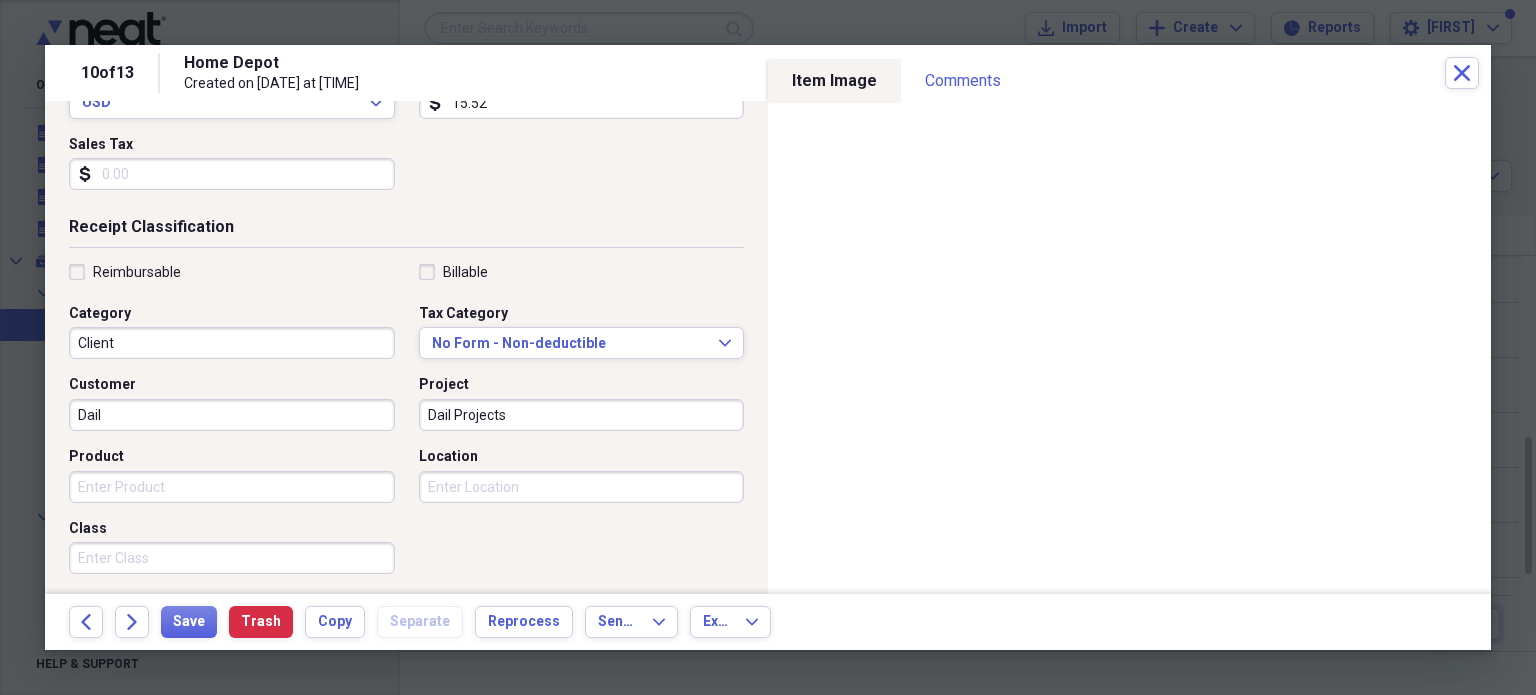 type on "Dail Projects" 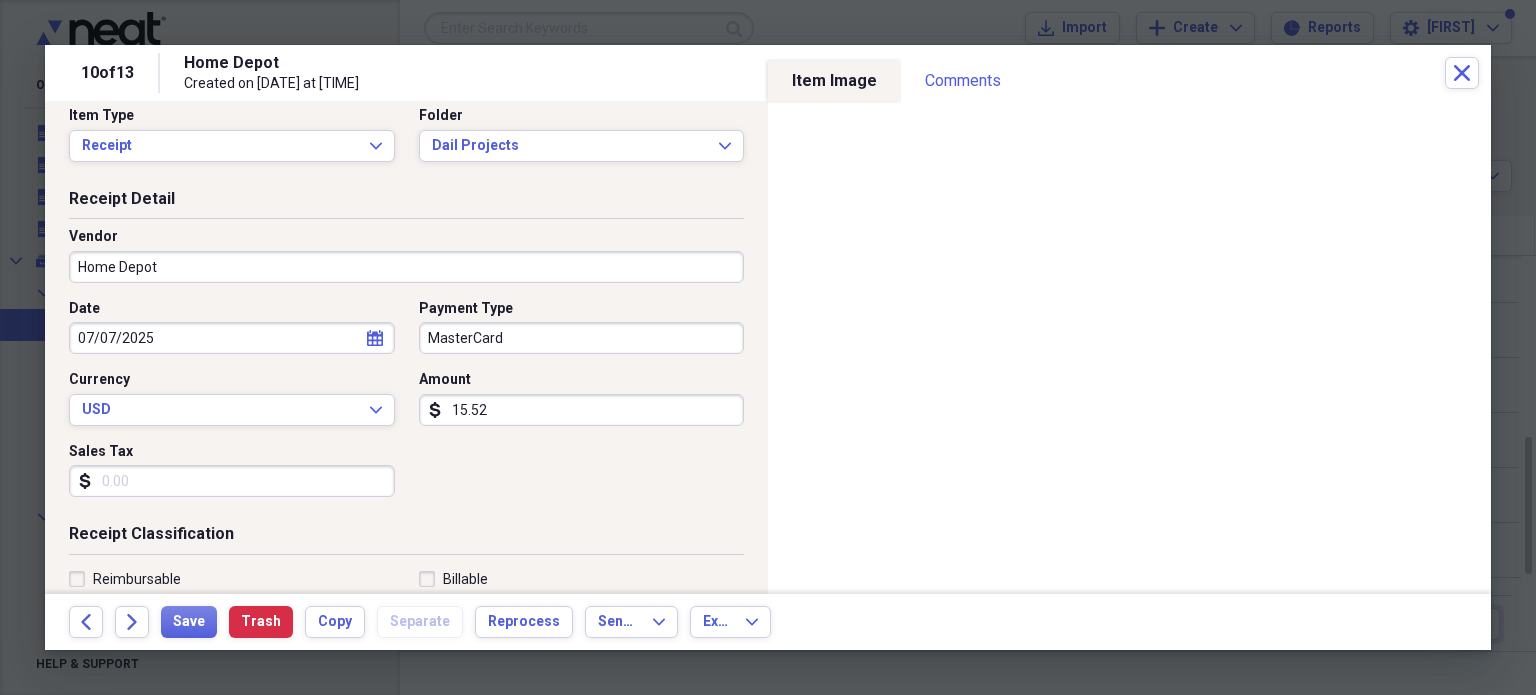 scroll, scrollTop: 0, scrollLeft: 0, axis: both 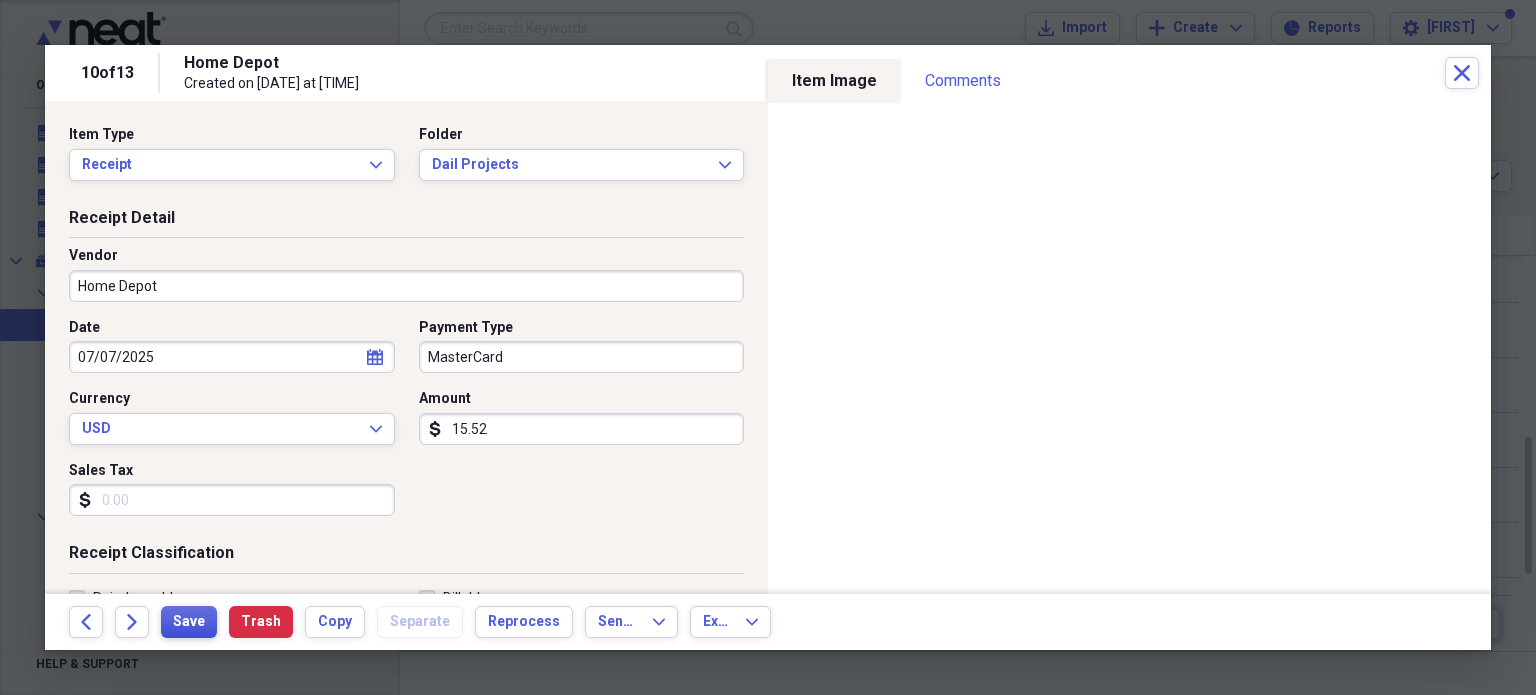 click on "Save" at bounding box center (189, 622) 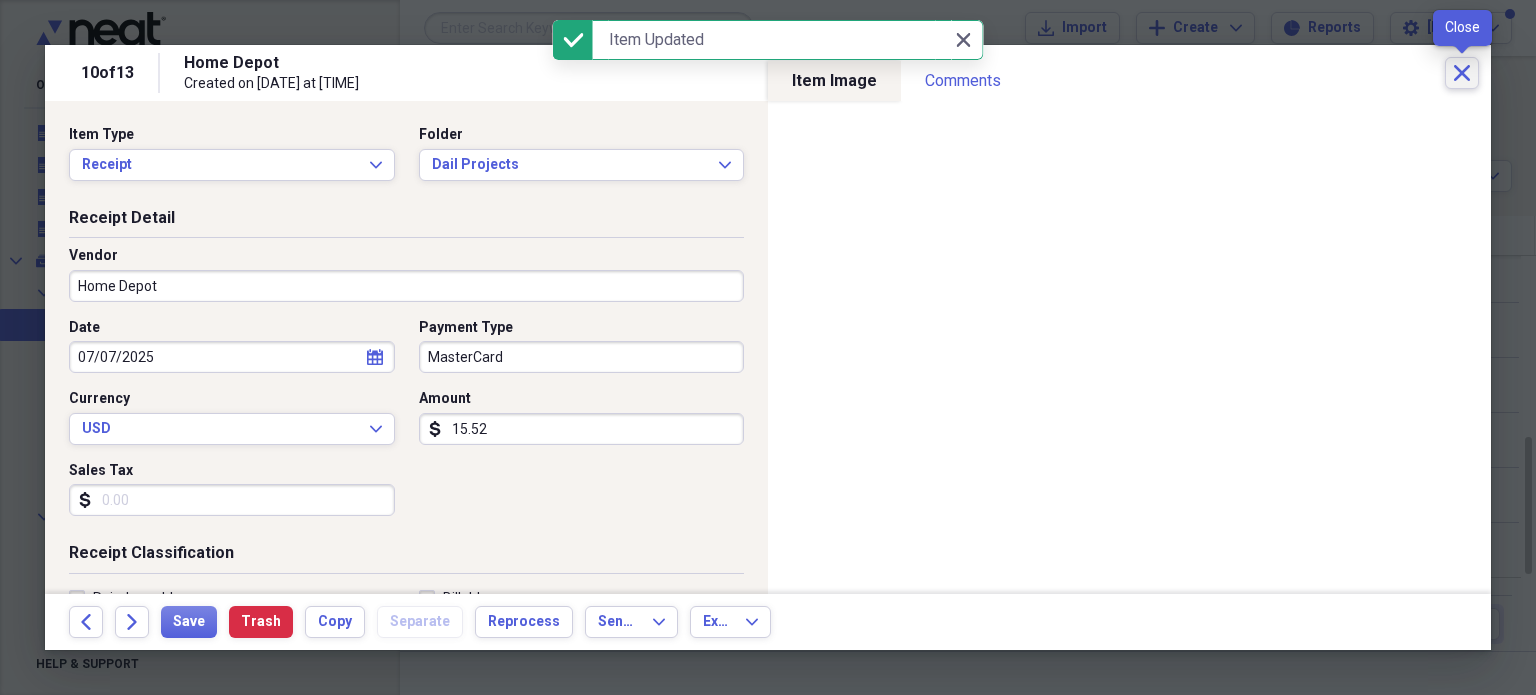 click on "Close" at bounding box center (1462, 73) 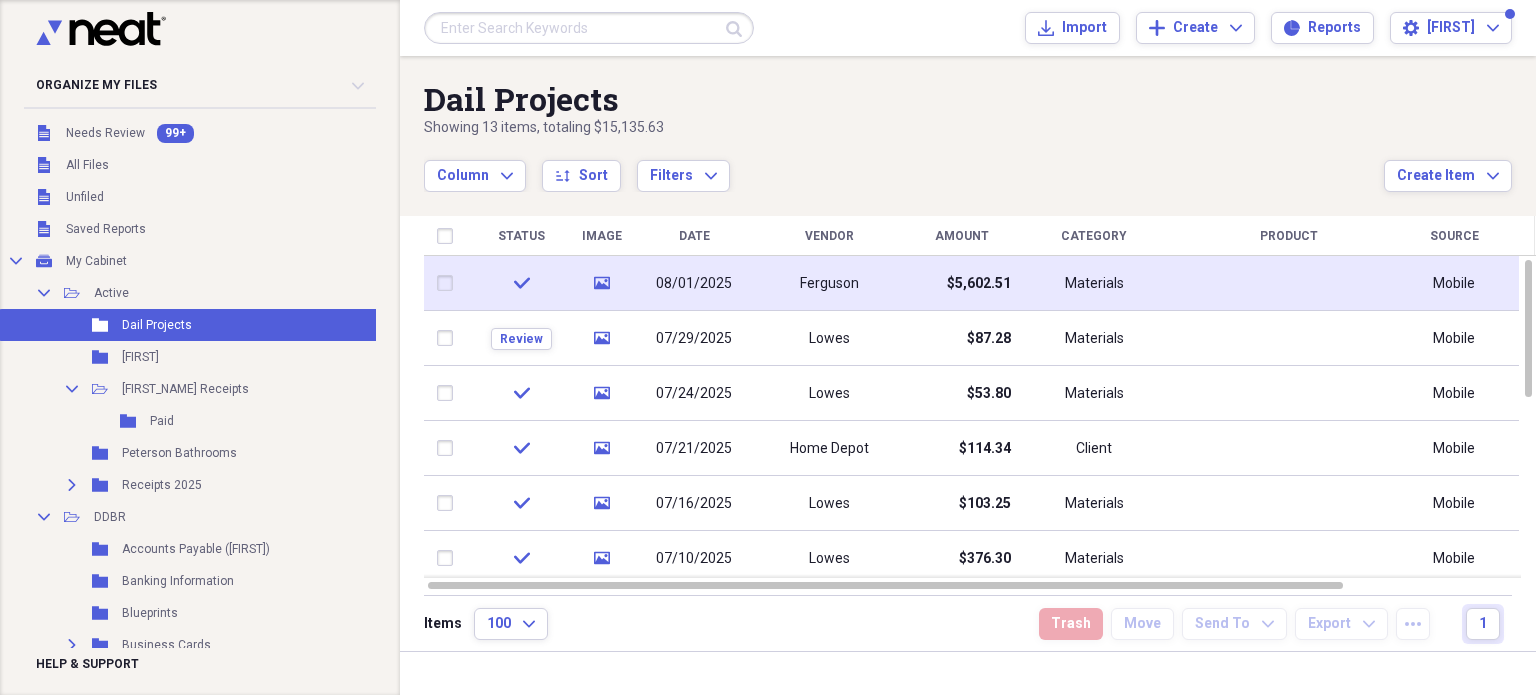 click on "Ferguson" at bounding box center [829, 284] 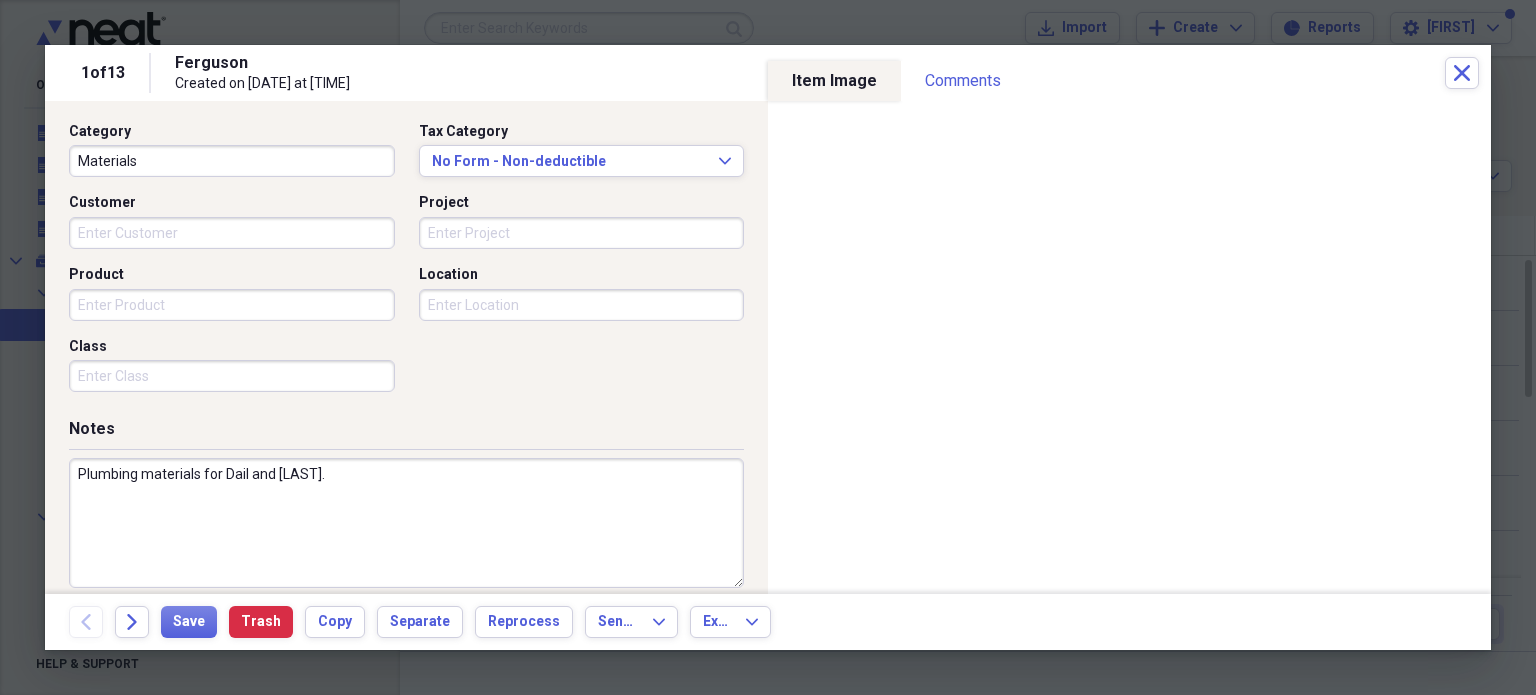 scroll, scrollTop: 526, scrollLeft: 0, axis: vertical 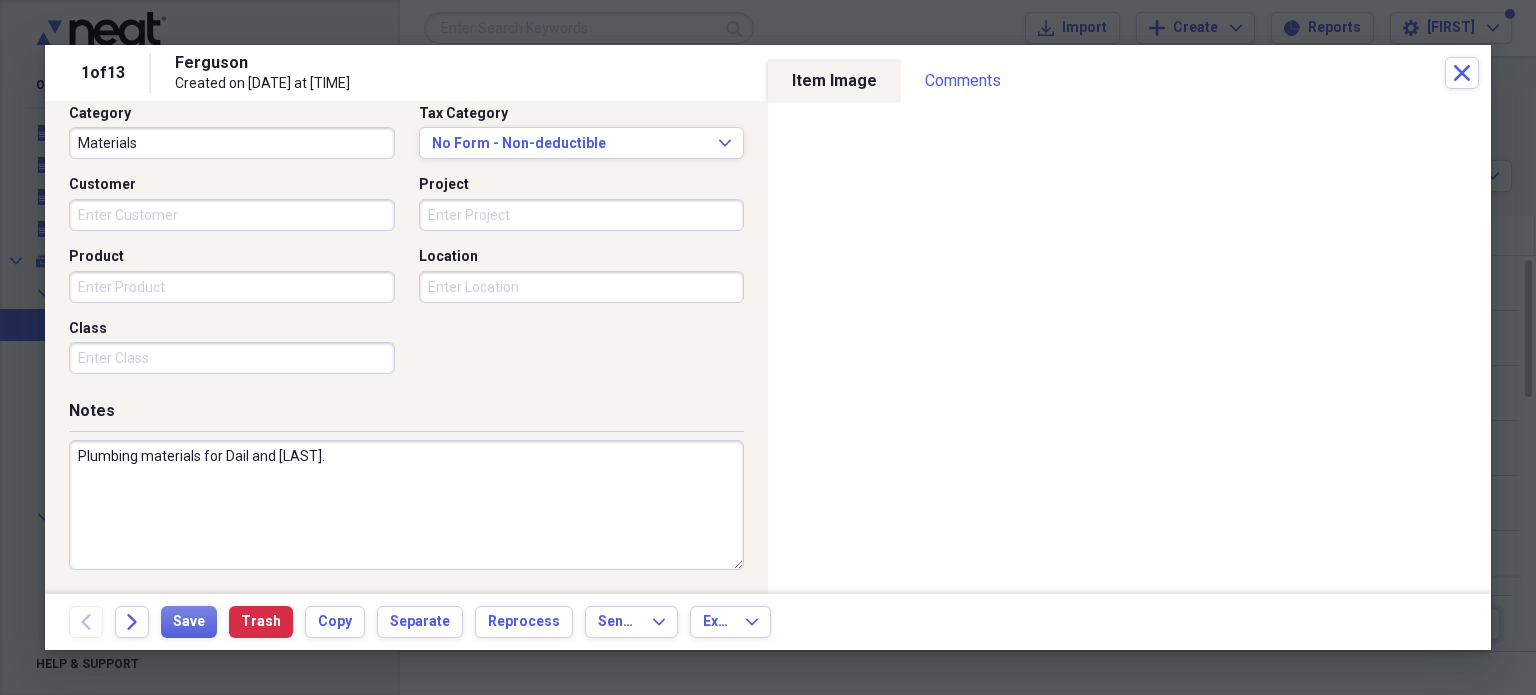 click on "Plumbing materials for Dail and [LAST]." at bounding box center (406, 505) 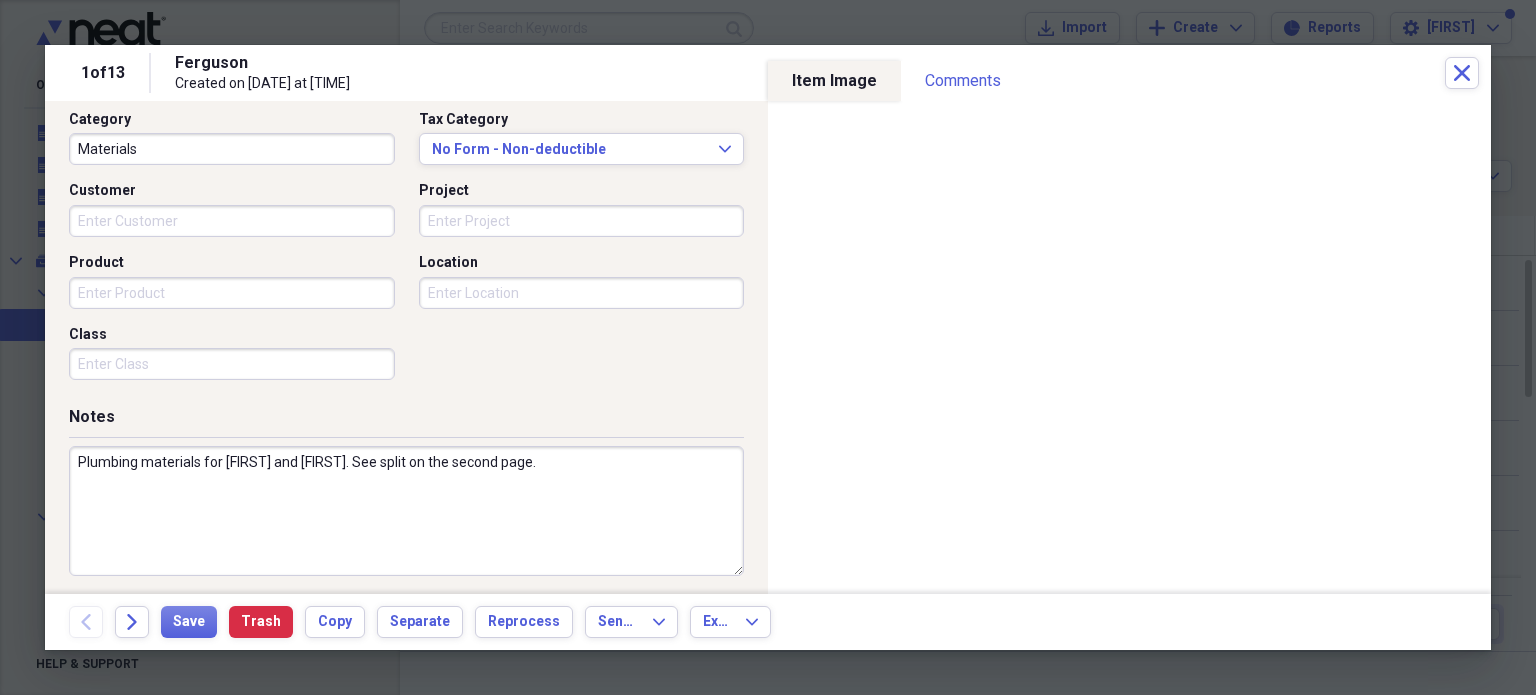 scroll, scrollTop: 526, scrollLeft: 0, axis: vertical 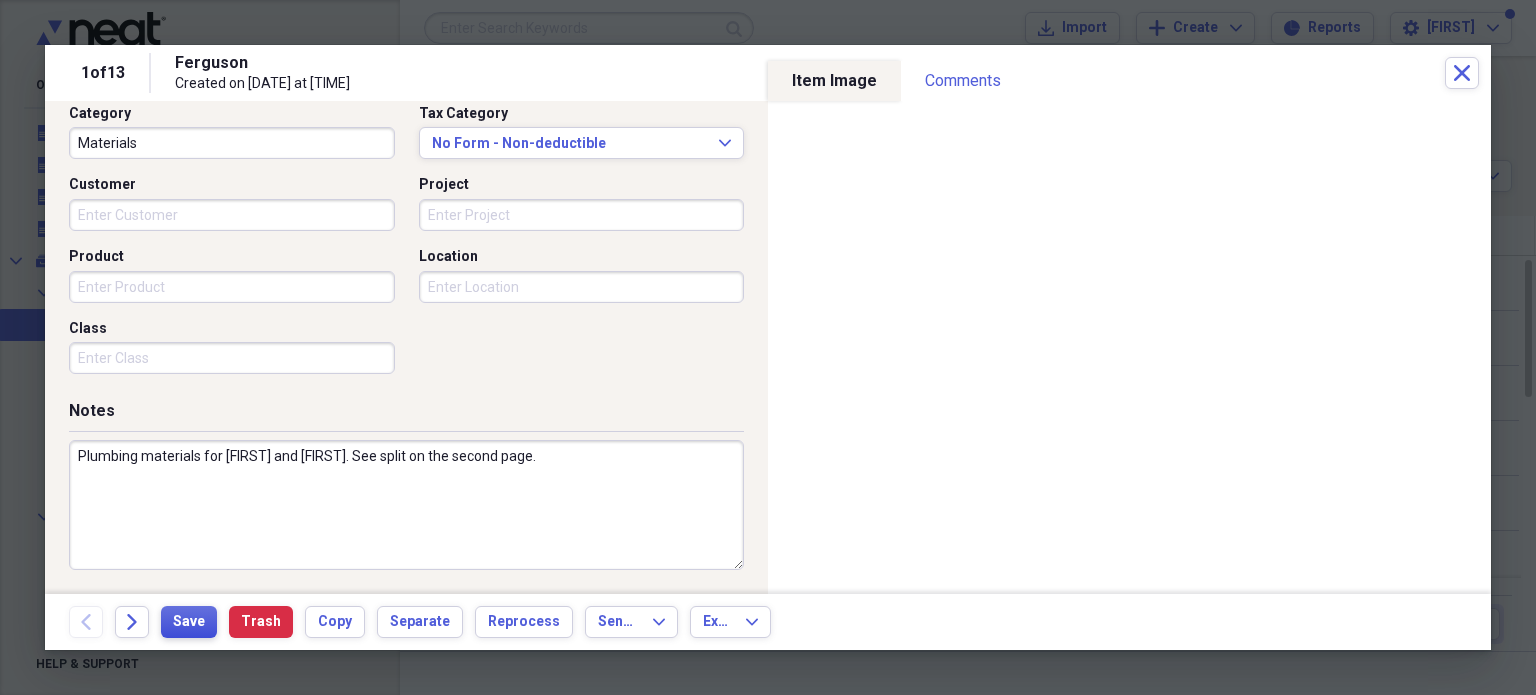 type on "Plumbing materials for [FIRST] and [FIRST]. See split on the second page." 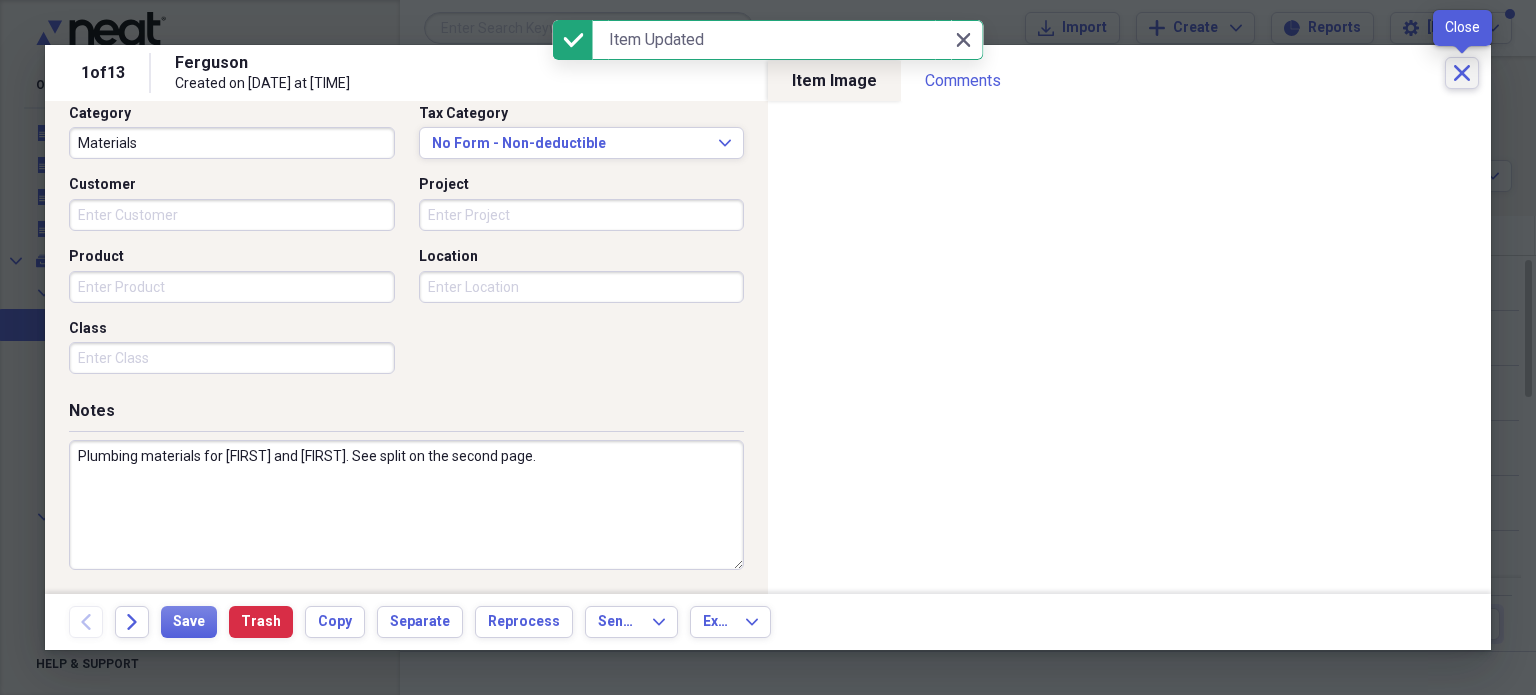 click 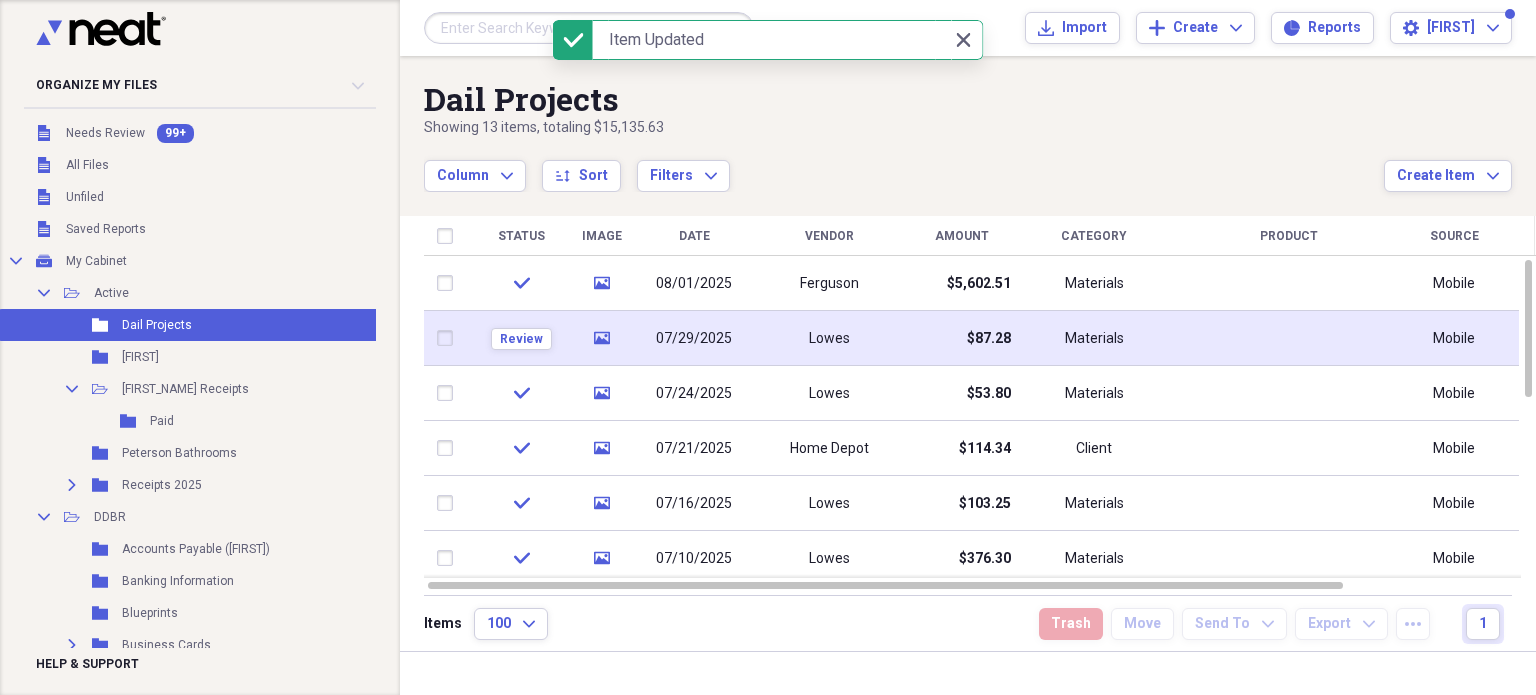 click on "$87.28" at bounding box center (961, 338) 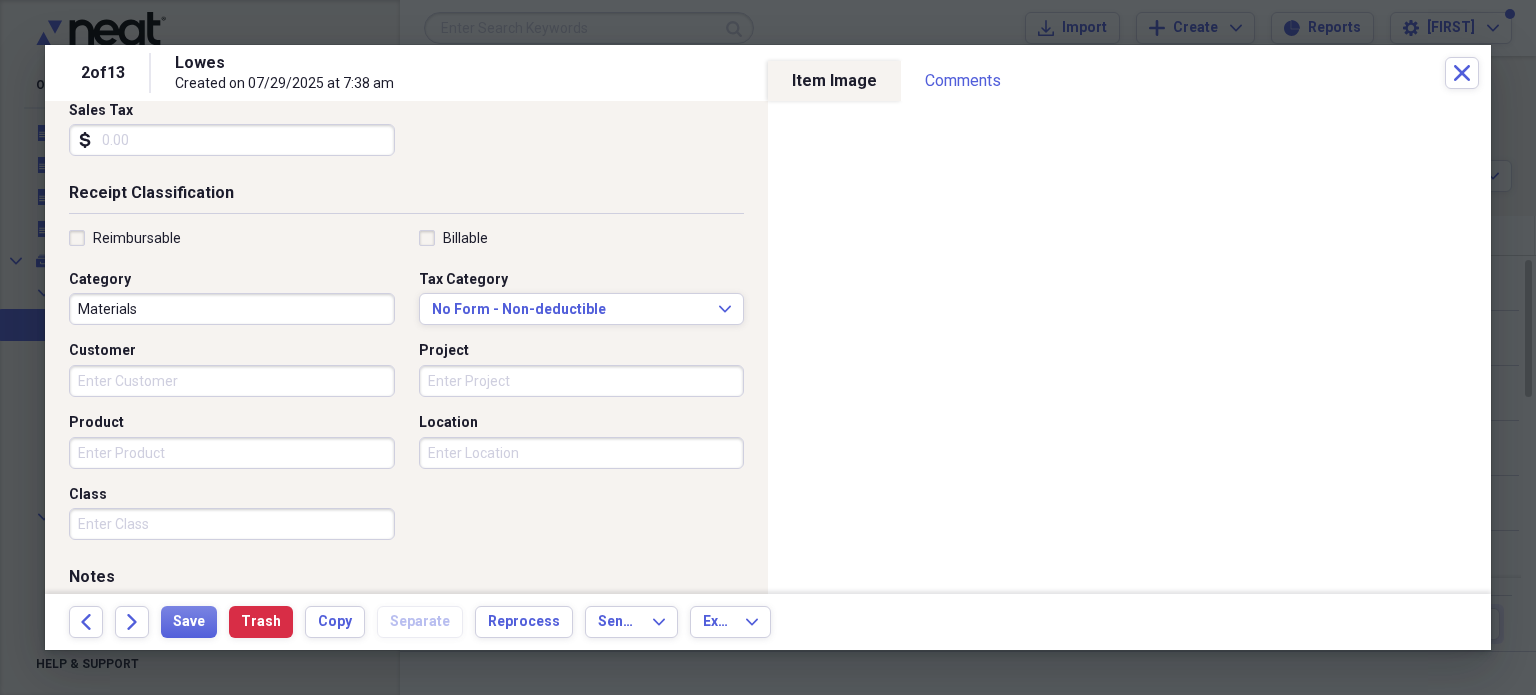 scroll, scrollTop: 500, scrollLeft: 0, axis: vertical 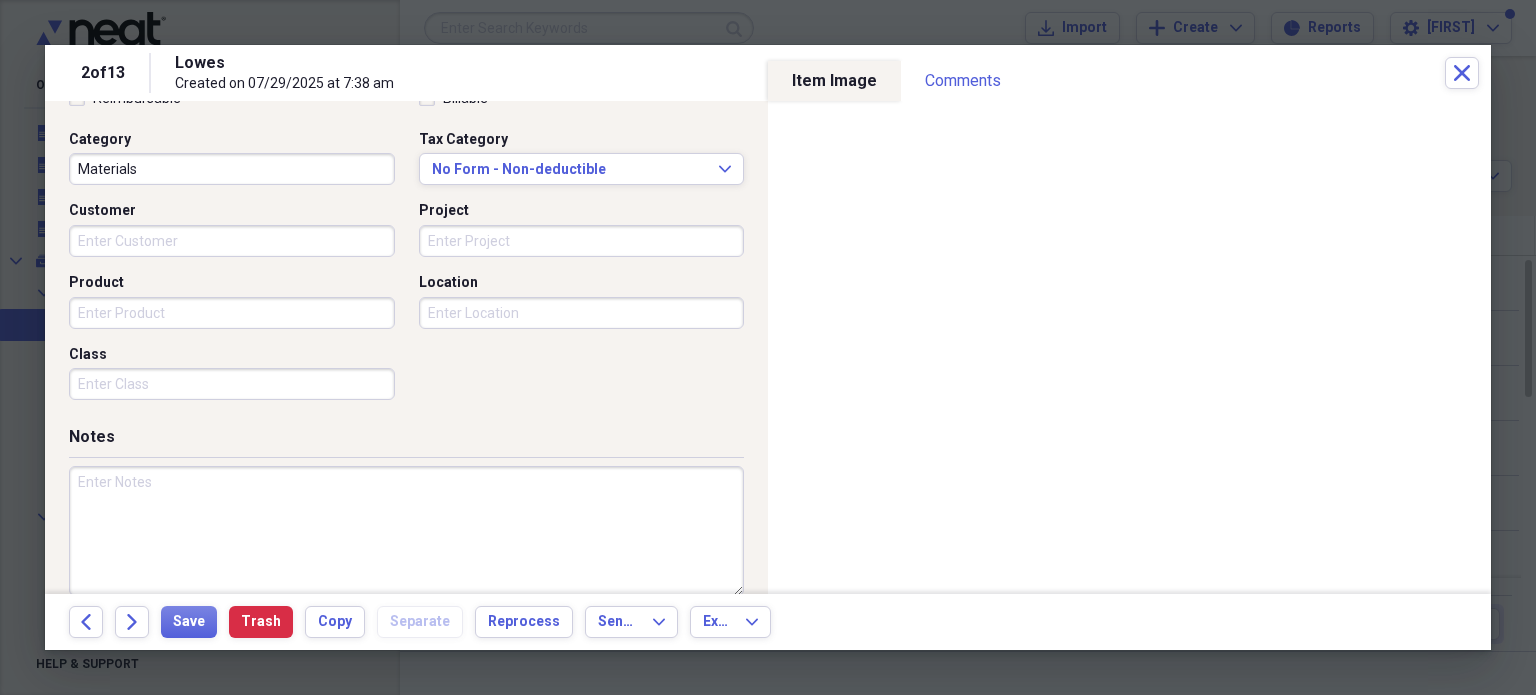 click at bounding box center [406, 531] 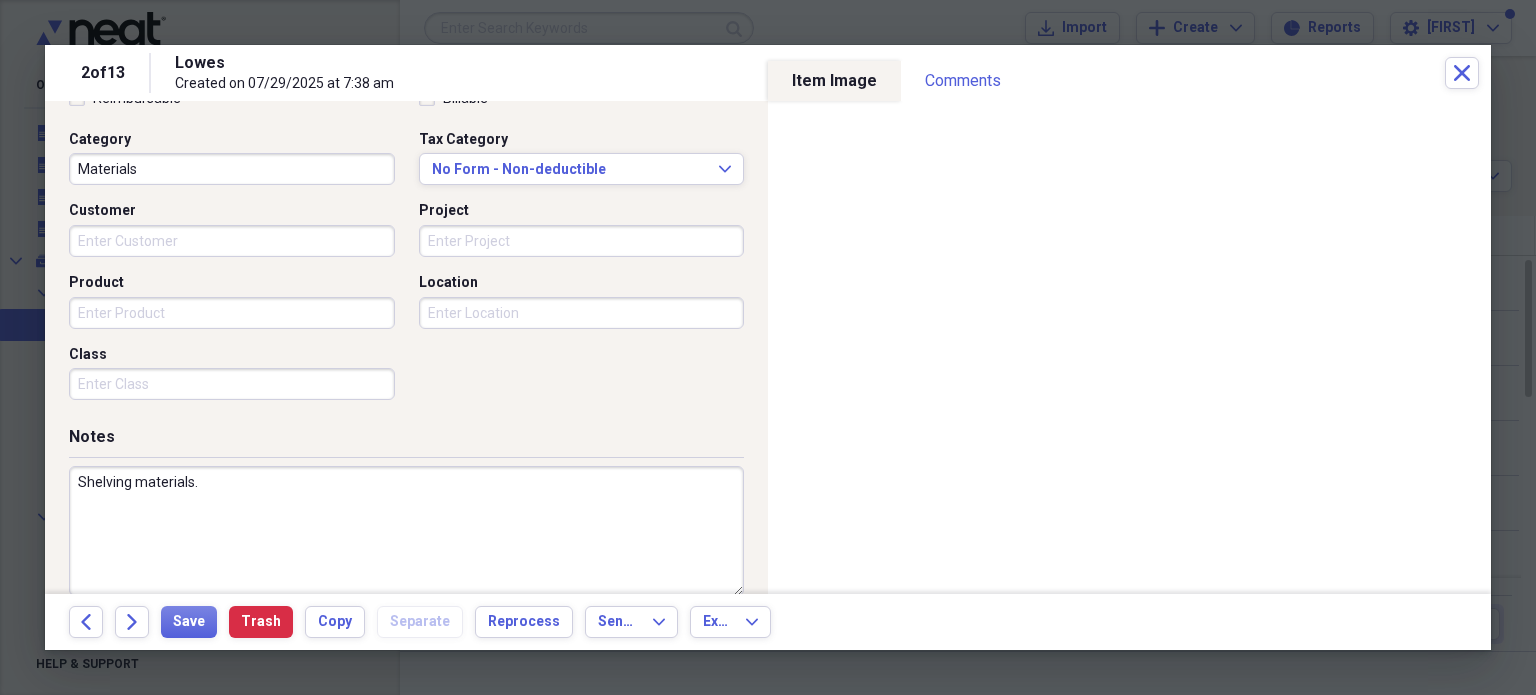 type on "Shelving materials." 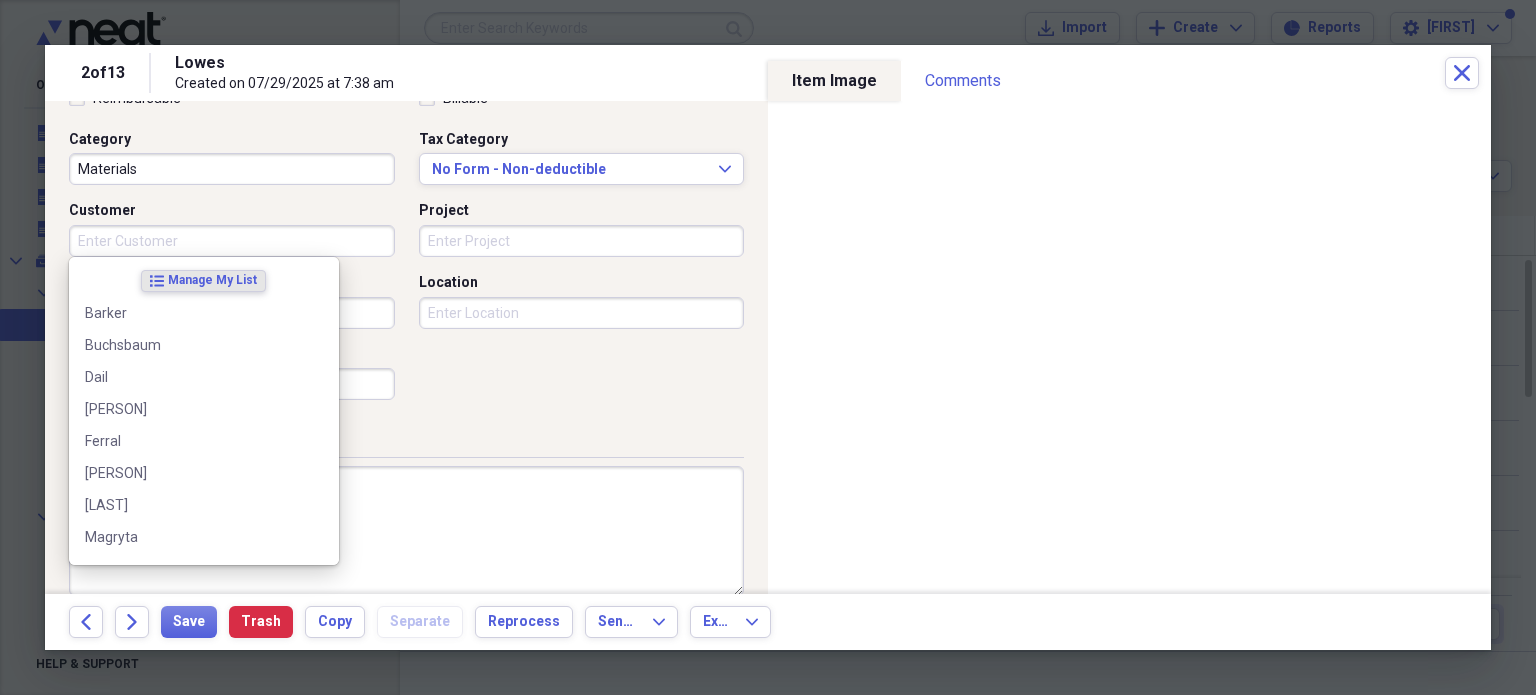 click on "Customer" at bounding box center (232, 241) 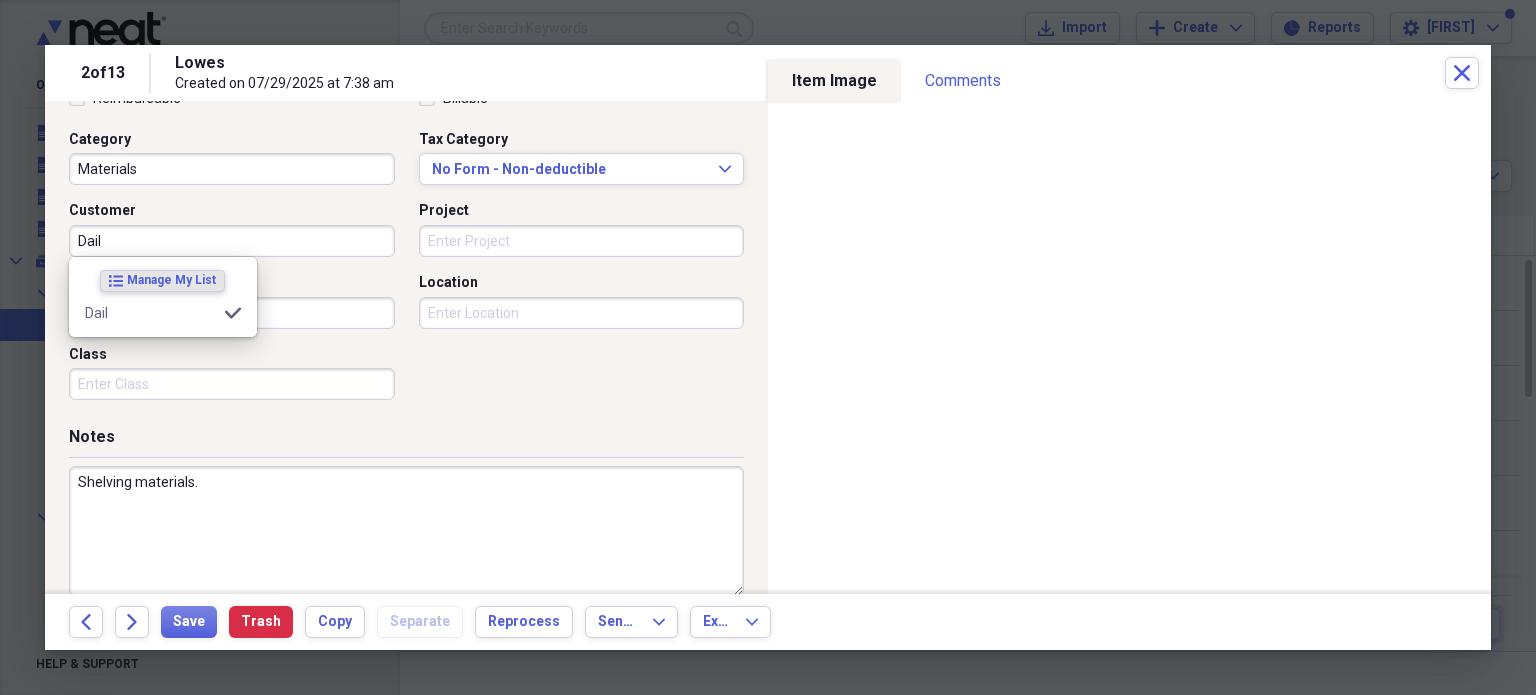 type on "Dail" 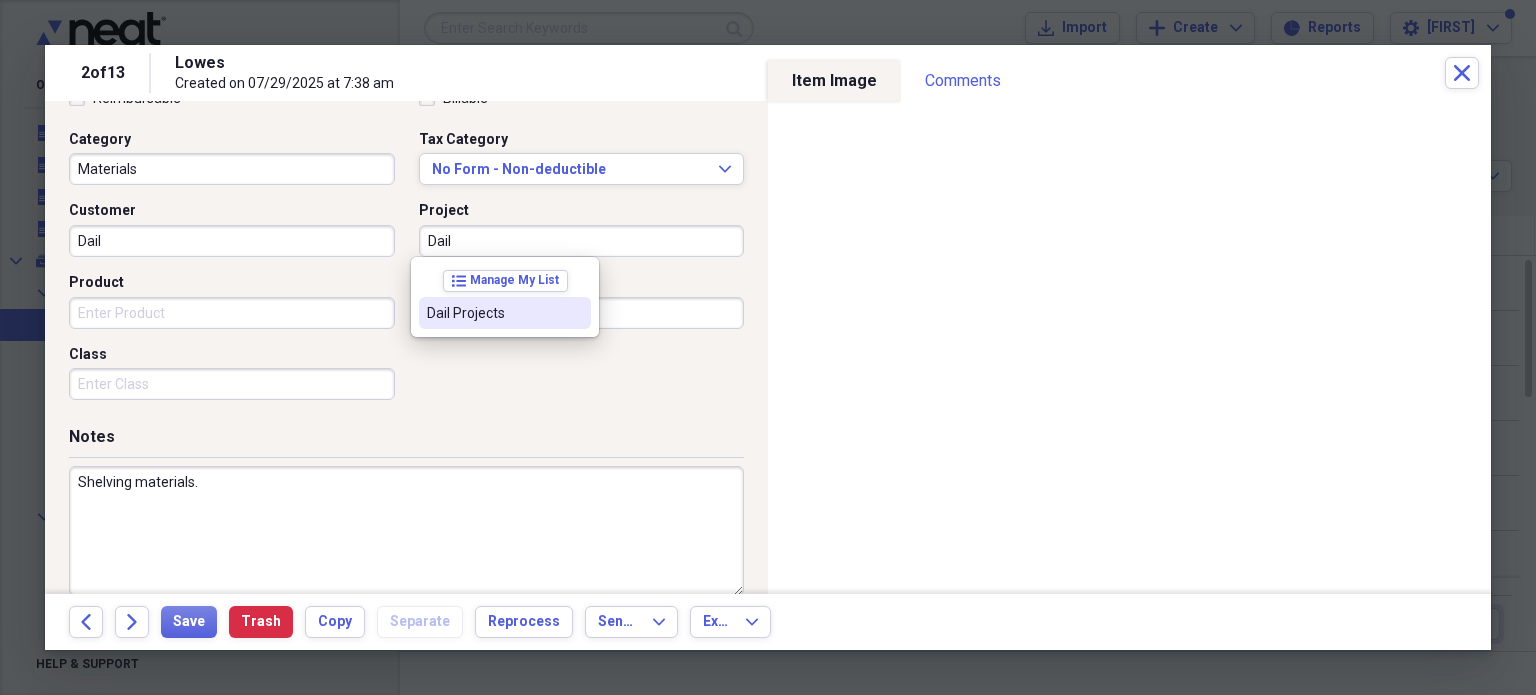 click on "Dail Projects" at bounding box center [505, 313] 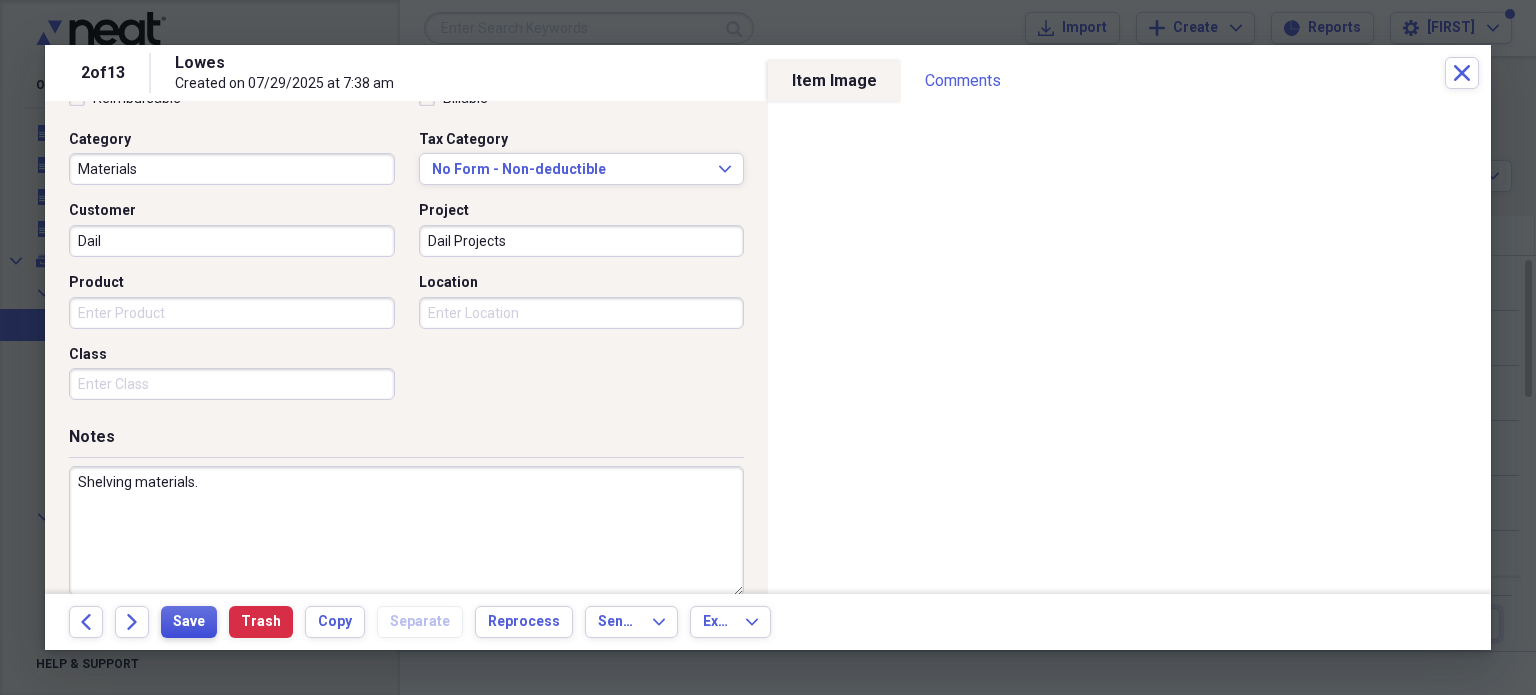 click on "Save" at bounding box center [189, 622] 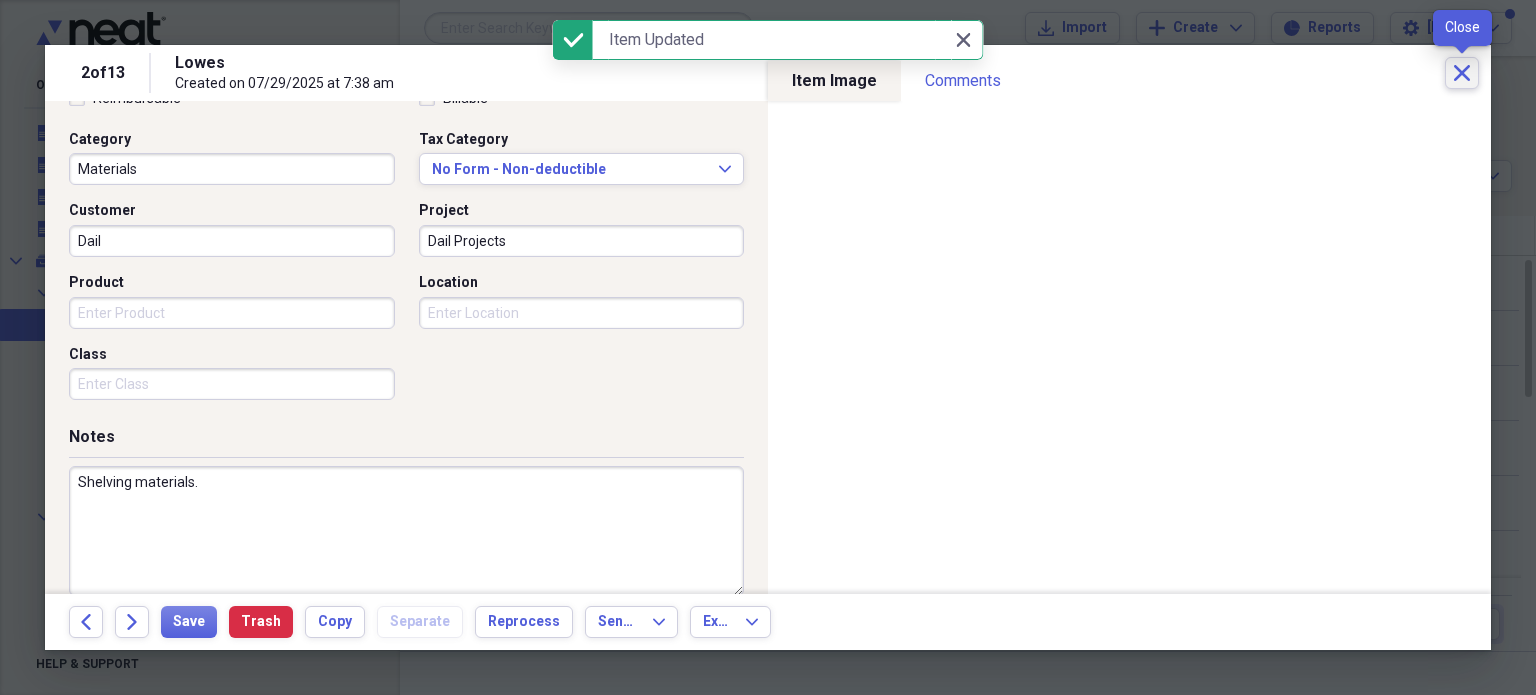 click 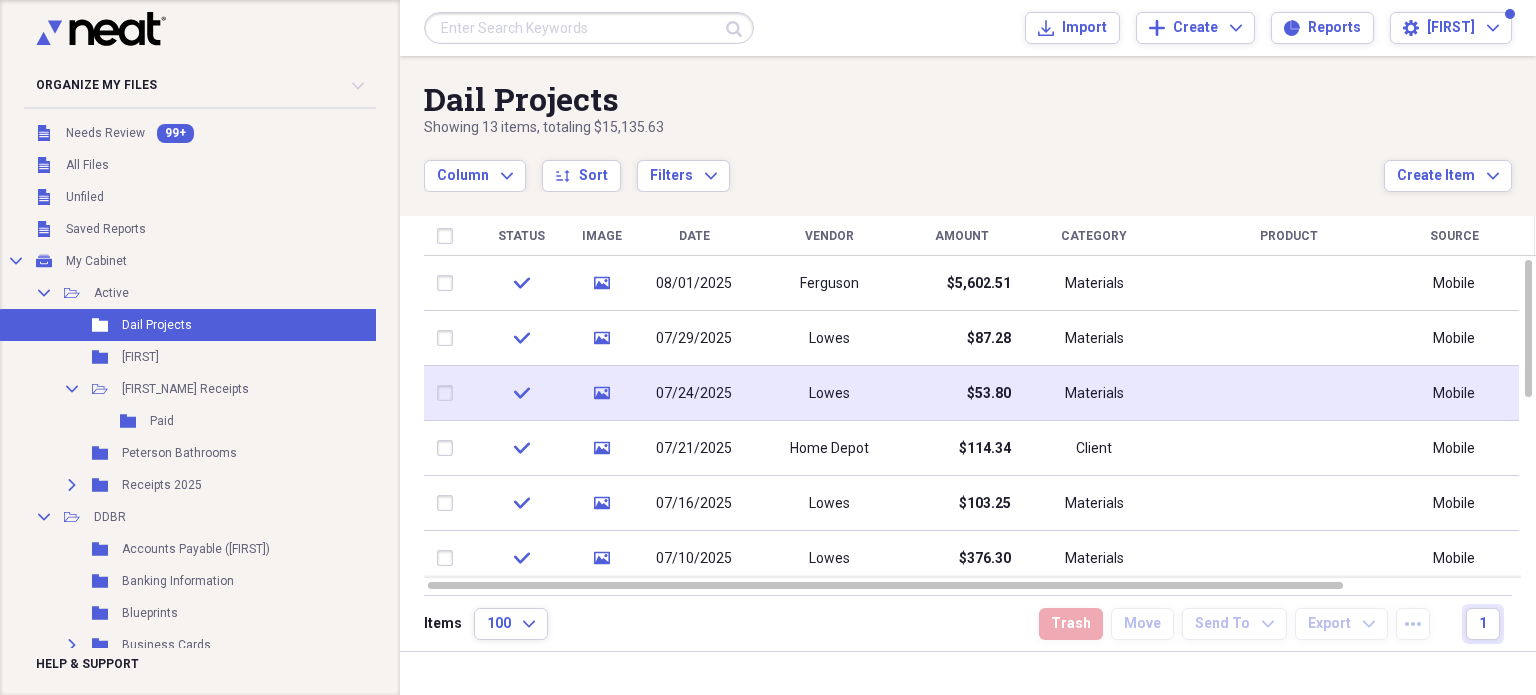 click on "Materials" at bounding box center [1094, 394] 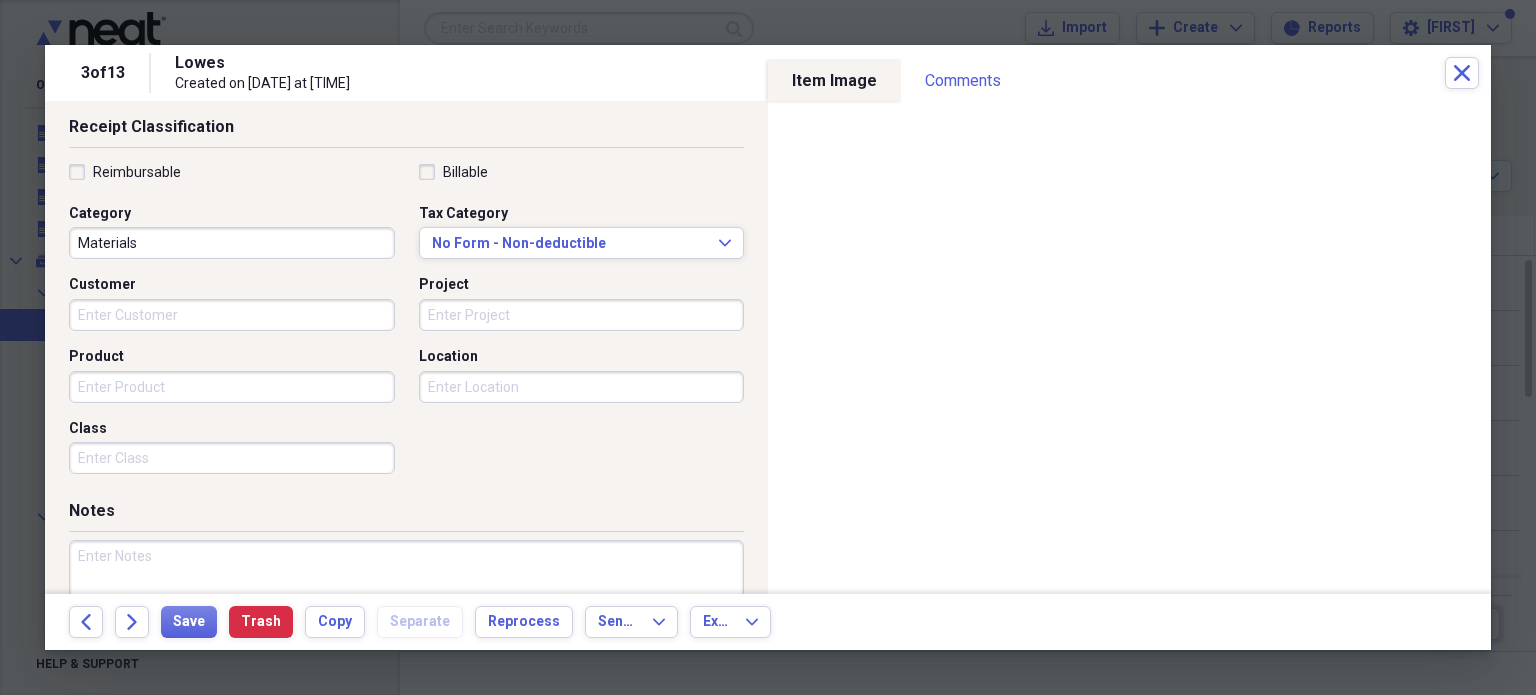 scroll, scrollTop: 500, scrollLeft: 0, axis: vertical 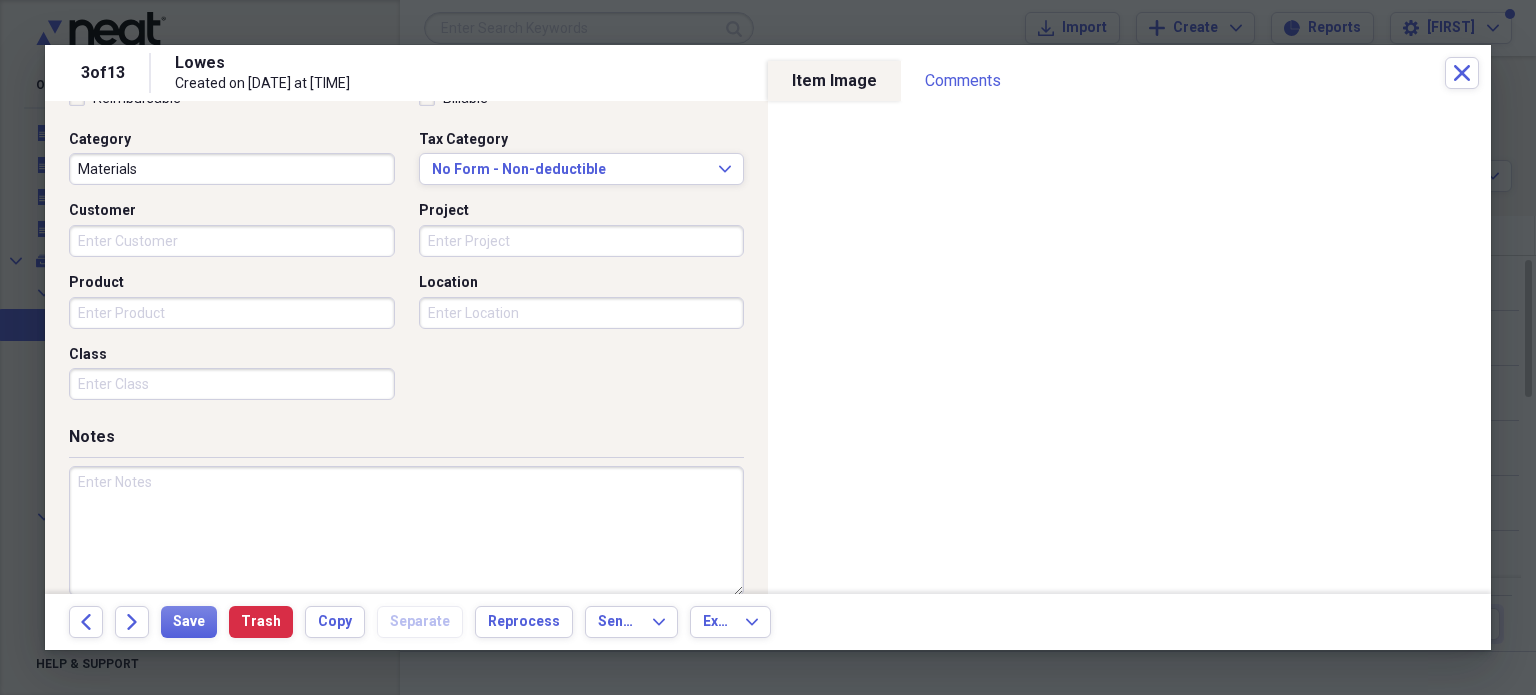 click at bounding box center [406, 531] 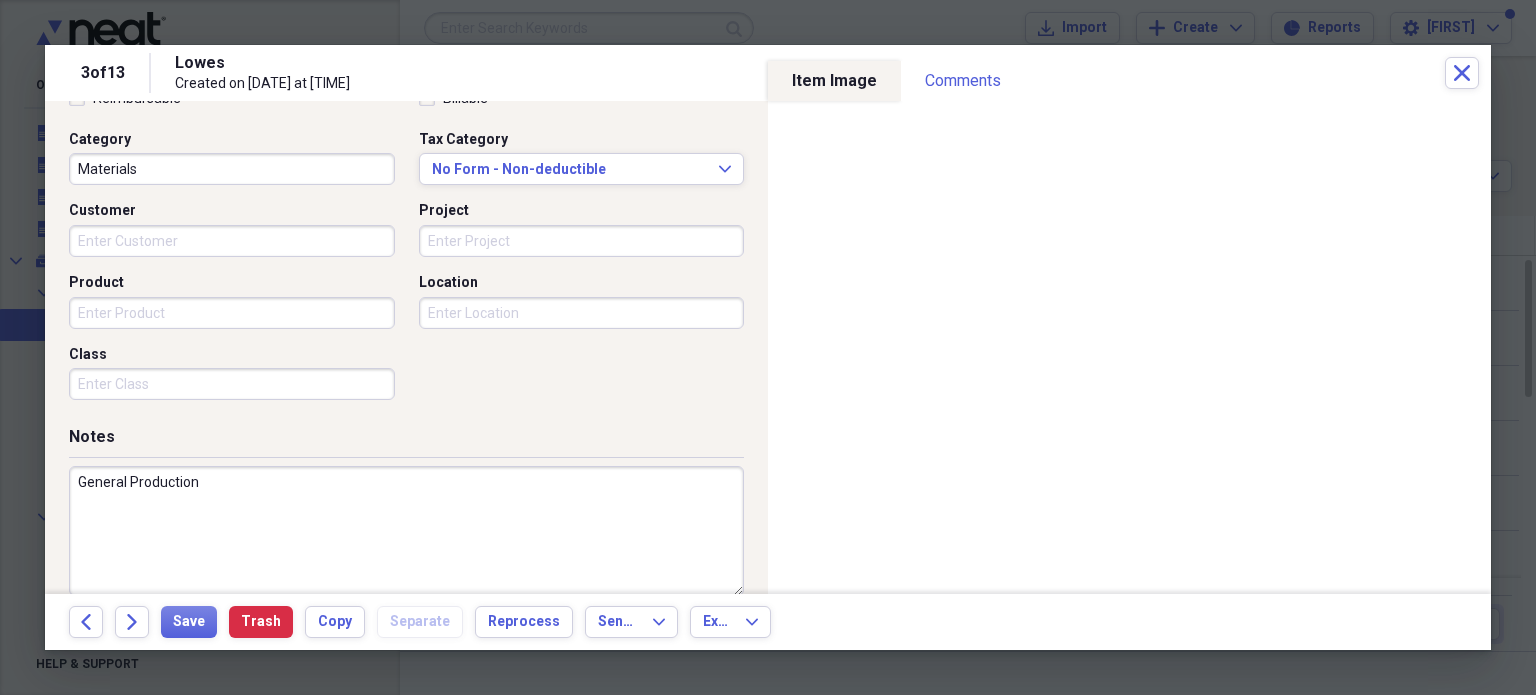type on "General Production" 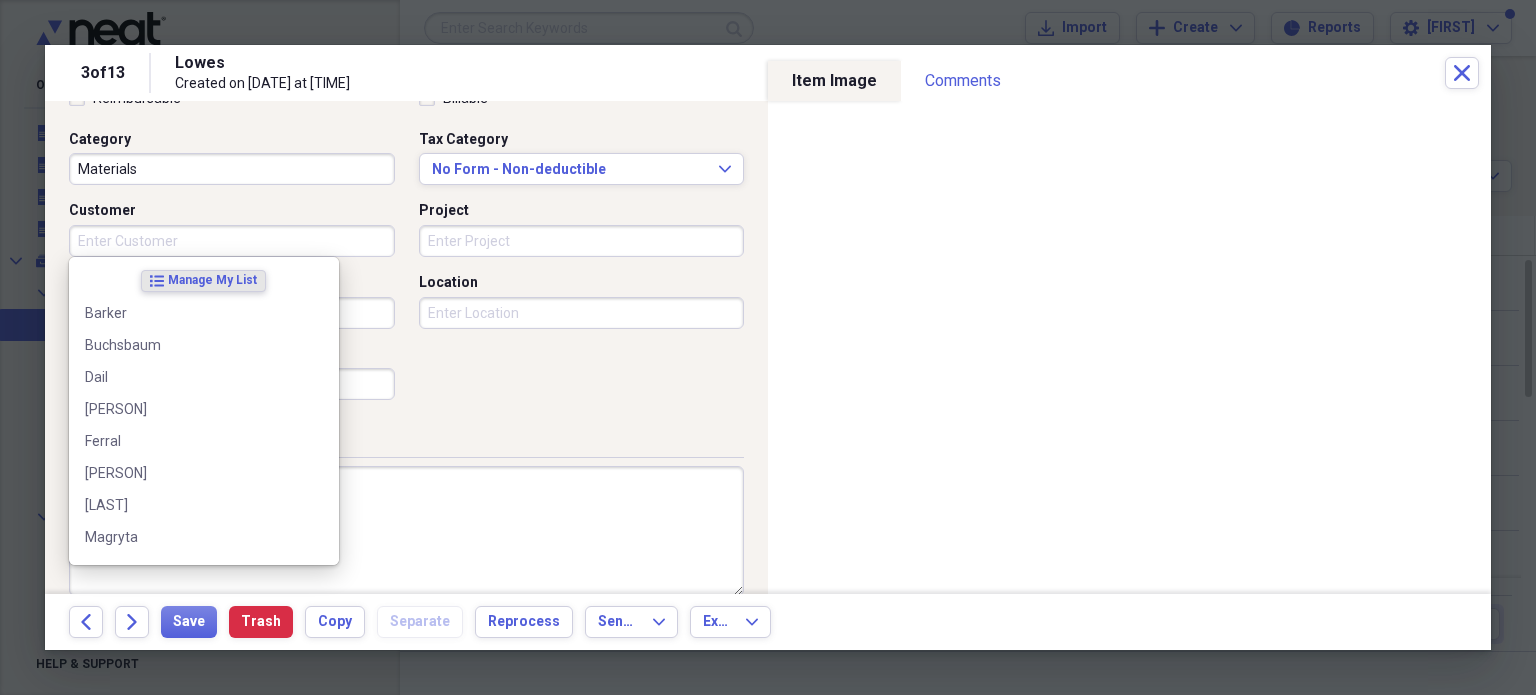 click on "Customer" at bounding box center [232, 241] 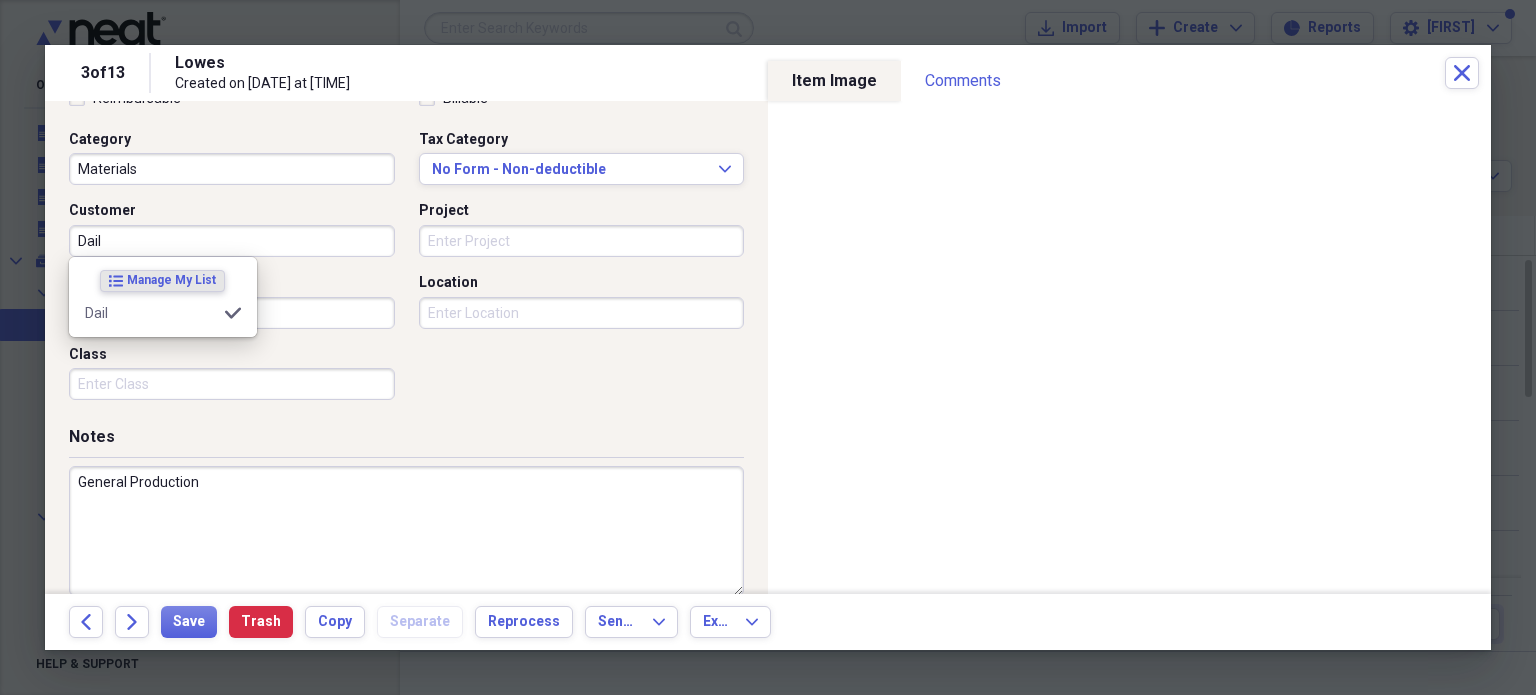 type on "Dail" 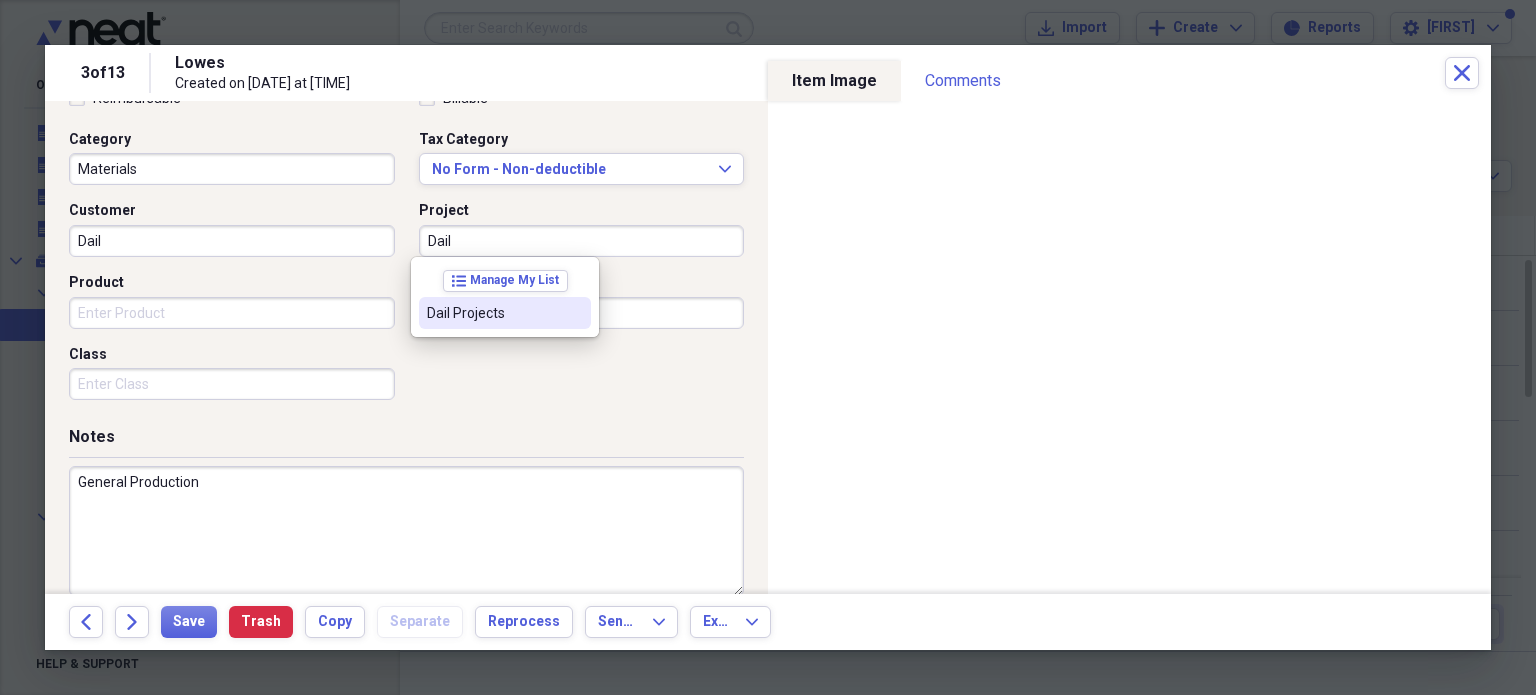 click on "Dail Projects" at bounding box center [493, 313] 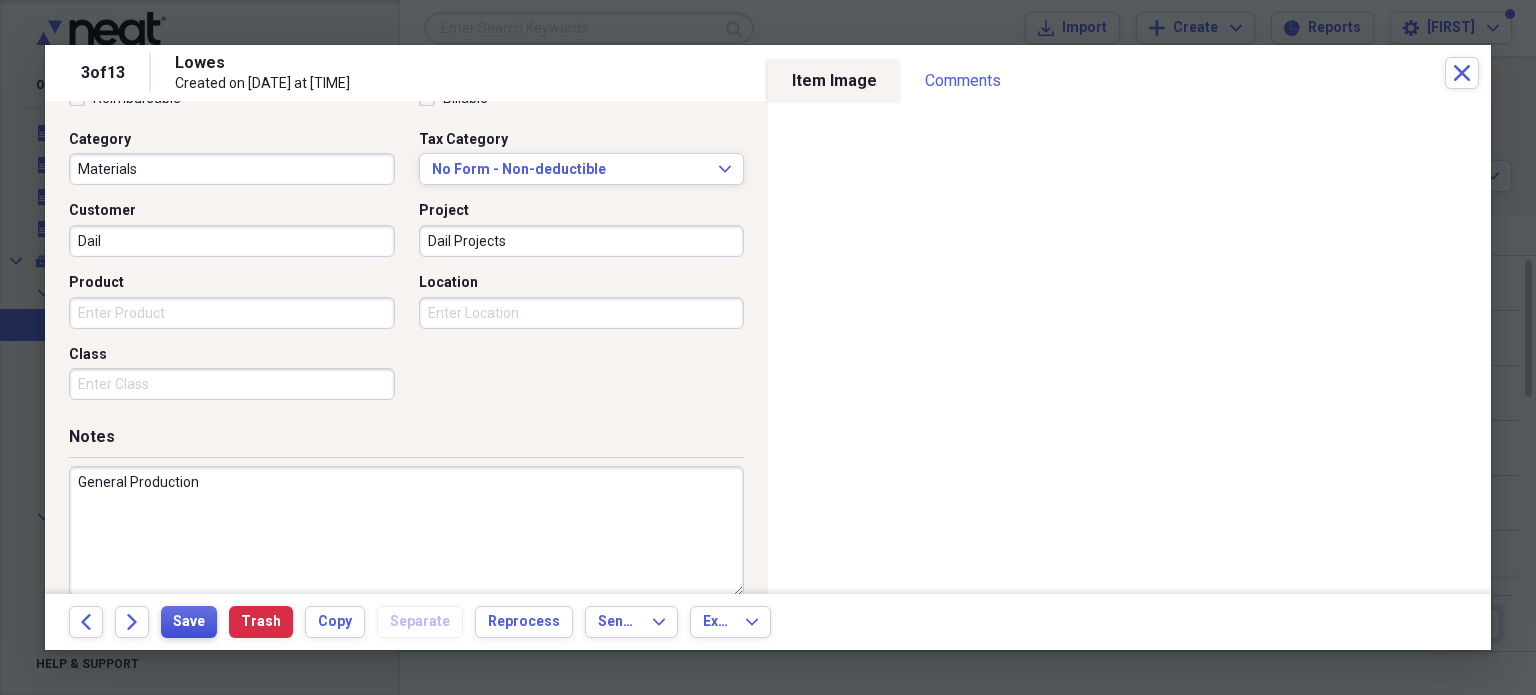 click on "Save" at bounding box center (189, 622) 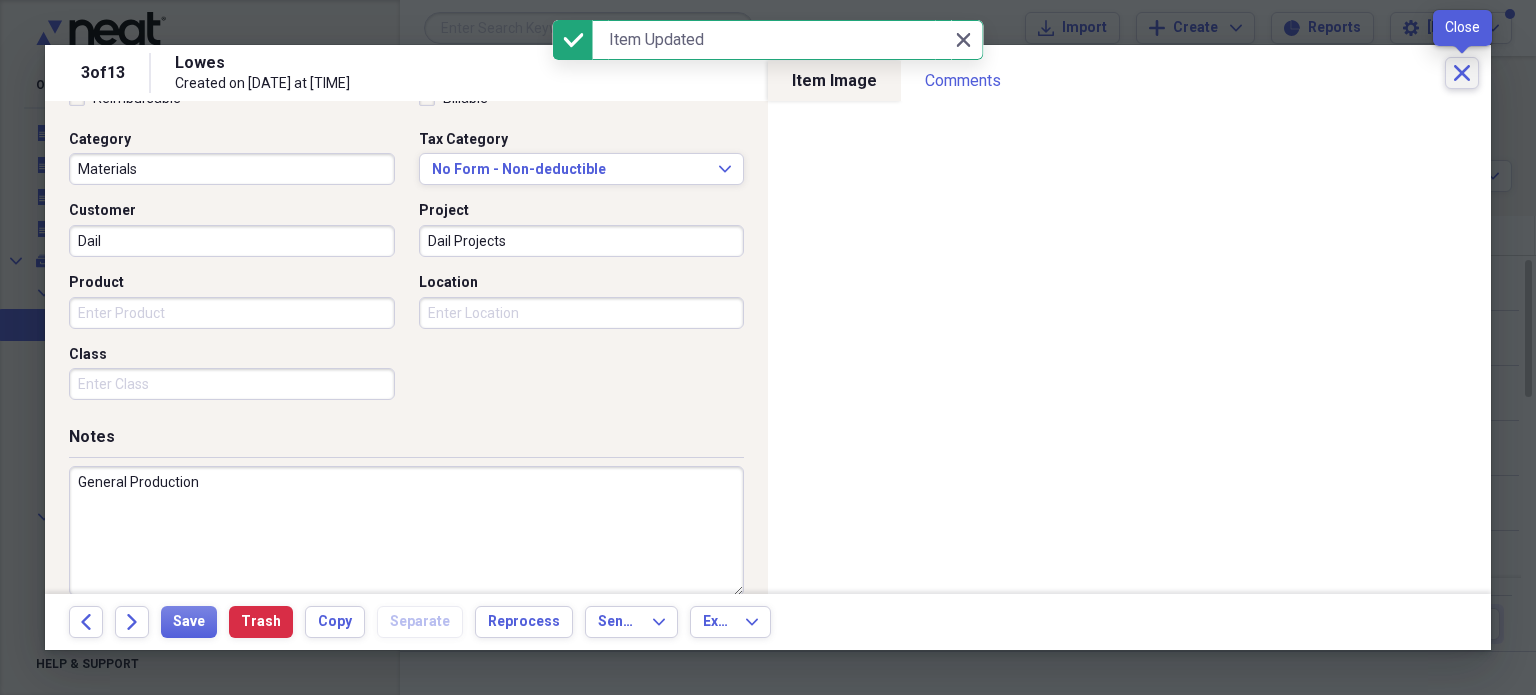 click on "Close" at bounding box center [1462, 73] 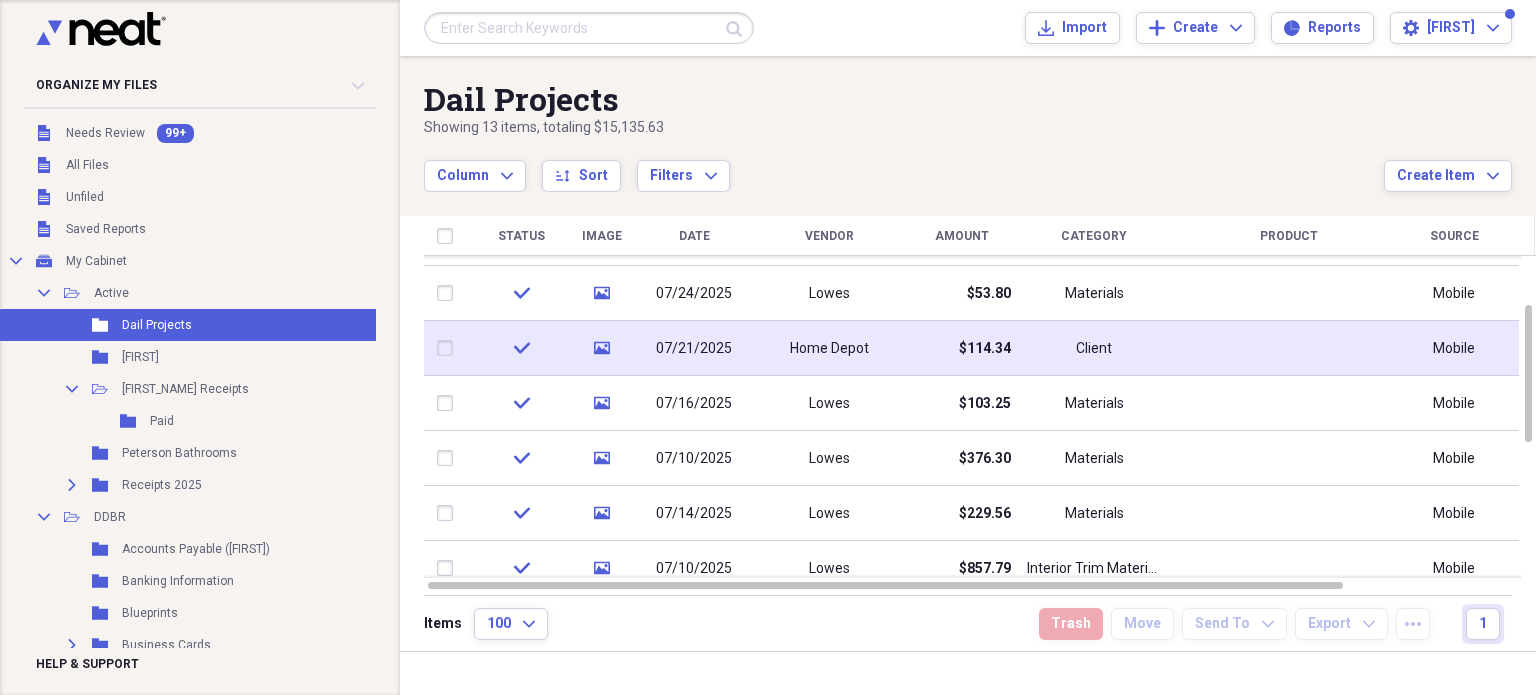 click on "$114.34" at bounding box center [961, 348] 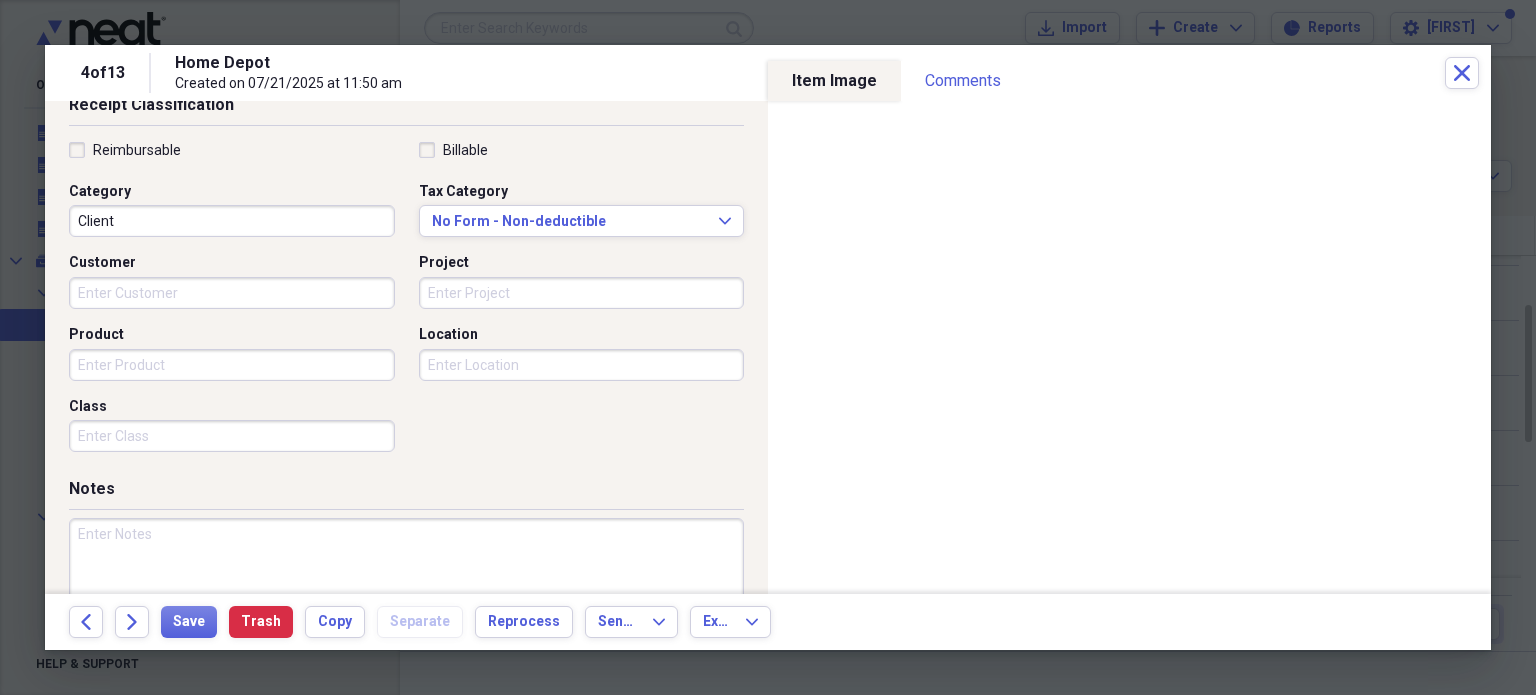 scroll, scrollTop: 526, scrollLeft: 0, axis: vertical 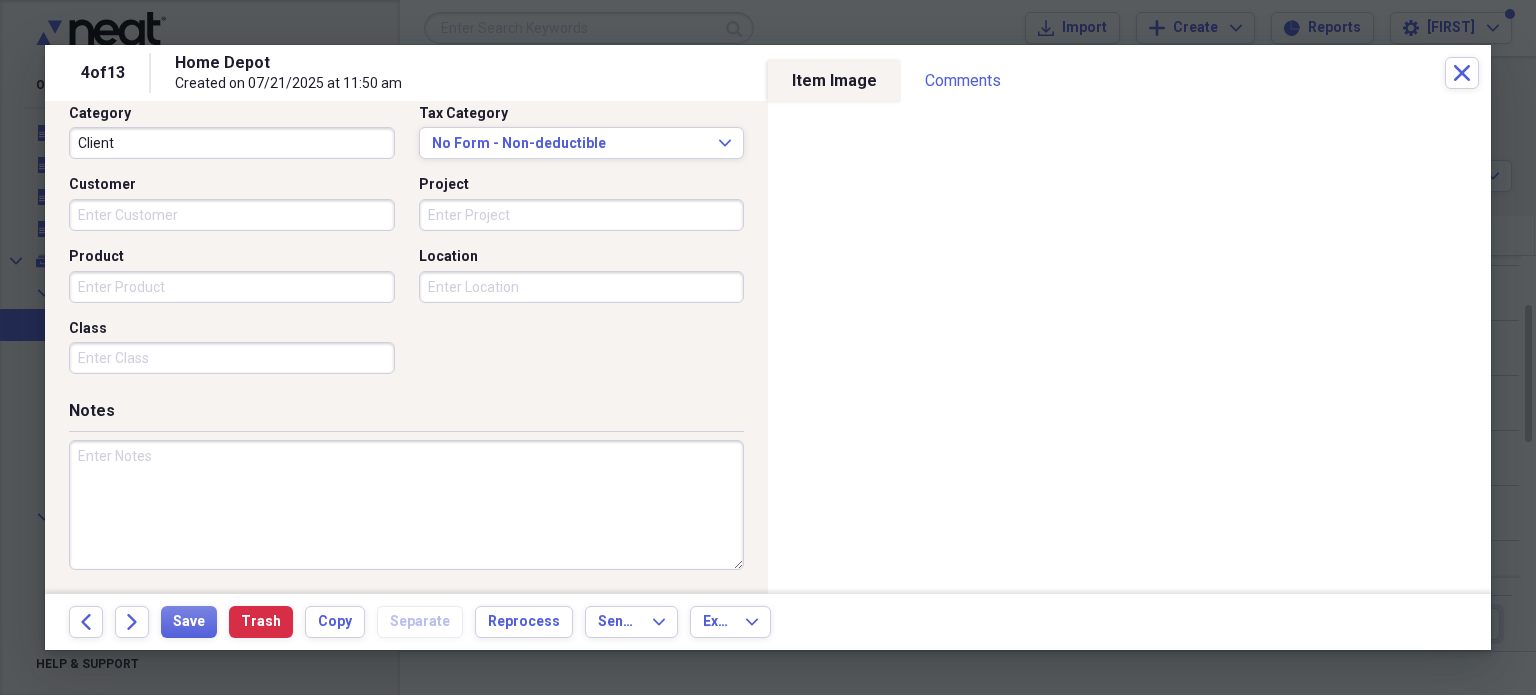 click at bounding box center (406, 505) 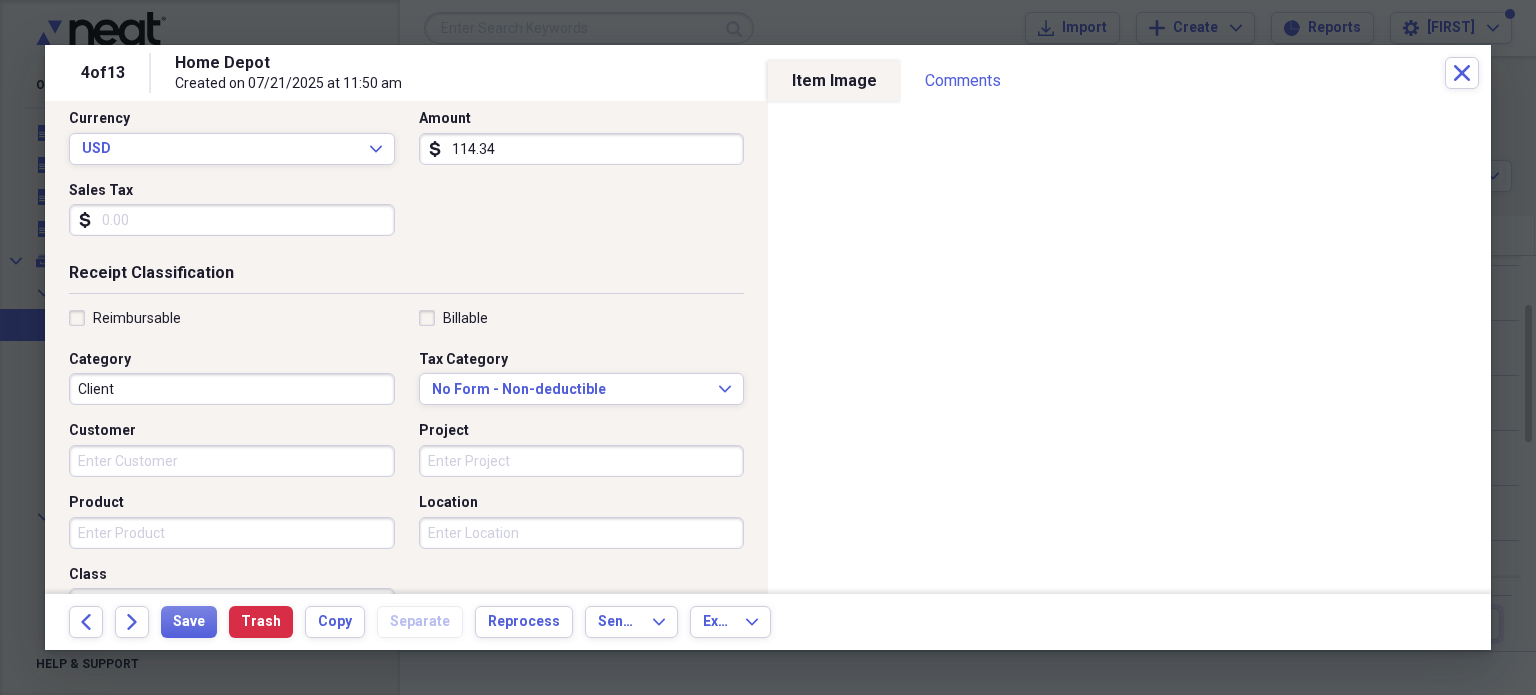 scroll, scrollTop: 326, scrollLeft: 0, axis: vertical 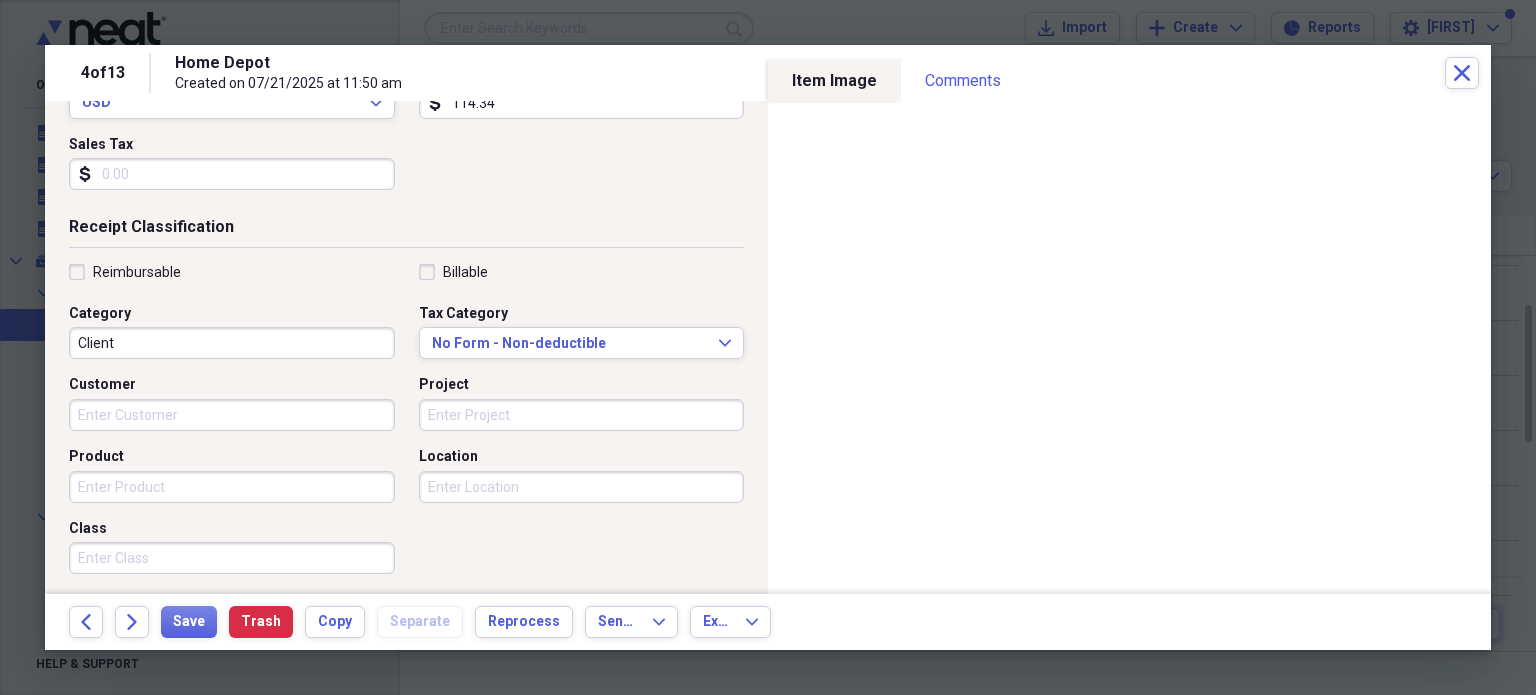 type on "General production." 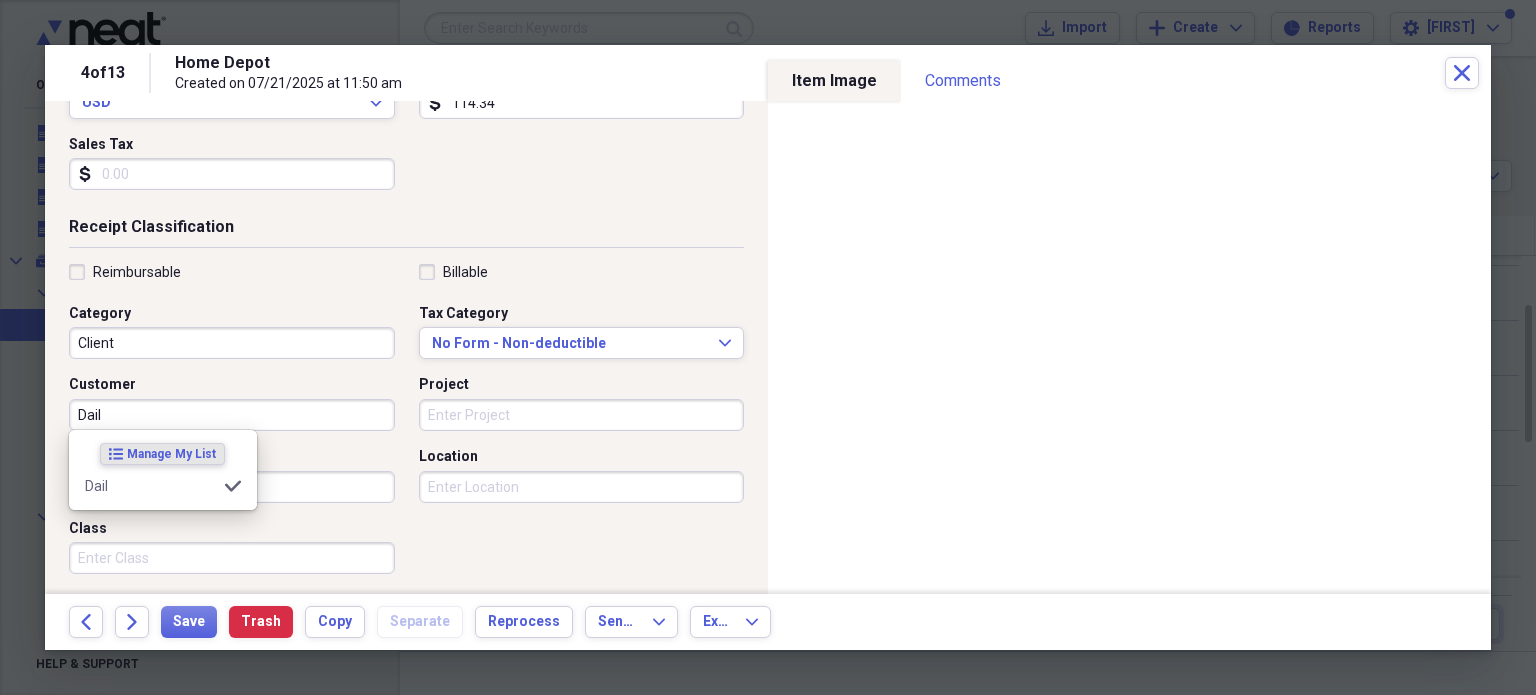 type on "Dail" 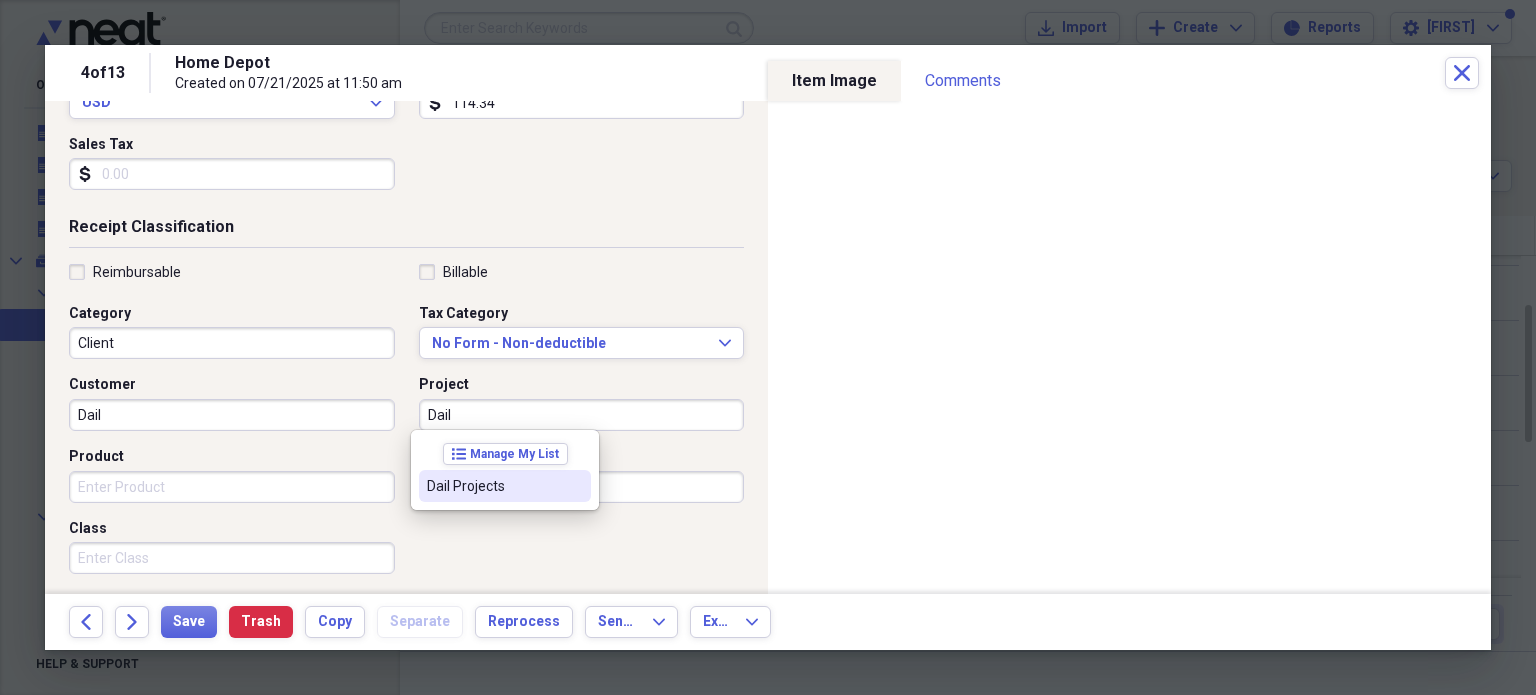 click on "Dail Projects" at bounding box center [505, 486] 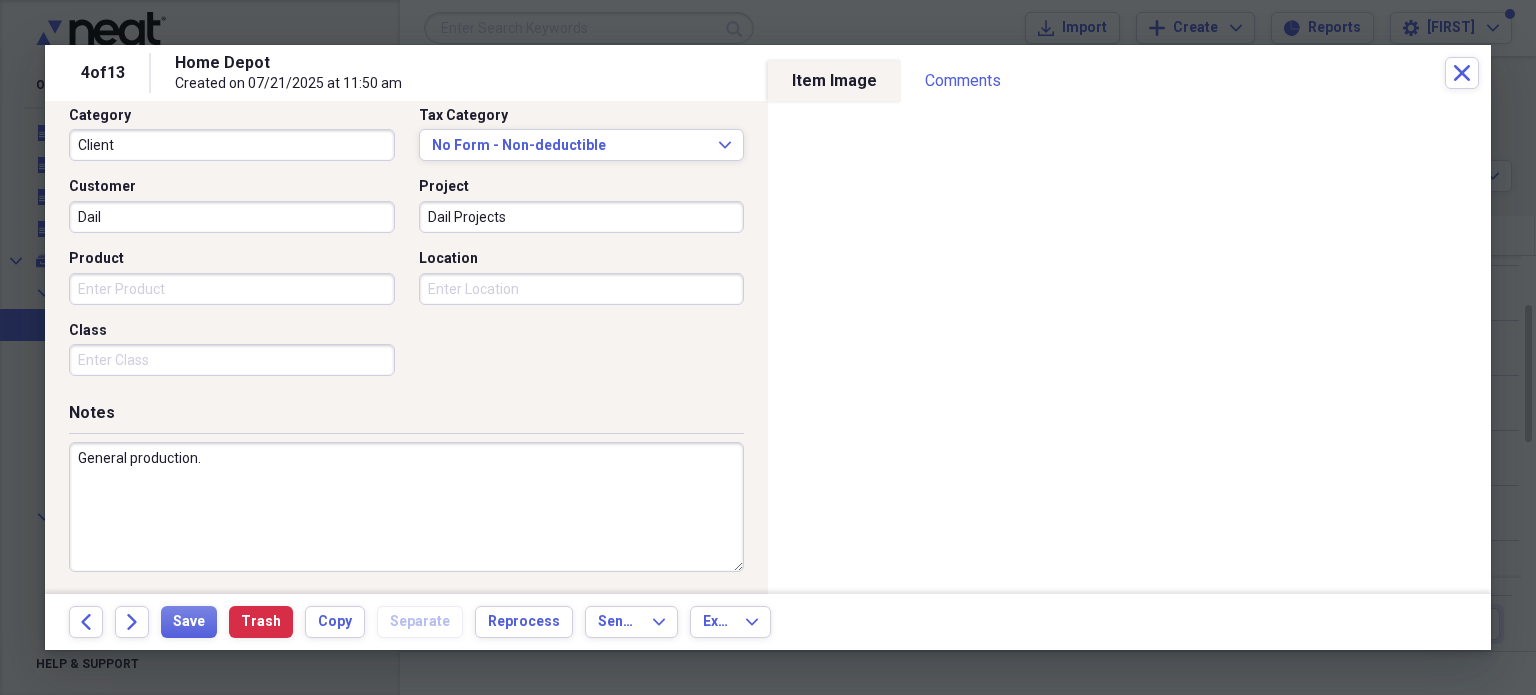 scroll, scrollTop: 526, scrollLeft: 0, axis: vertical 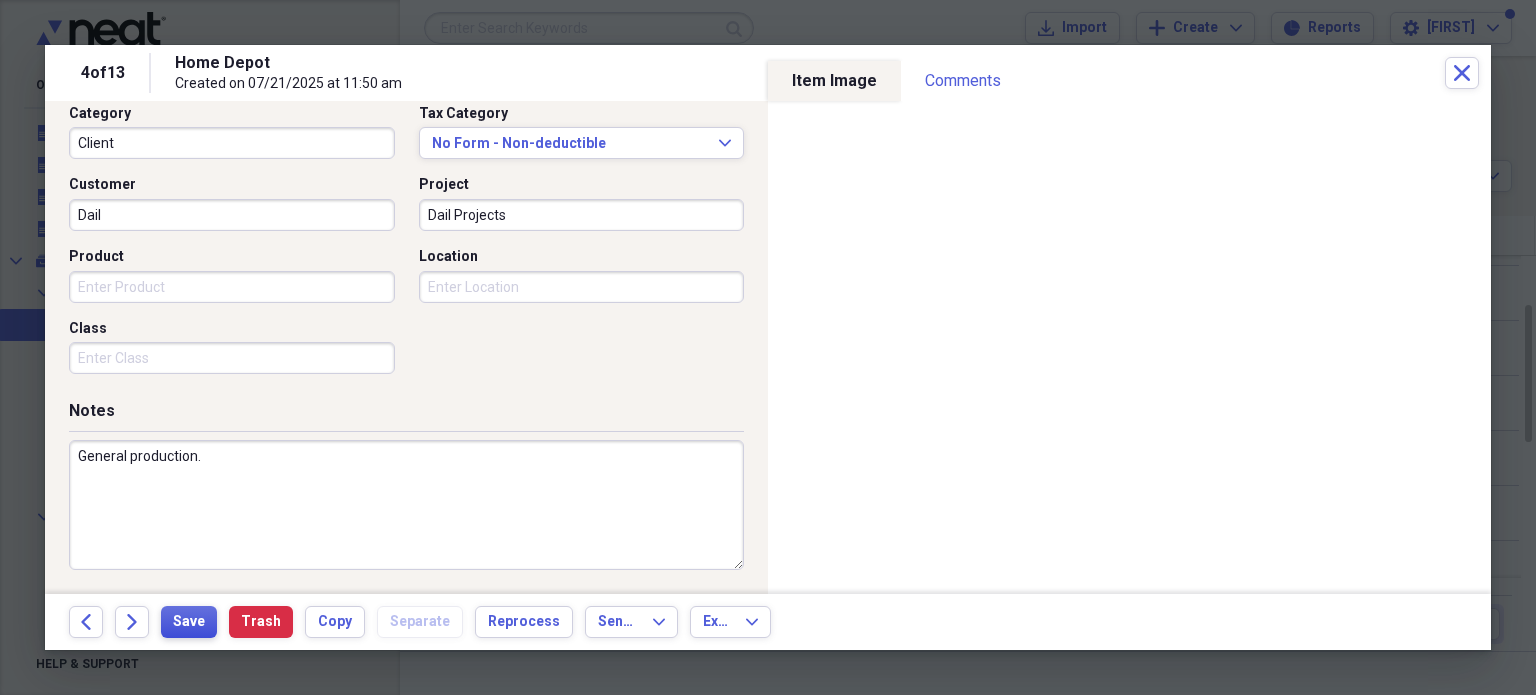 click on "Save" at bounding box center (189, 622) 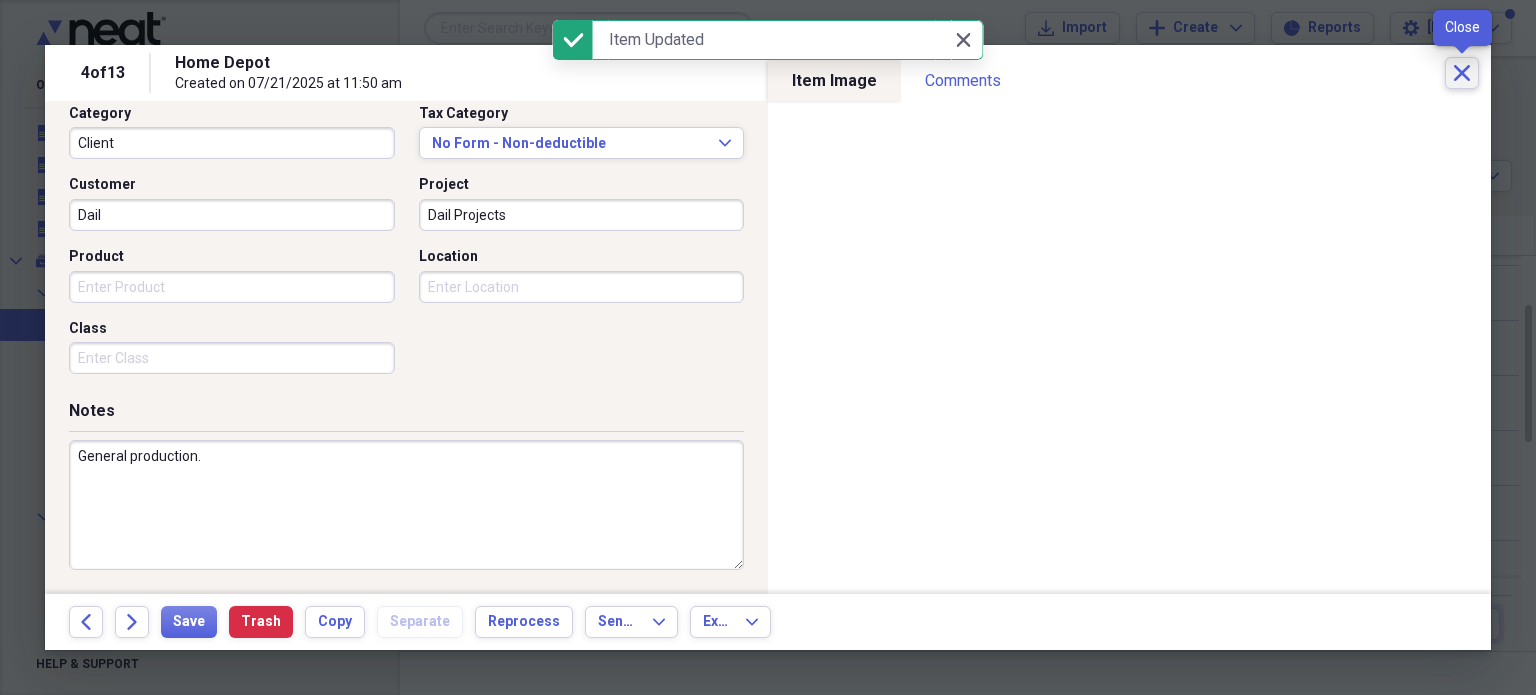 click on "Close" 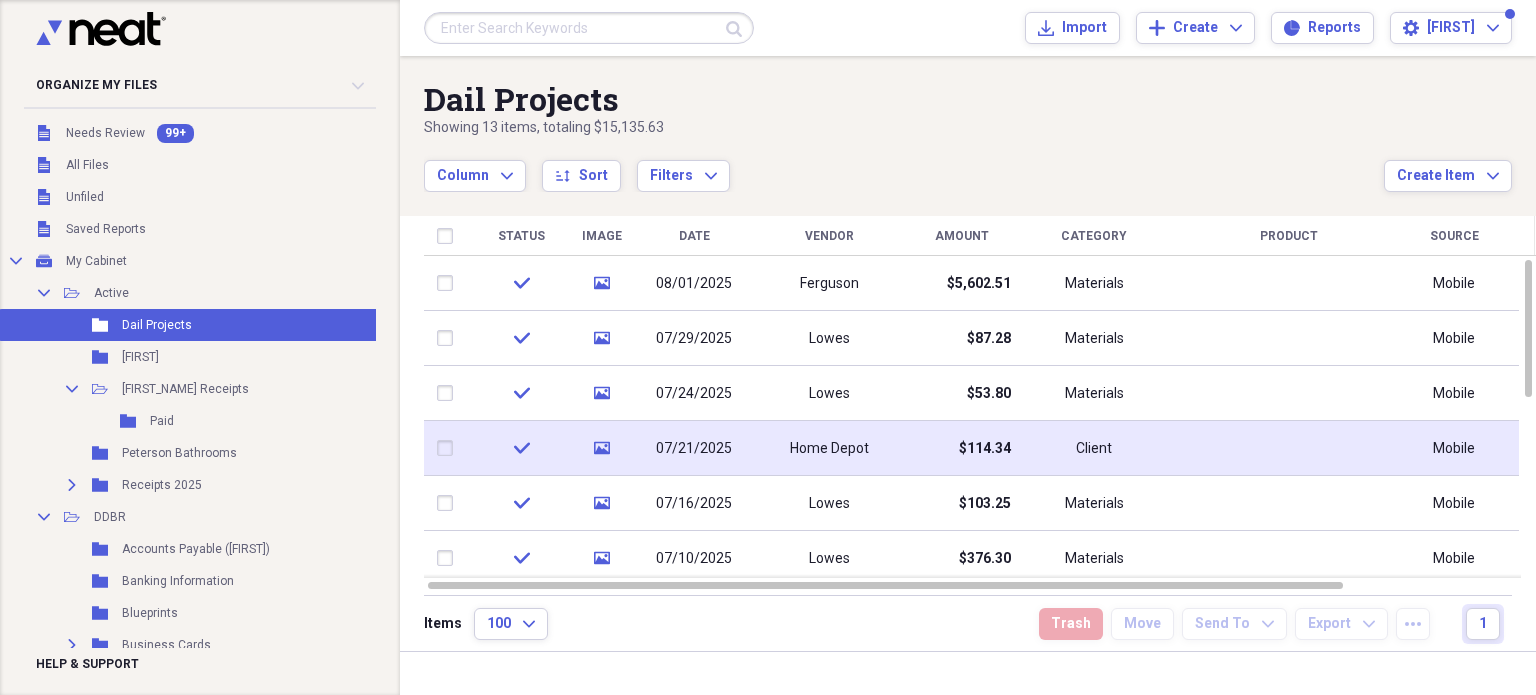 click on "$114.34" at bounding box center (961, 448) 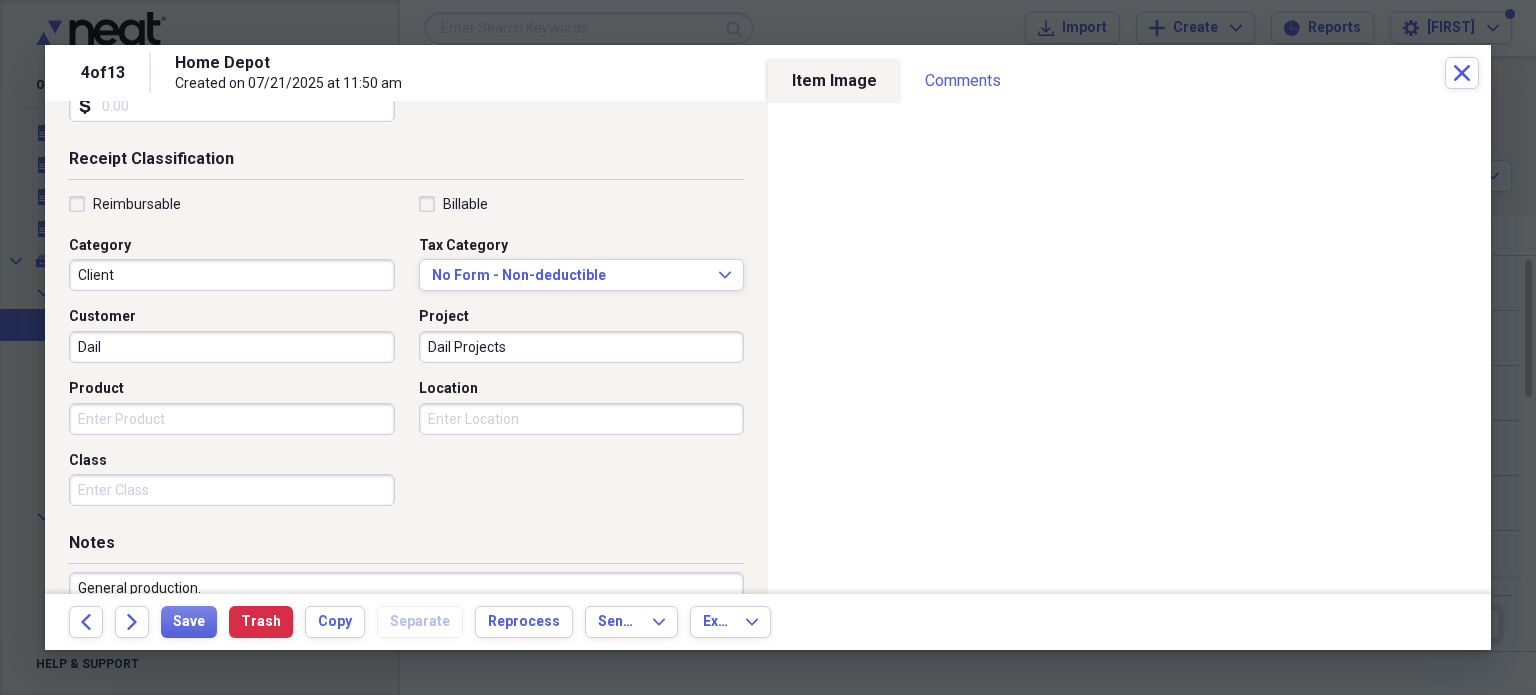 scroll, scrollTop: 400, scrollLeft: 0, axis: vertical 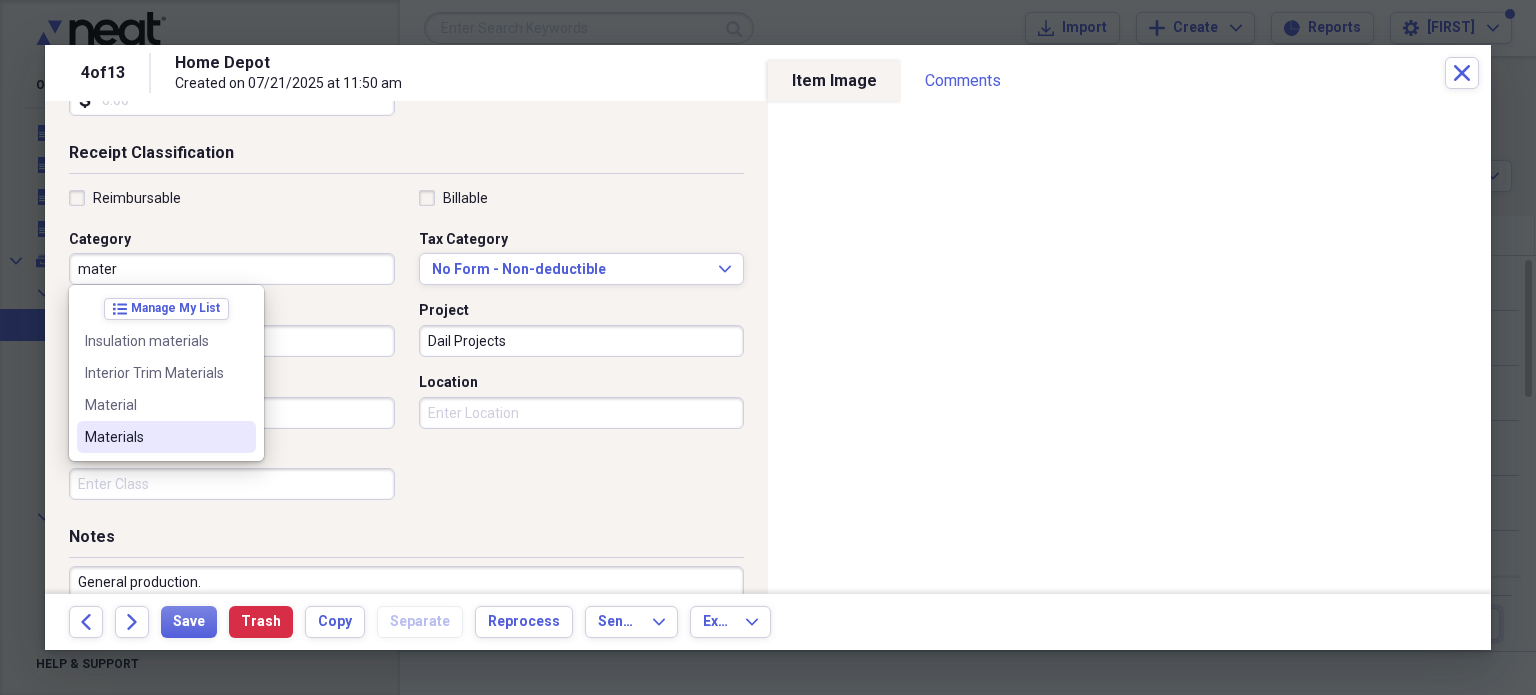 click on "Materials" at bounding box center [154, 437] 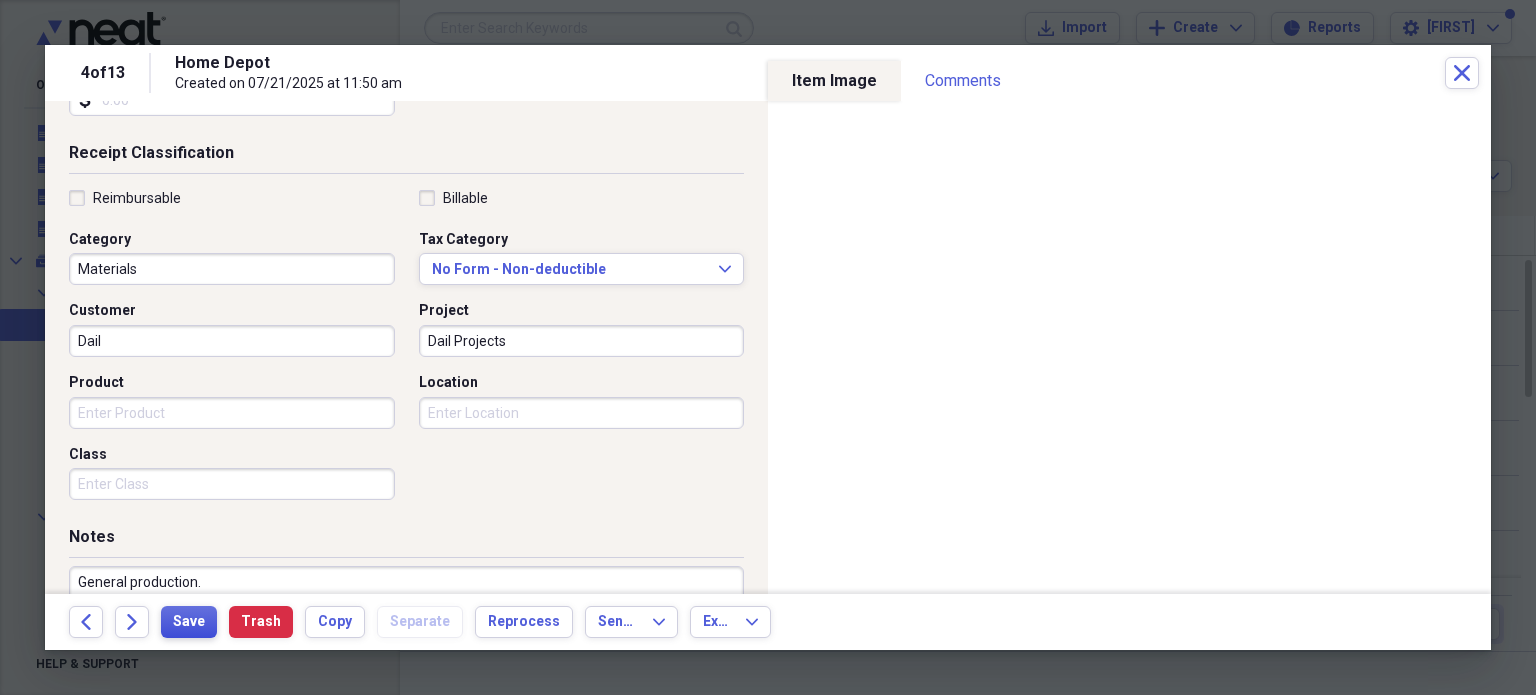 click on "Save" at bounding box center [189, 622] 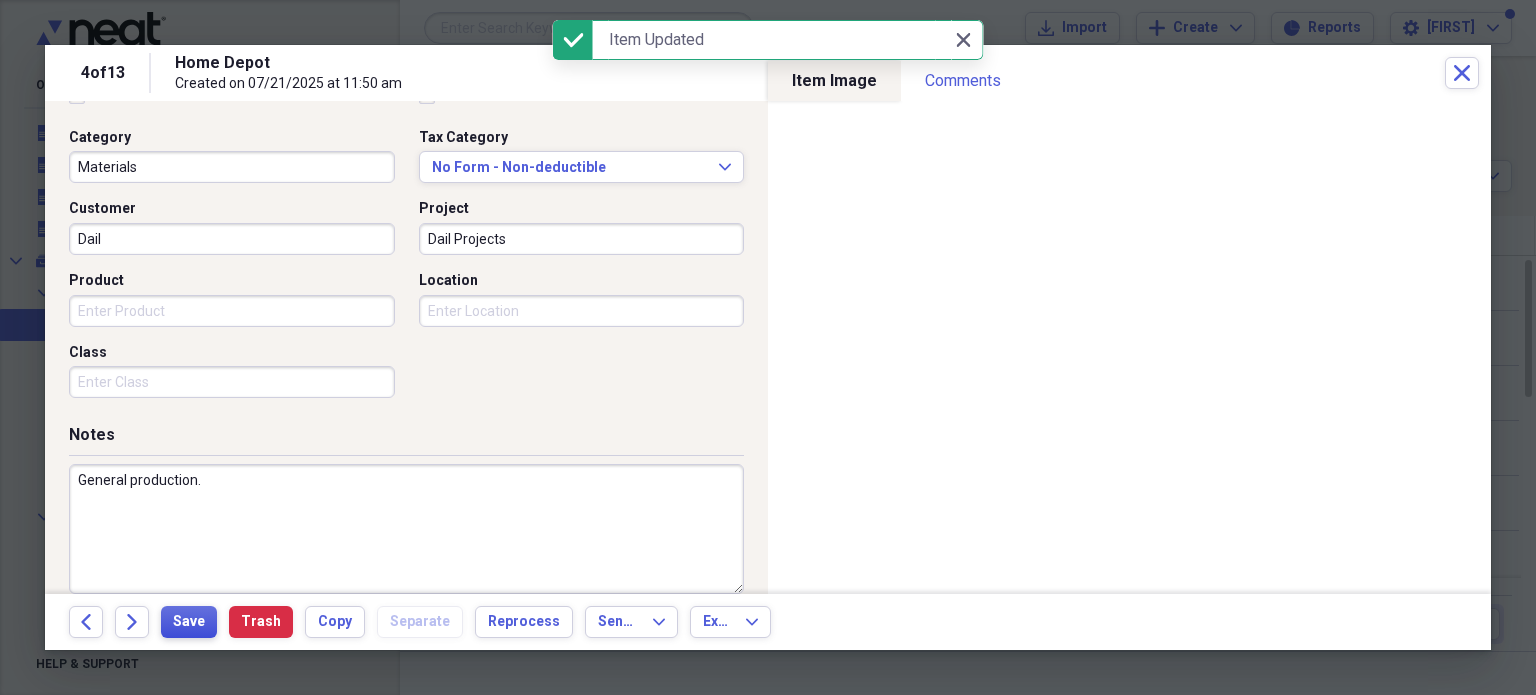 scroll, scrollTop: 526, scrollLeft: 0, axis: vertical 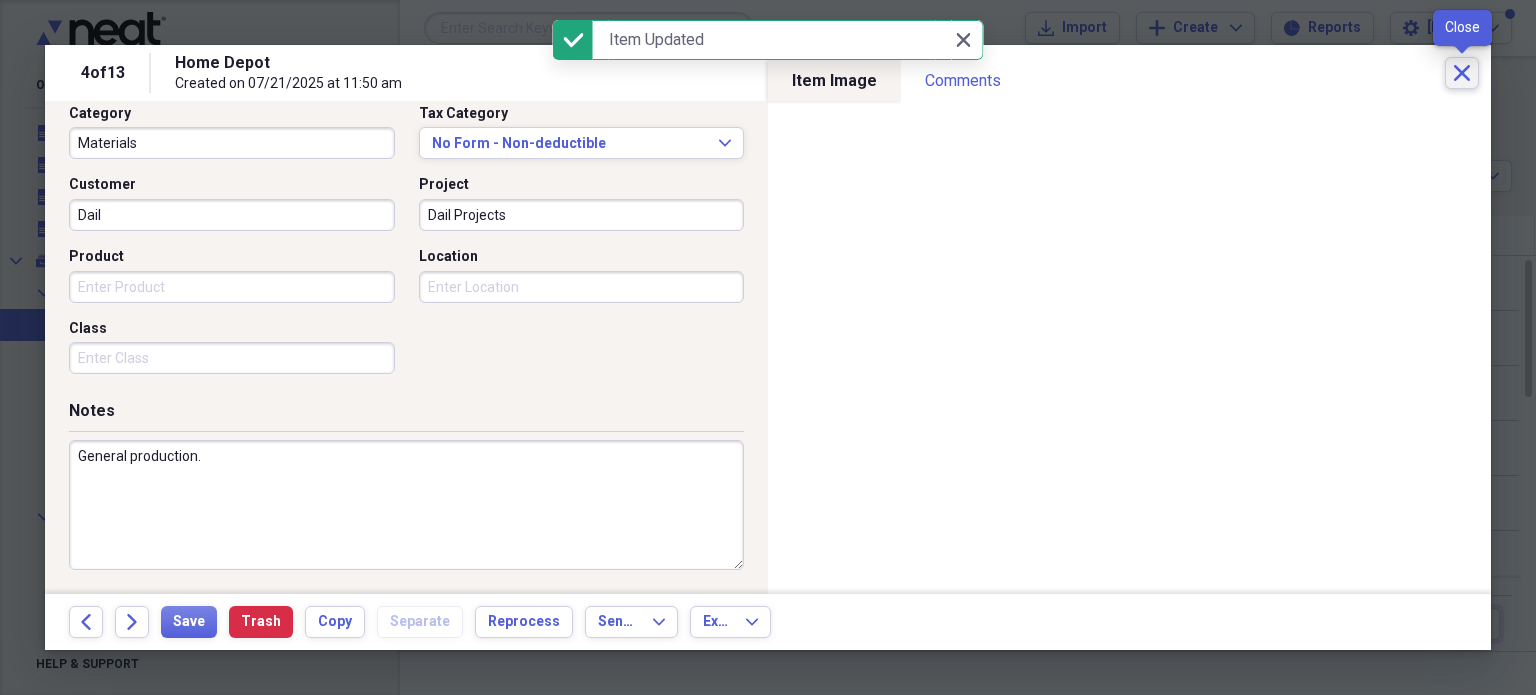 click 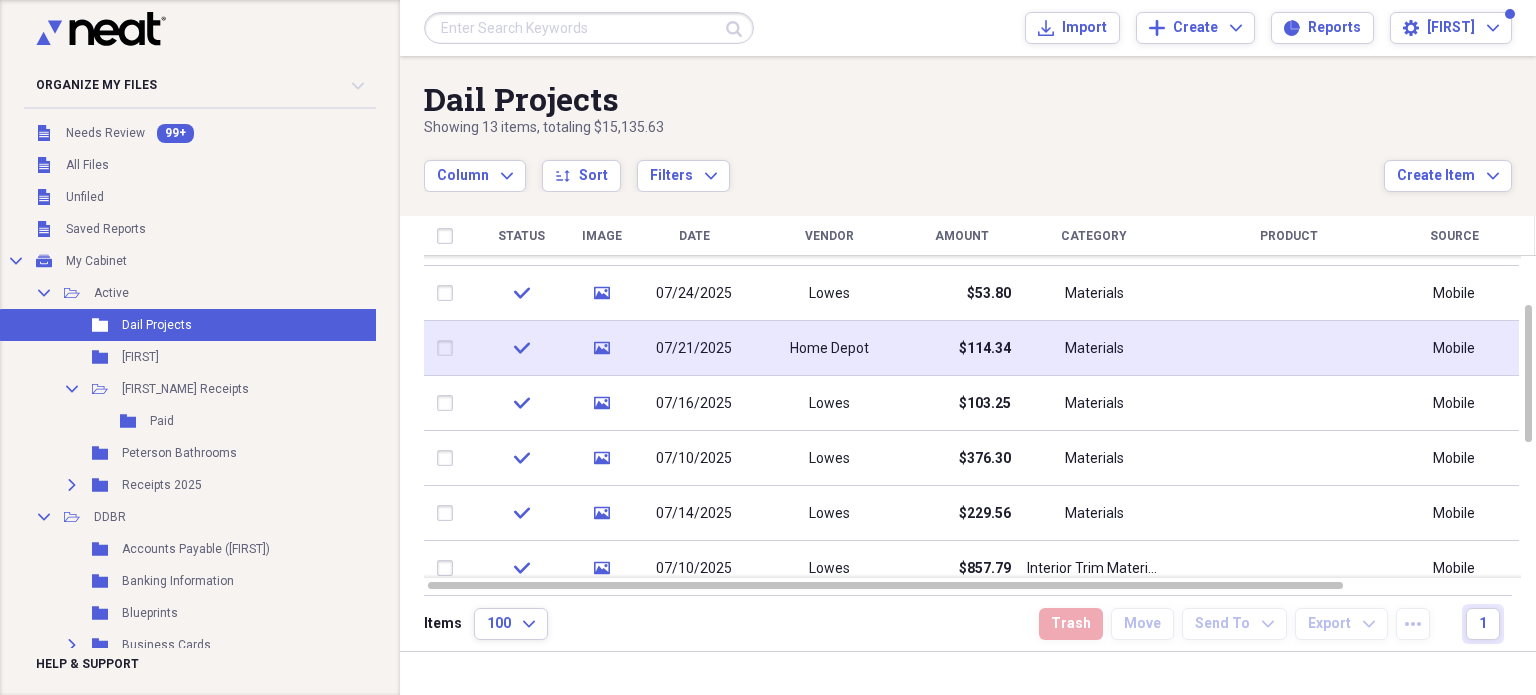 click on "Materials" at bounding box center (1094, 349) 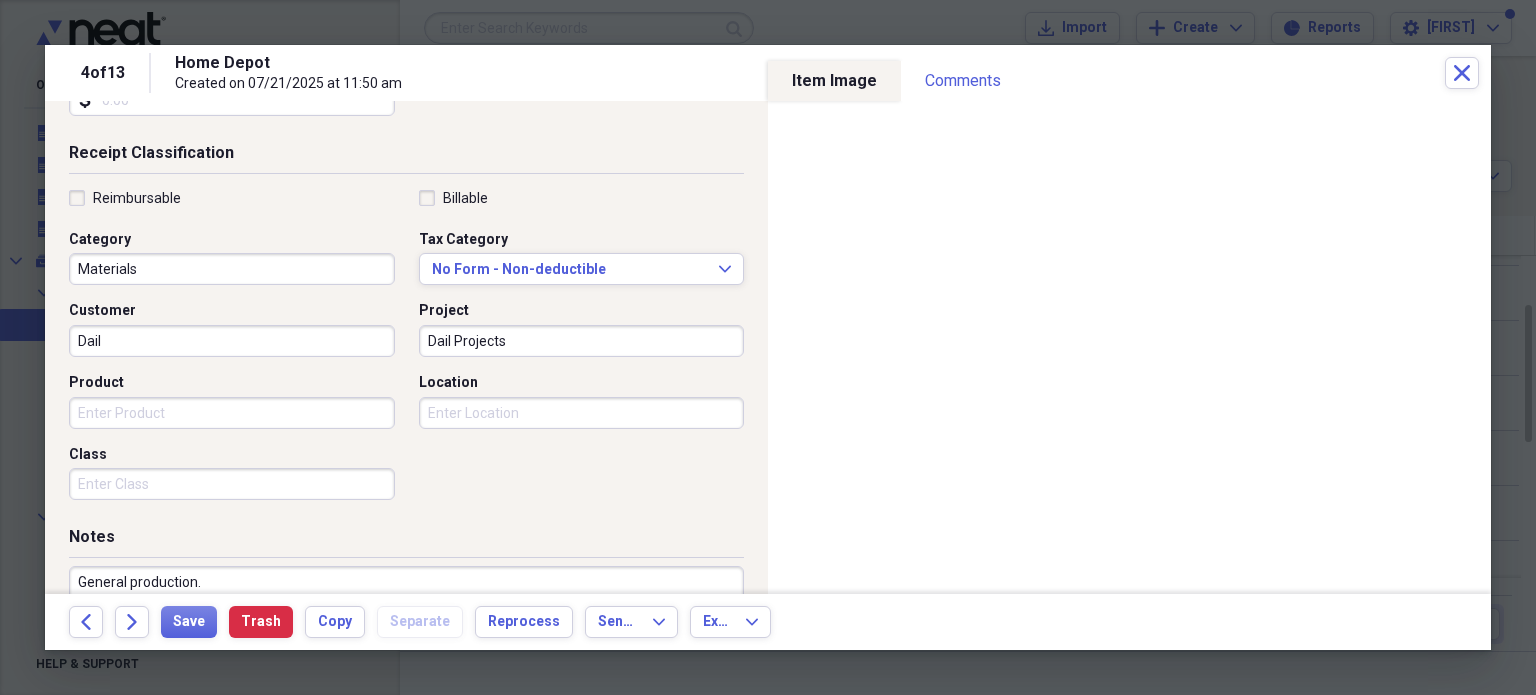 scroll, scrollTop: 500, scrollLeft: 0, axis: vertical 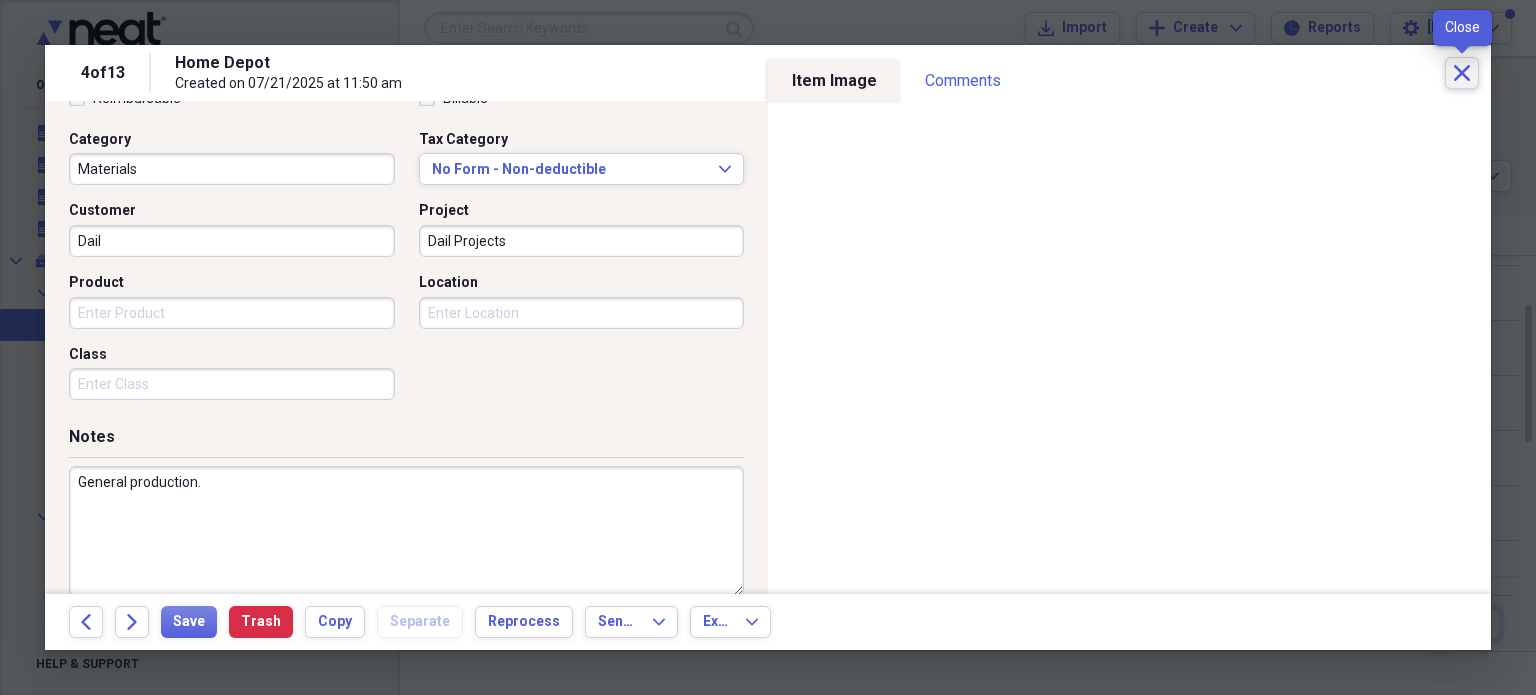 click on "Close" at bounding box center [1462, 73] 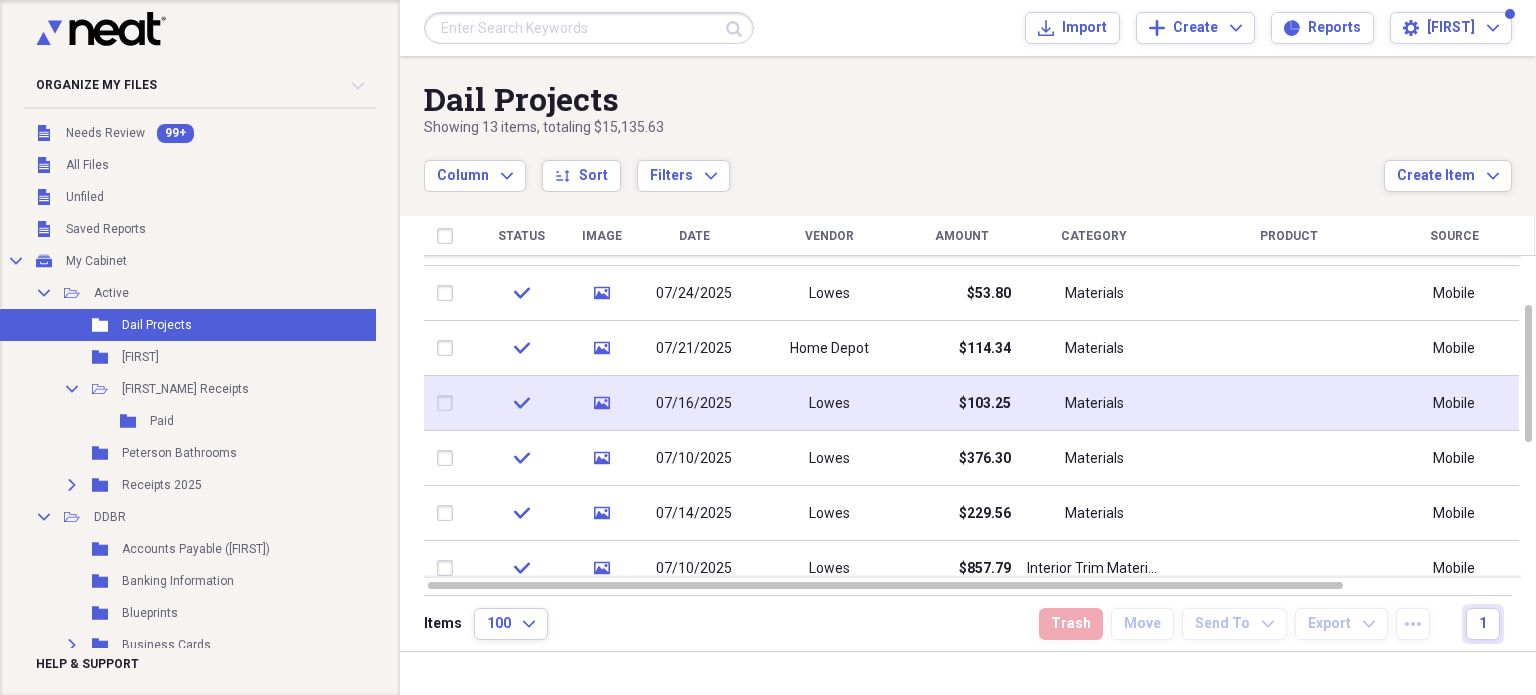 click on "Materials" at bounding box center [1094, 403] 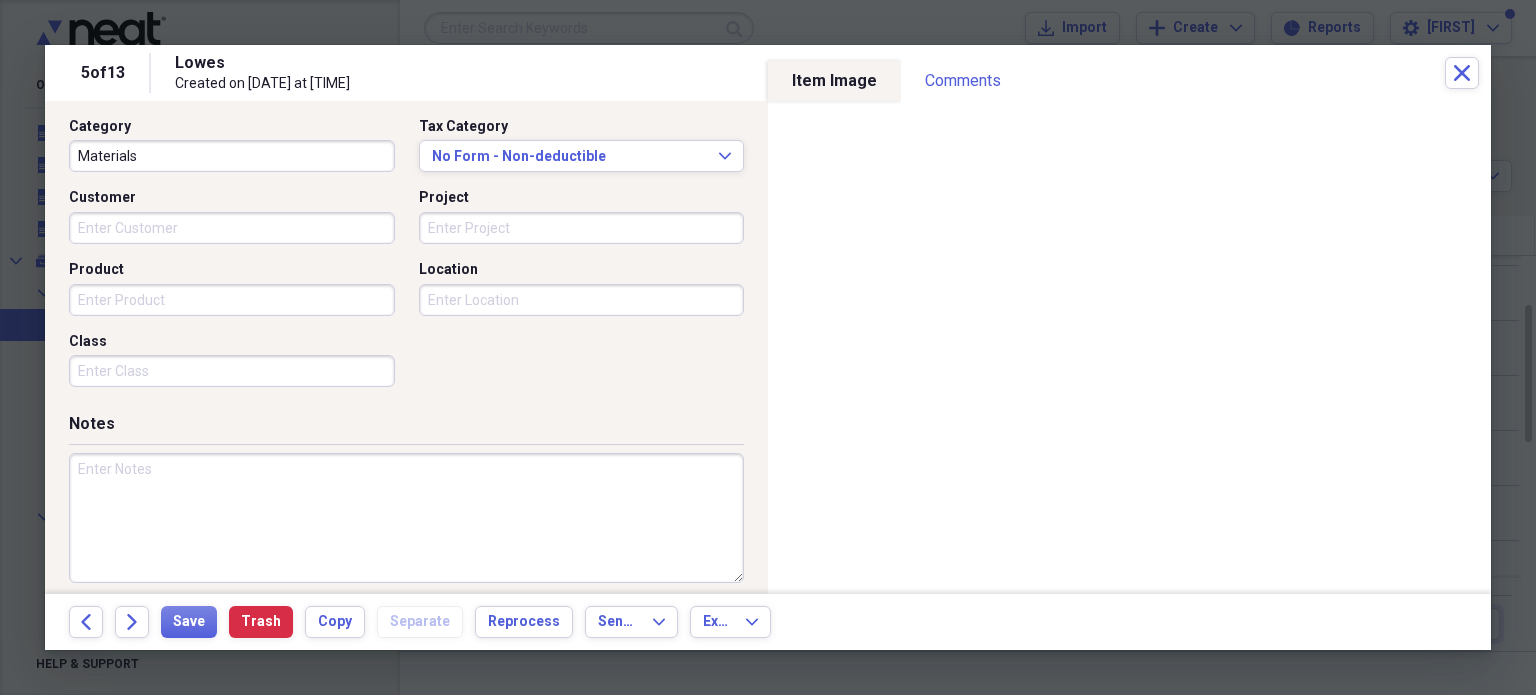 scroll, scrollTop: 526, scrollLeft: 0, axis: vertical 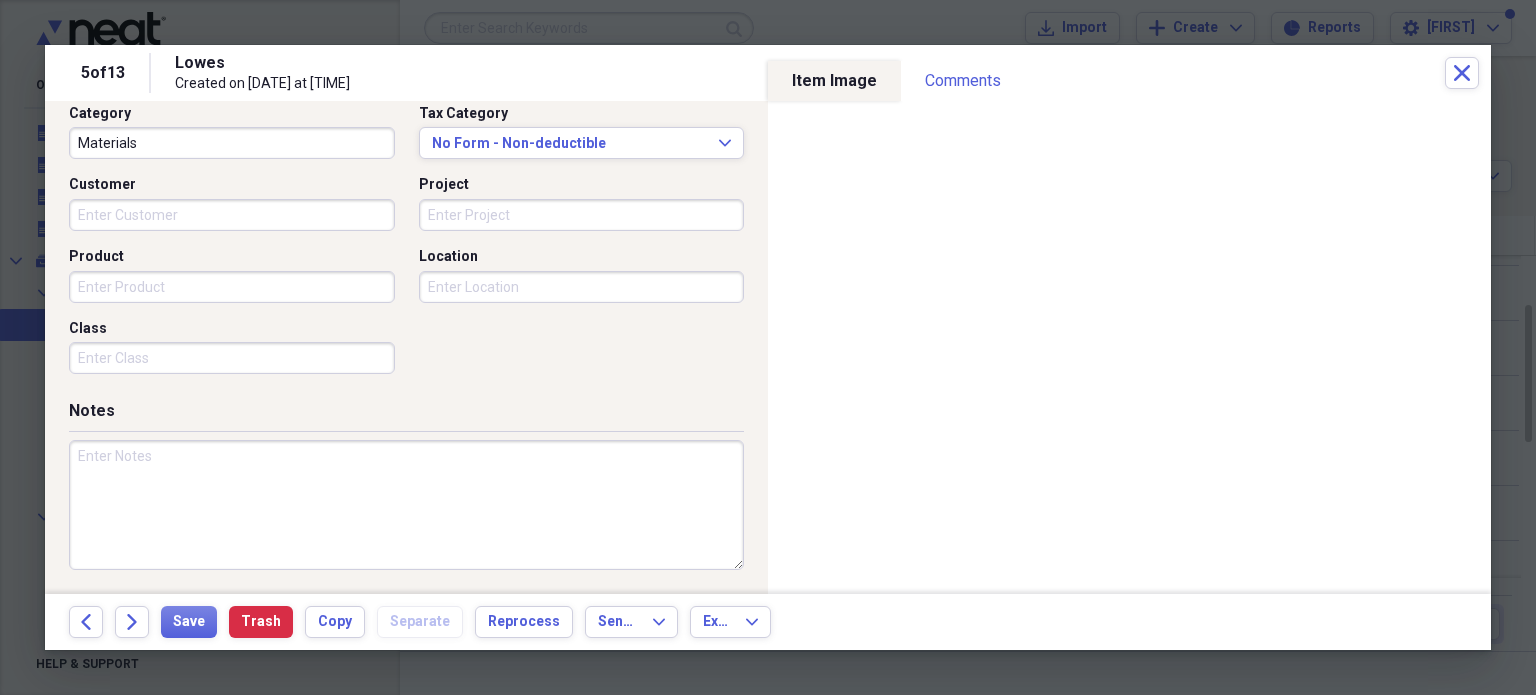 click on "Customer" at bounding box center (232, 215) 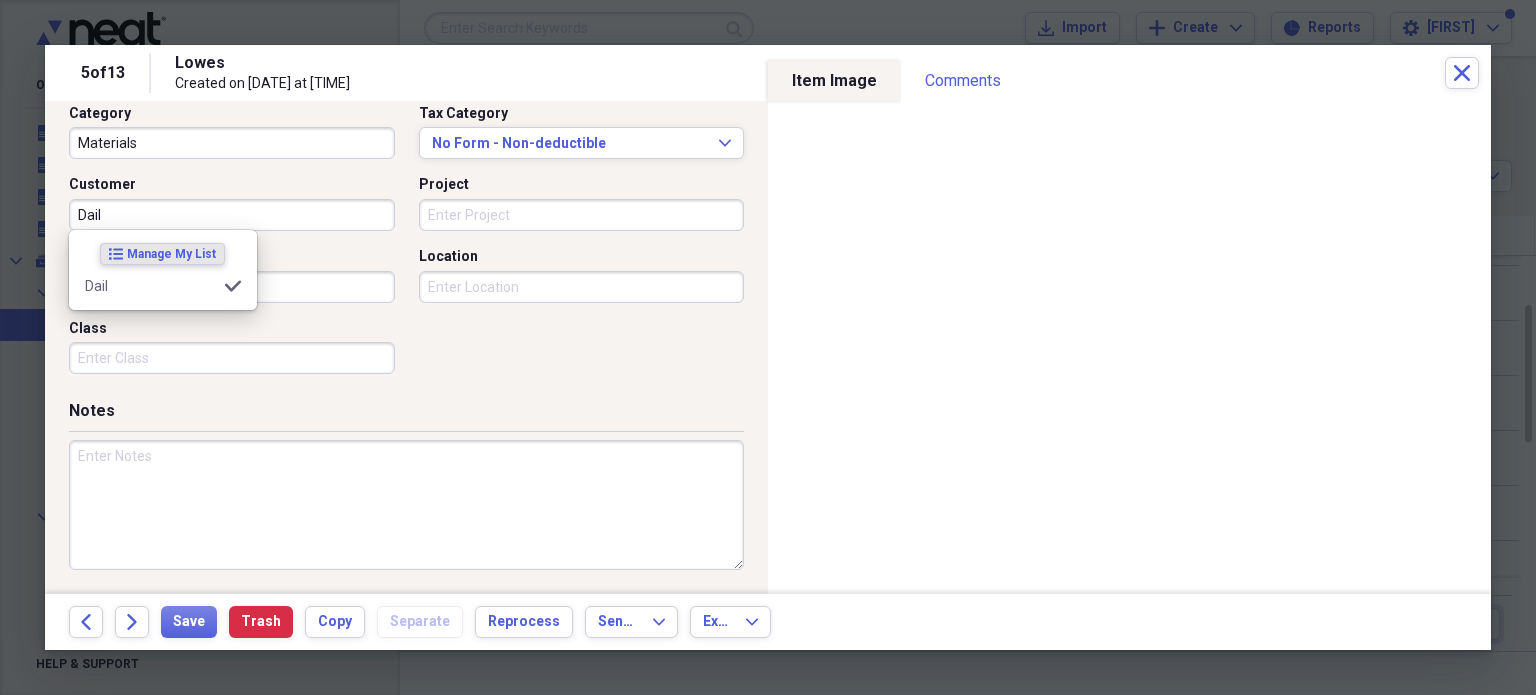 type on "Dail" 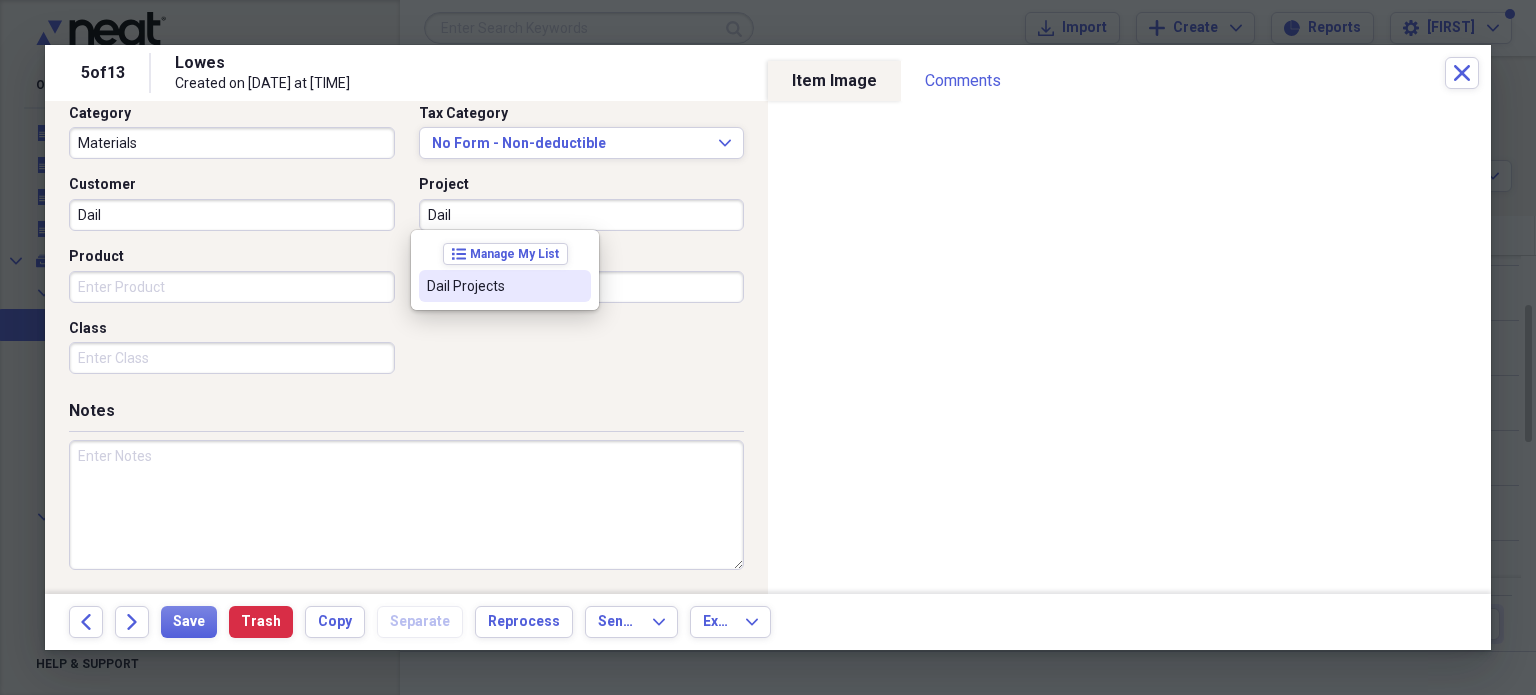 drag, startPoint x: 447, startPoint y: 275, endPoint x: 300, endPoint y: 383, distance: 182.40887 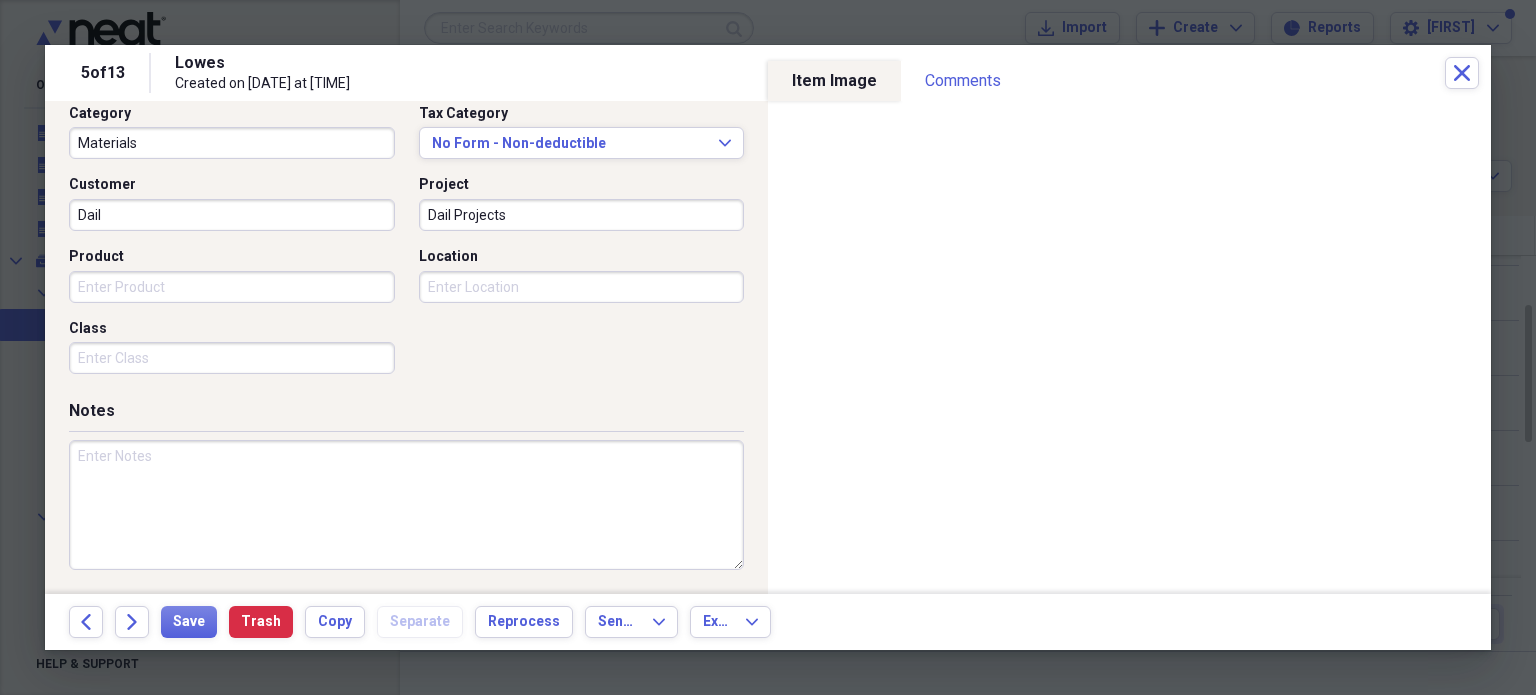 click at bounding box center (406, 505) 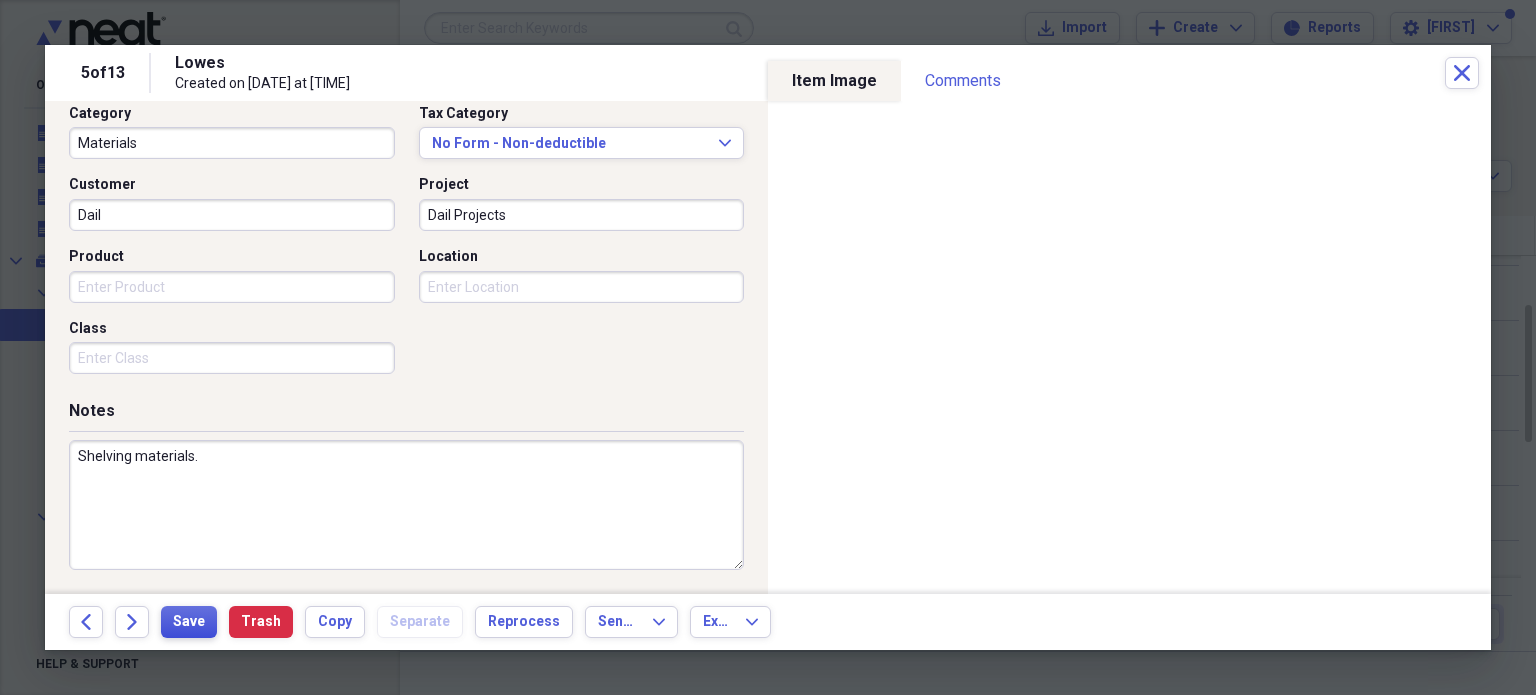 type on "Shelving materials." 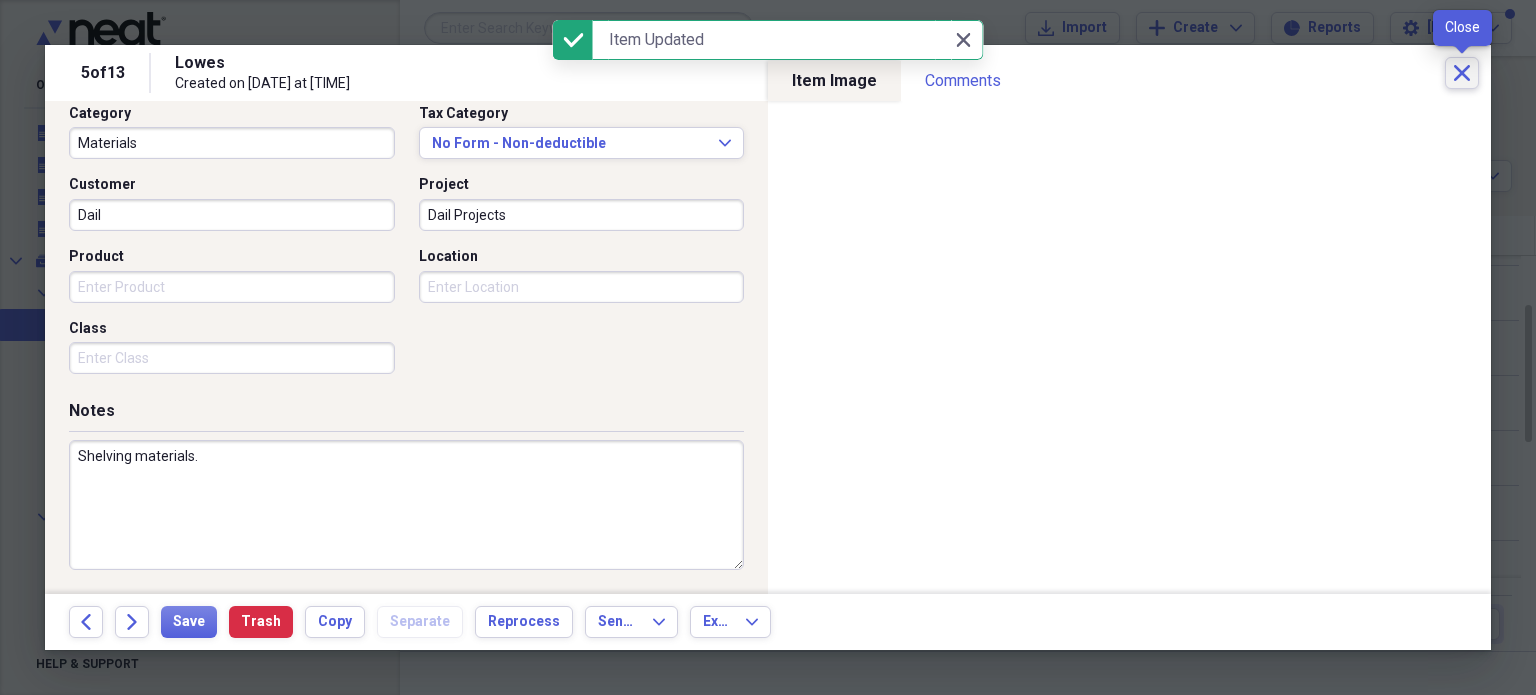 click on "Close" 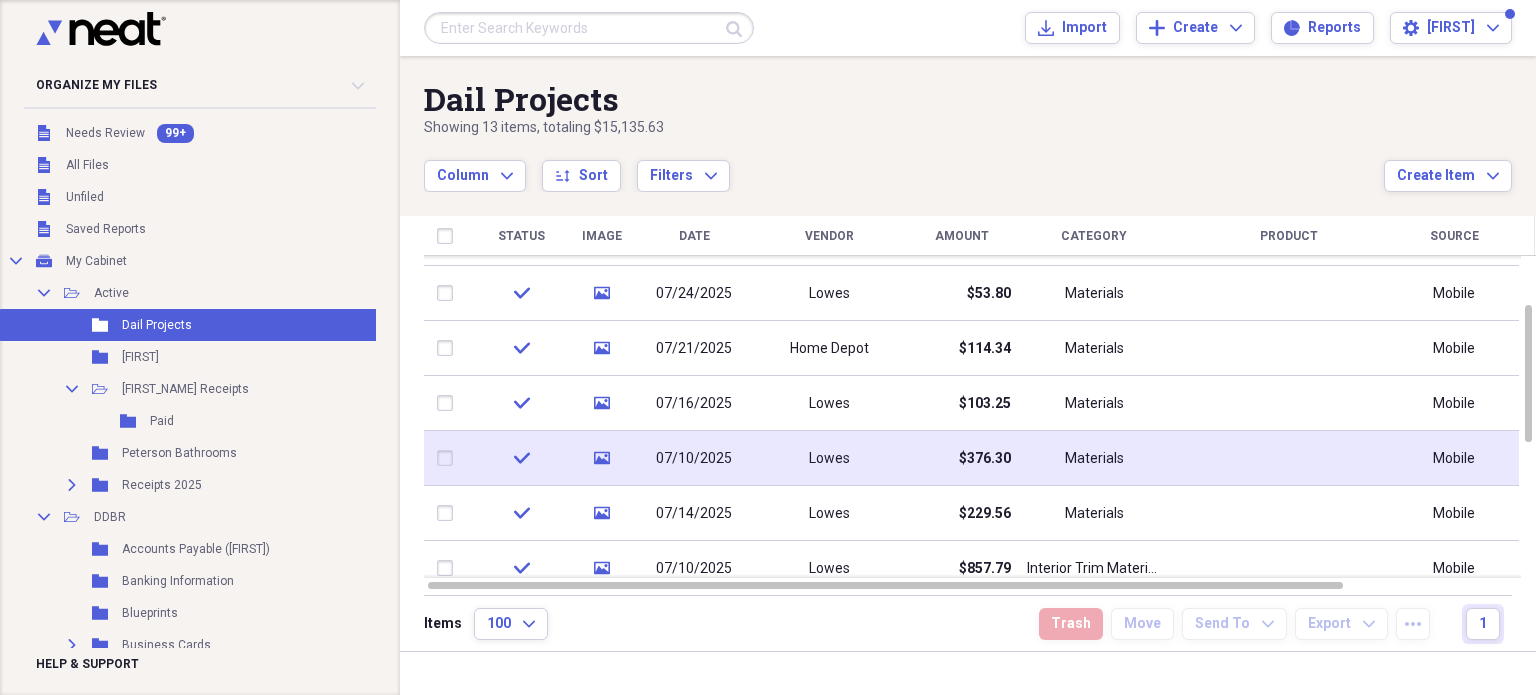 click on "$376.30" at bounding box center (985, 459) 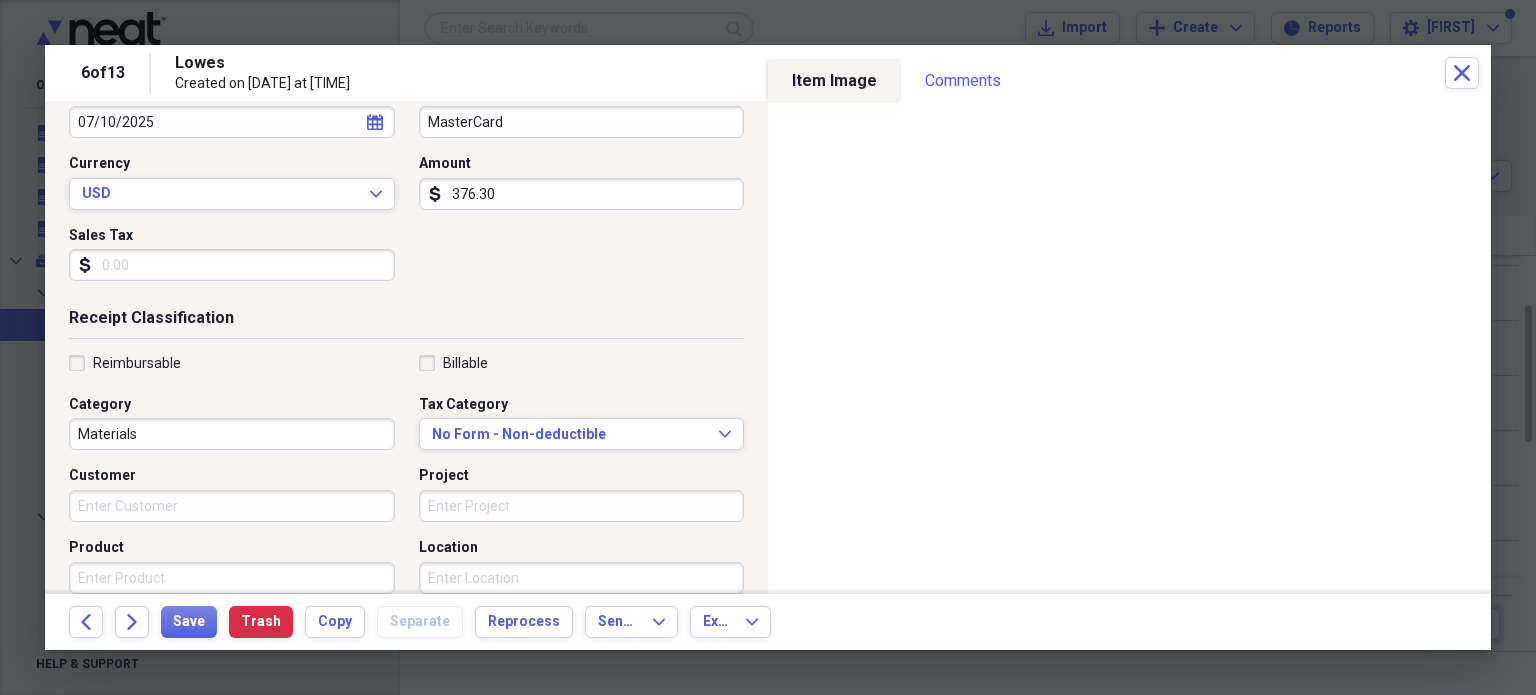 scroll, scrollTop: 300, scrollLeft: 0, axis: vertical 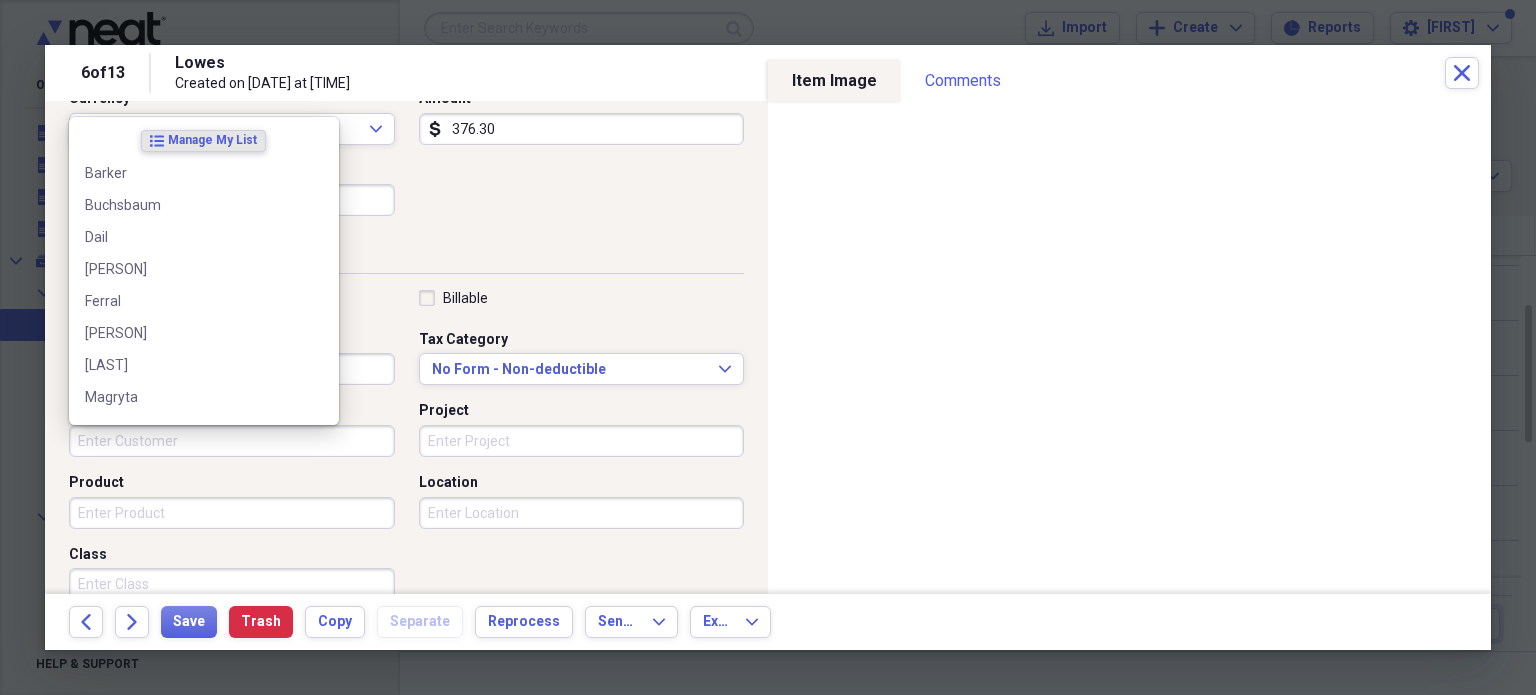 click on "Customer" at bounding box center [232, 441] 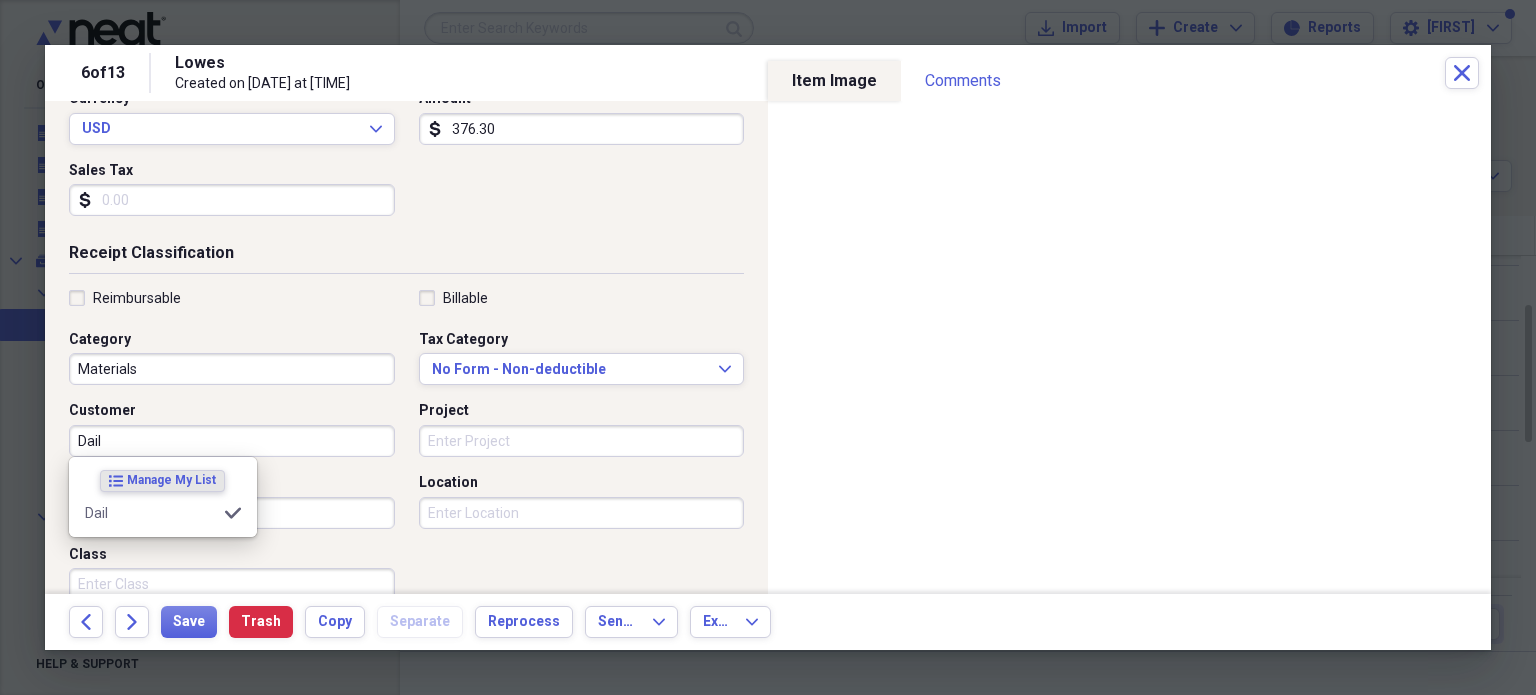 type on "Dail" 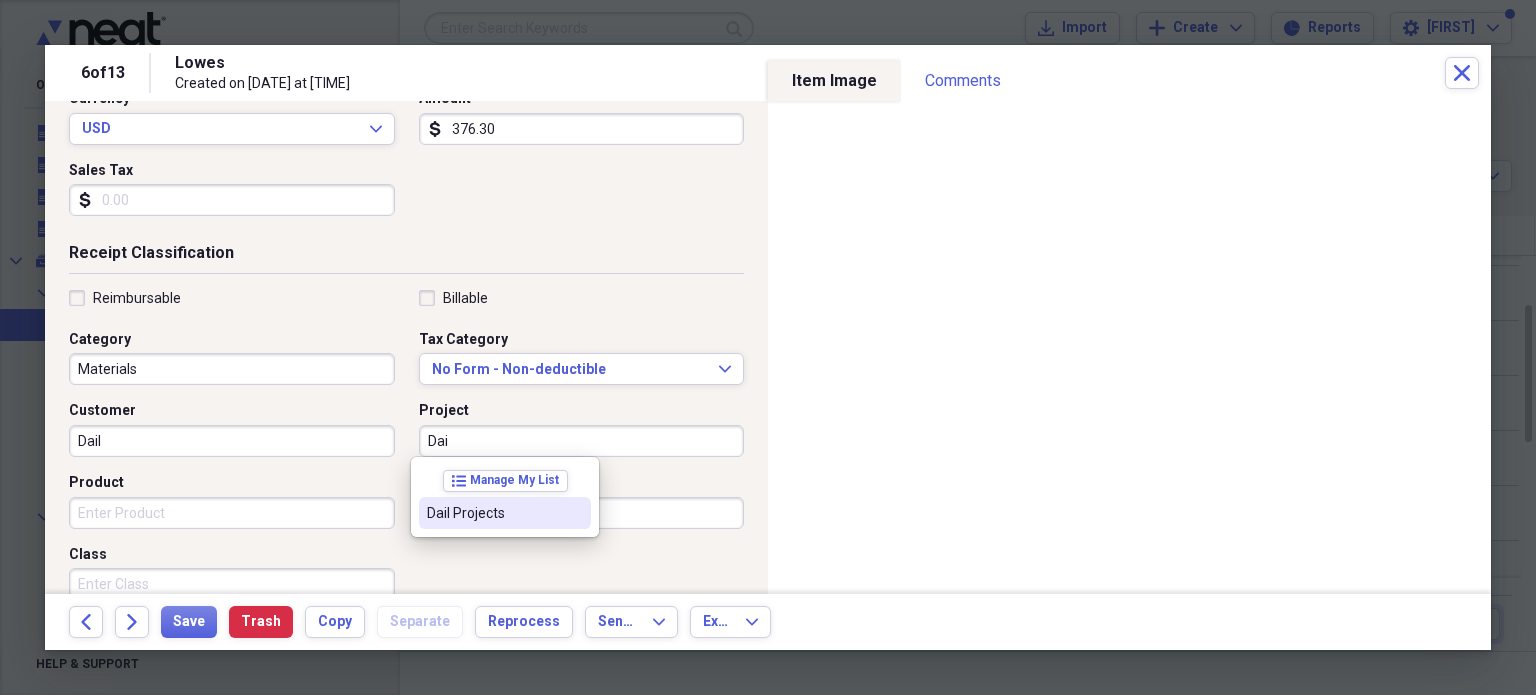 click on "Dail Projects" at bounding box center (493, 513) 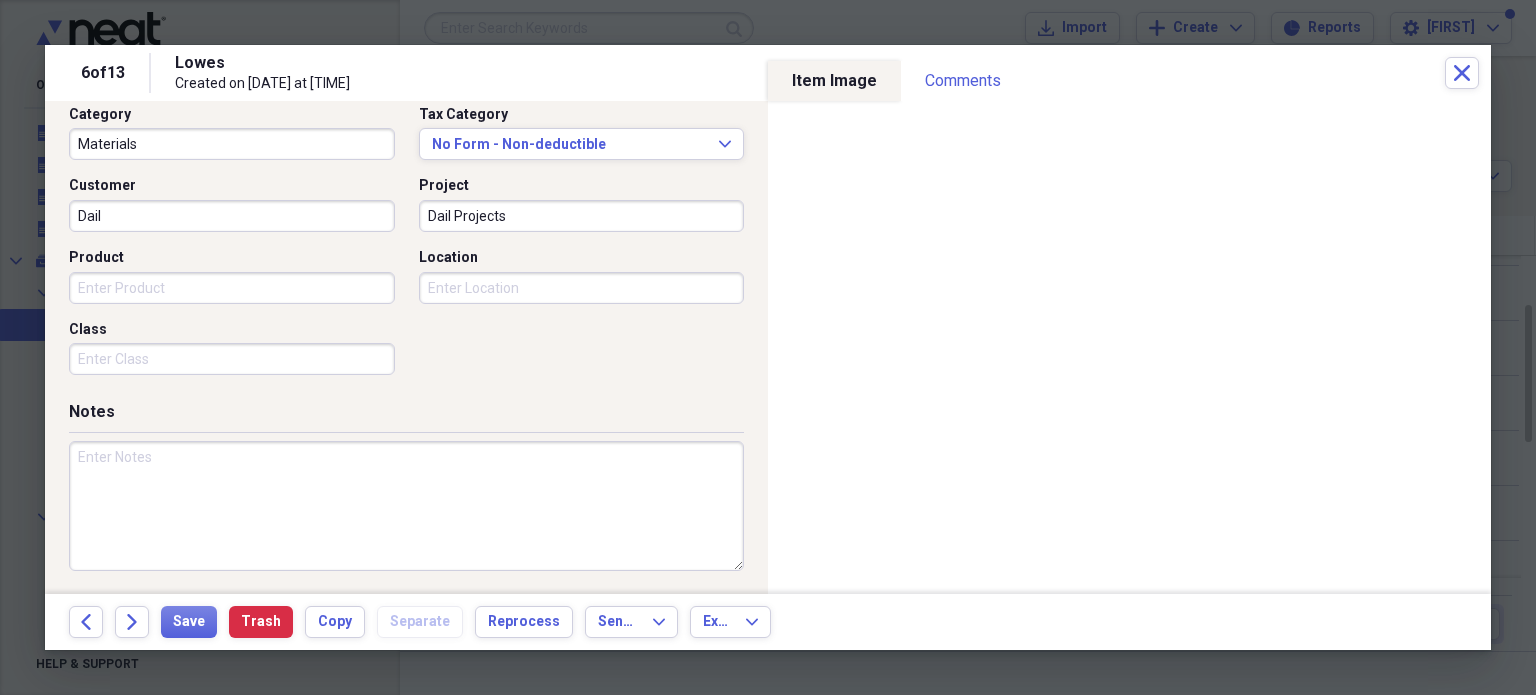 scroll, scrollTop: 526, scrollLeft: 0, axis: vertical 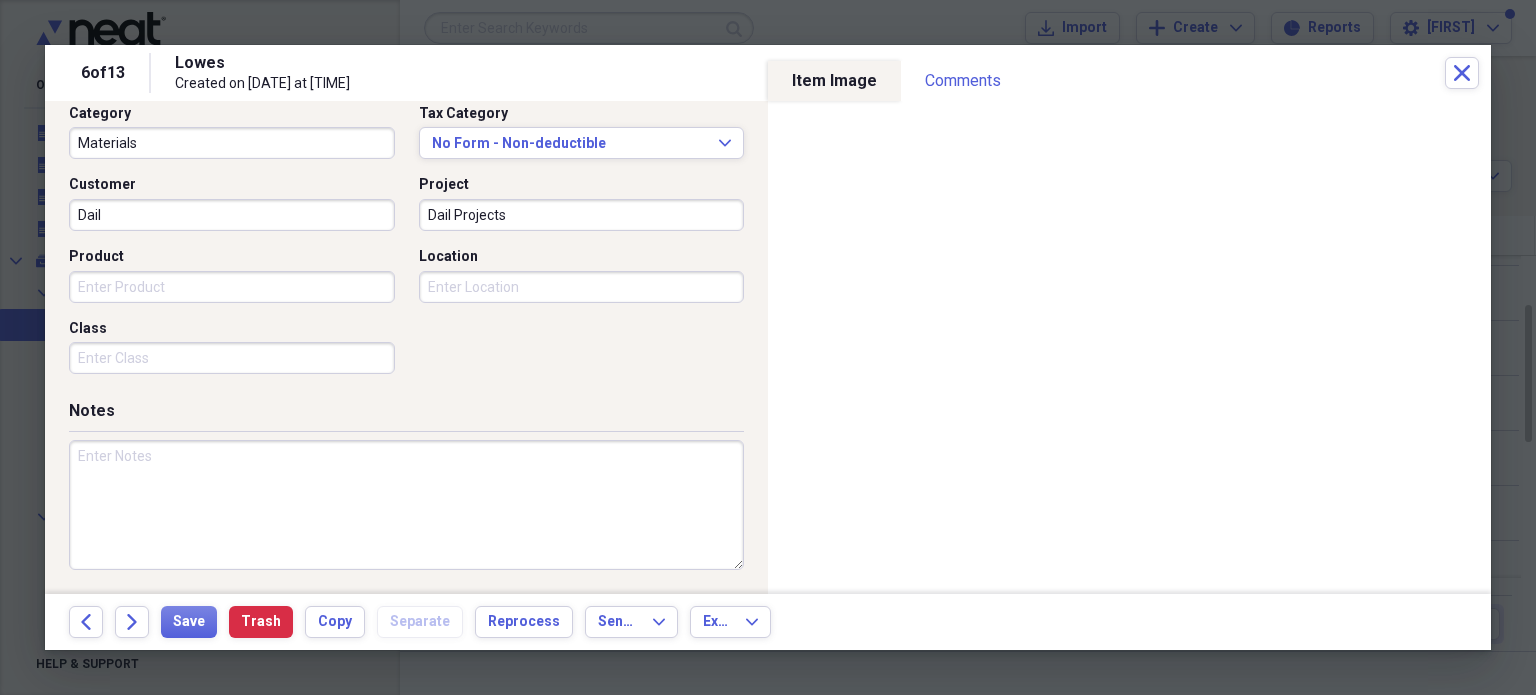 click at bounding box center [406, 505] 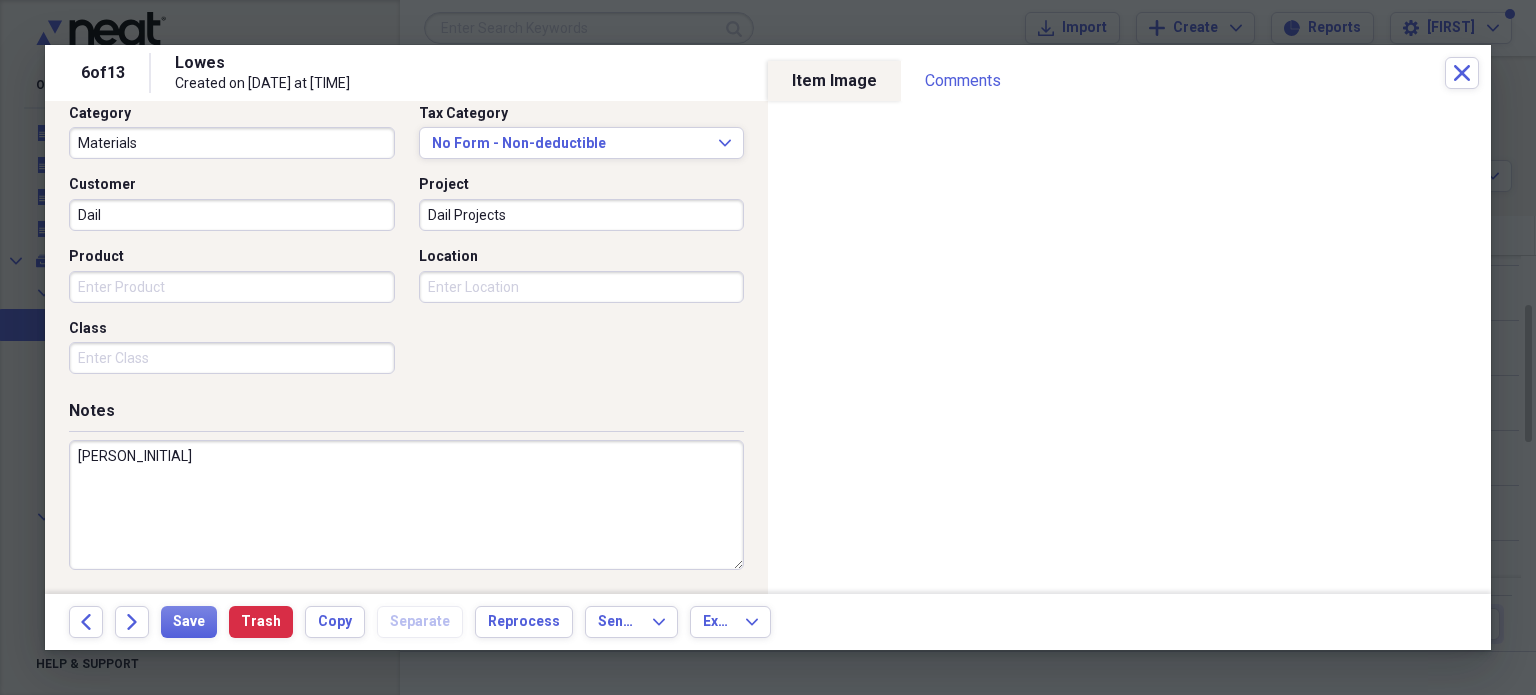 type on "D" 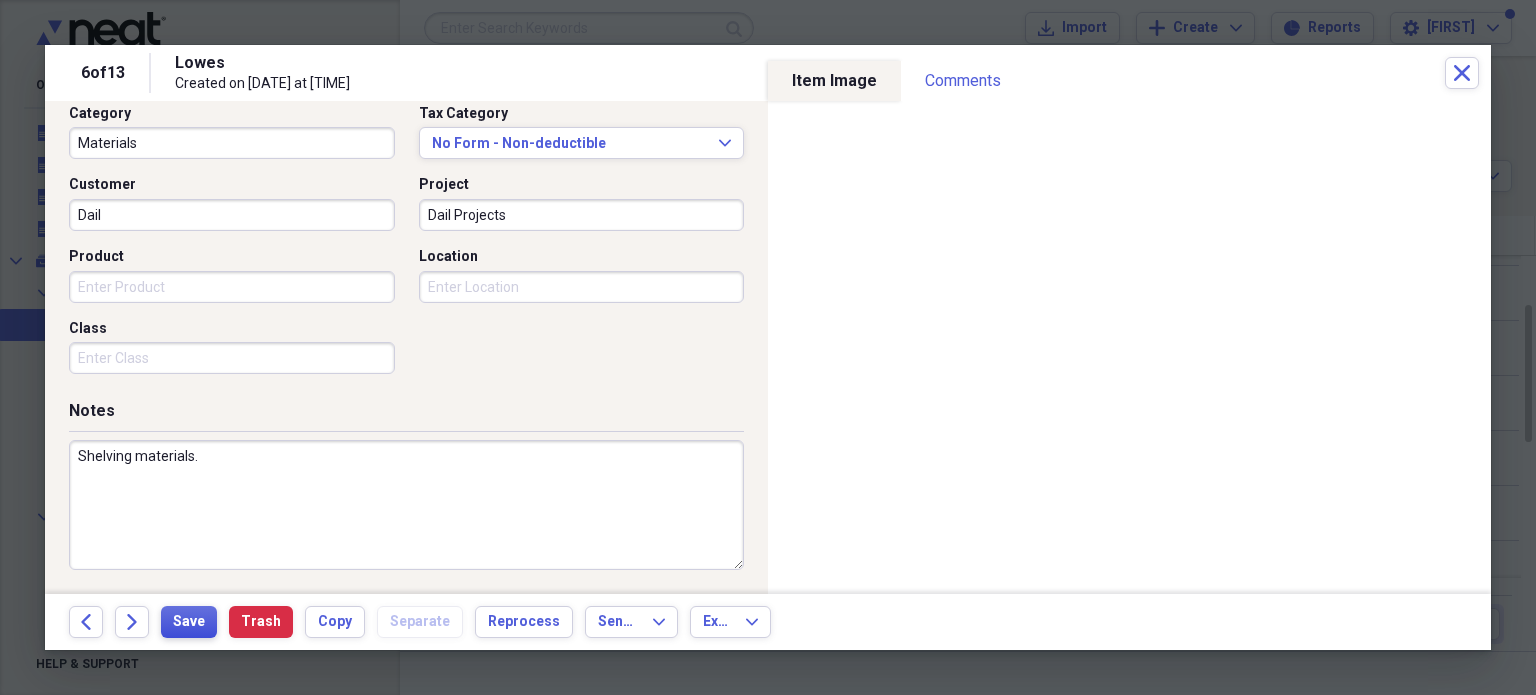 type on "Shelving materials." 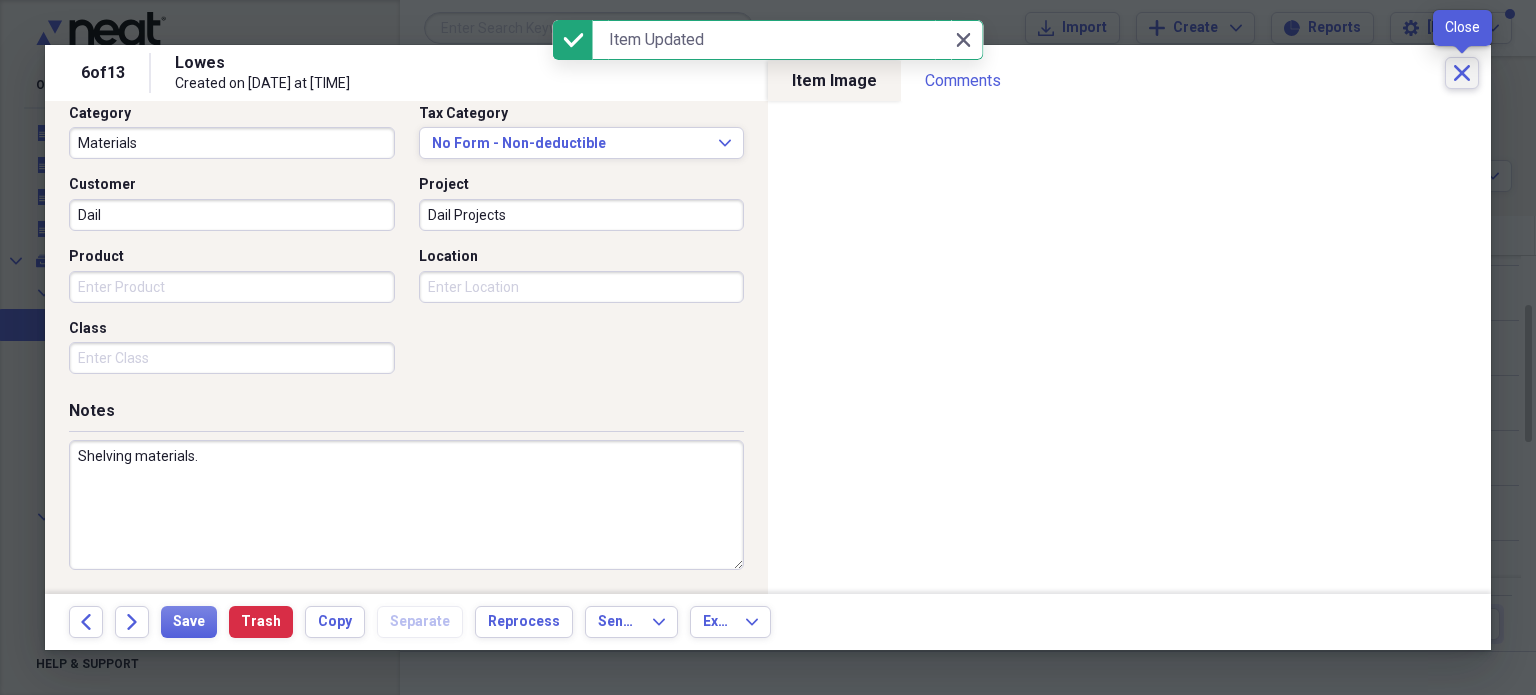 click on "Close" 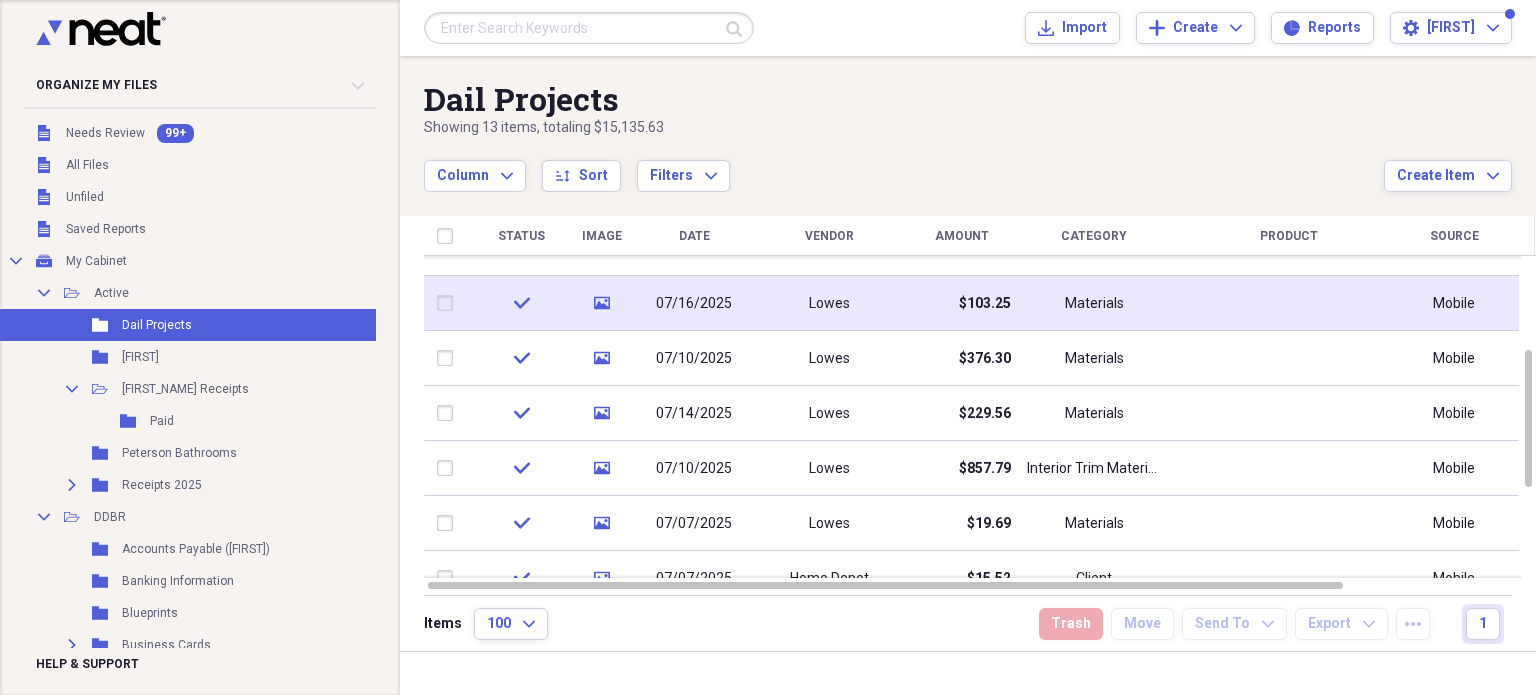 click on "Materials" at bounding box center (1094, 304) 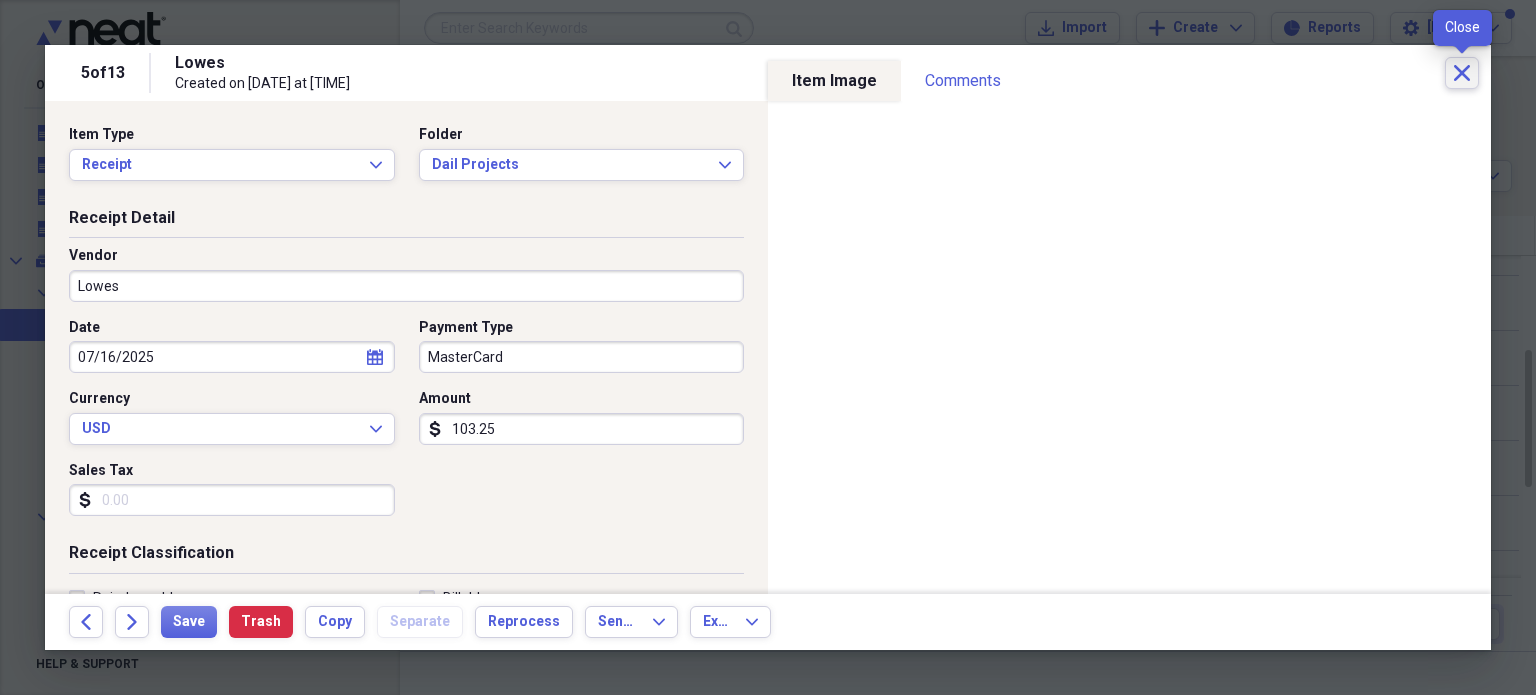 click on "Close" at bounding box center (1462, 73) 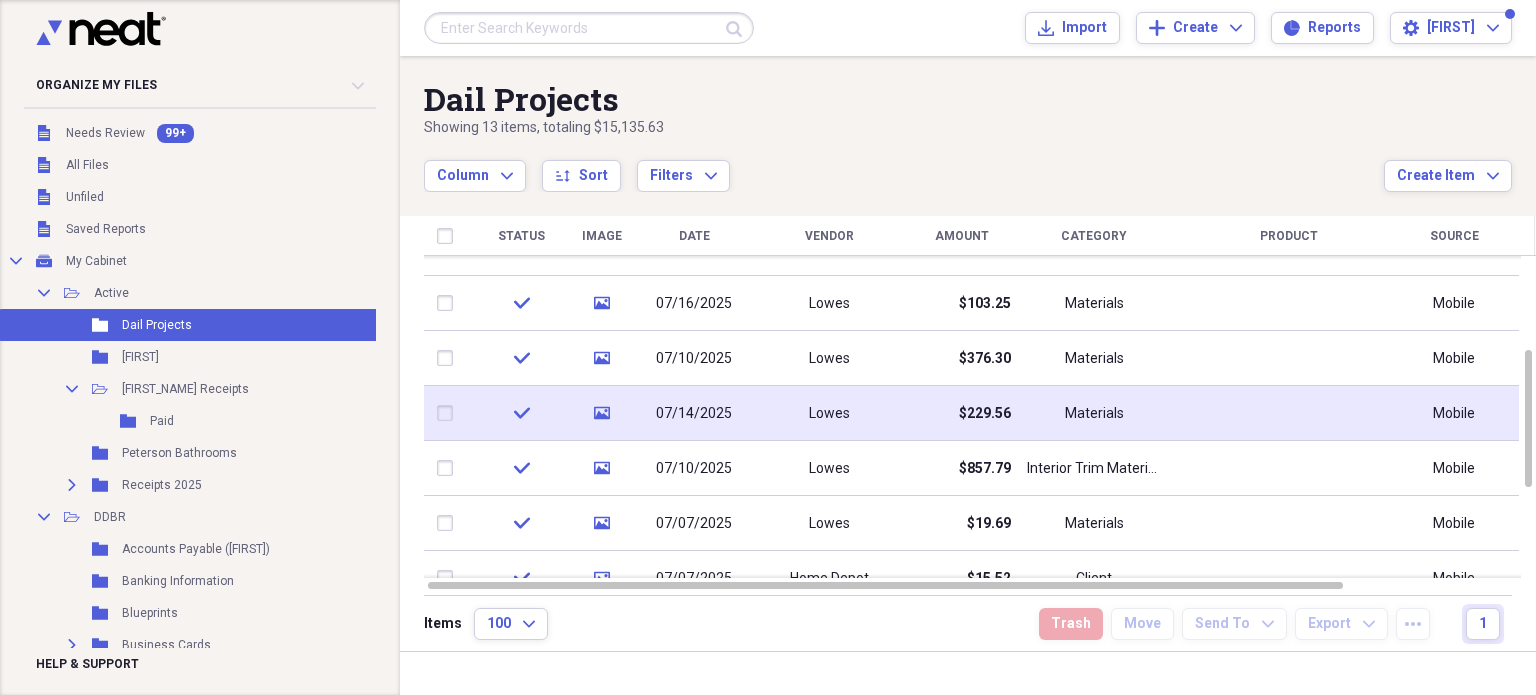 click on "Materials" at bounding box center [1094, 414] 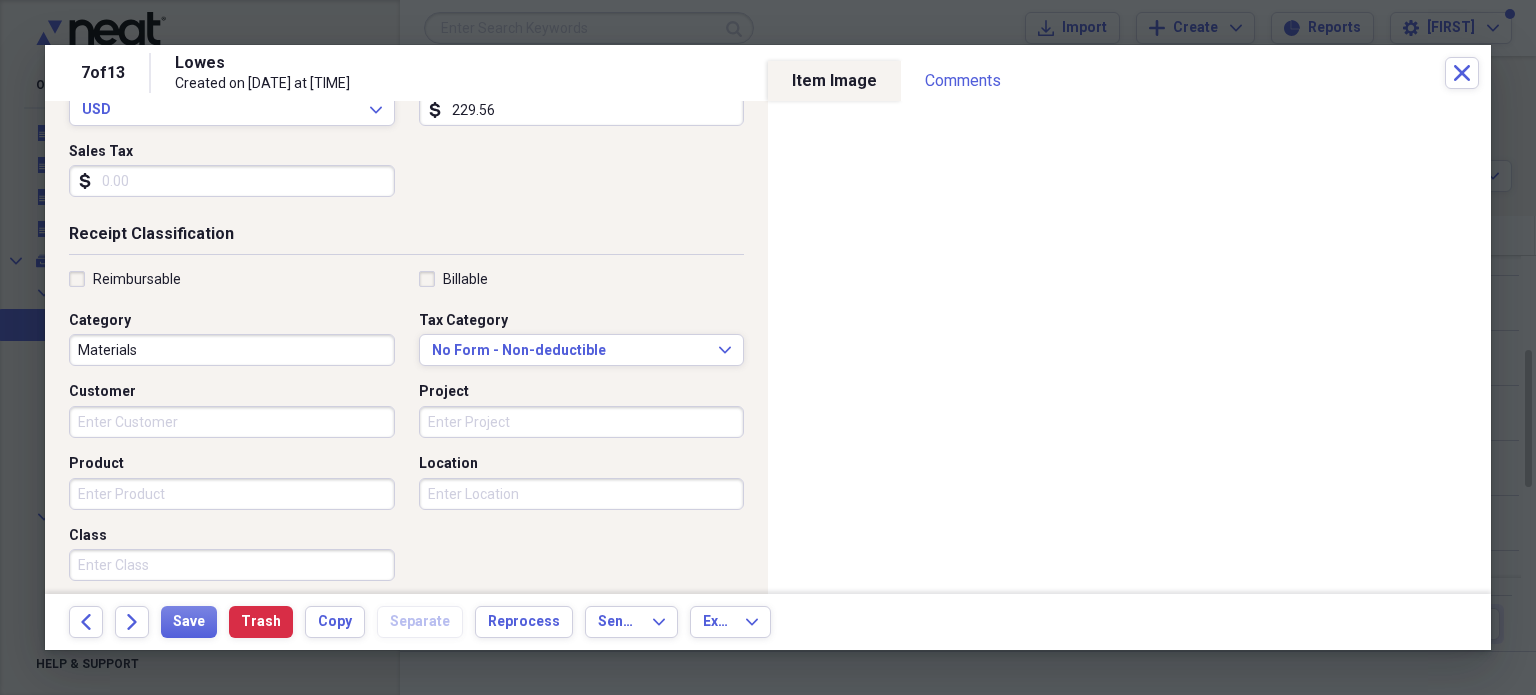 scroll, scrollTop: 500, scrollLeft: 0, axis: vertical 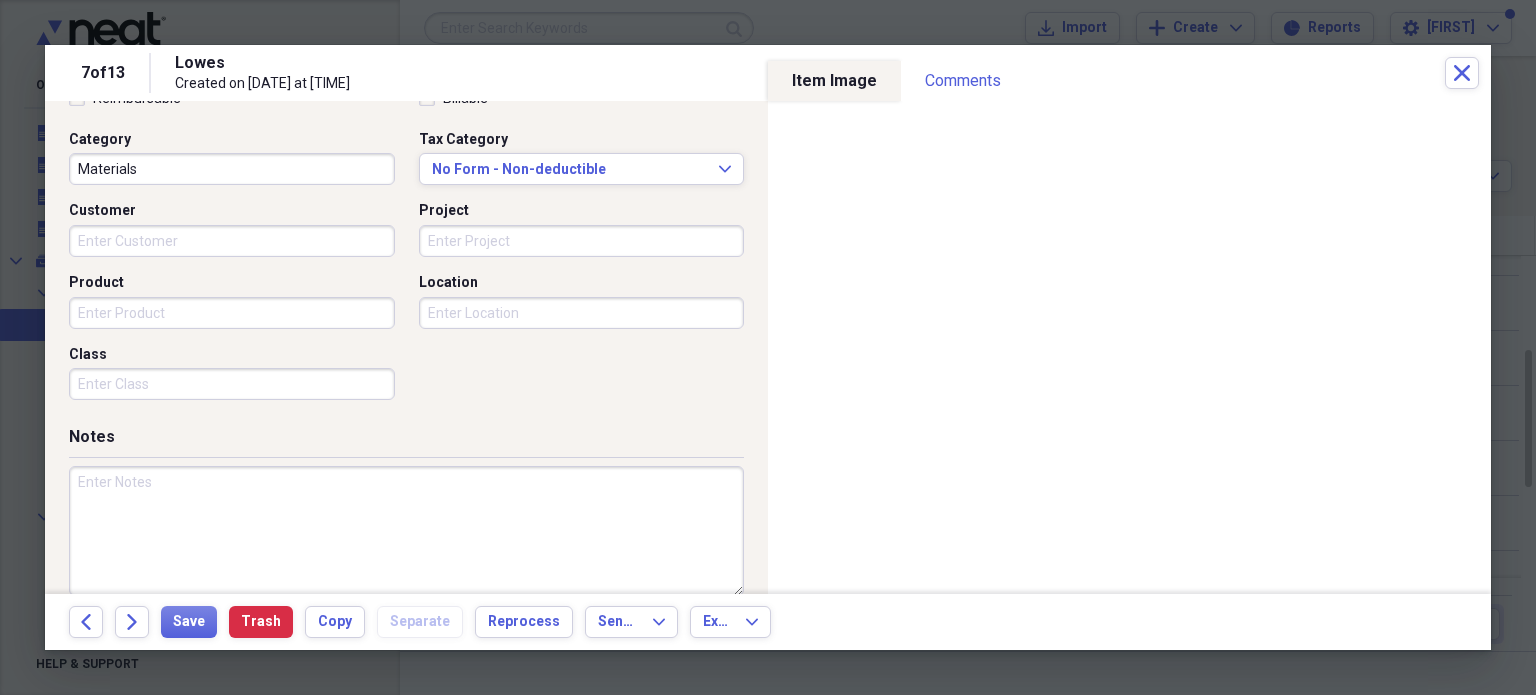 click on "Customer" at bounding box center (232, 241) 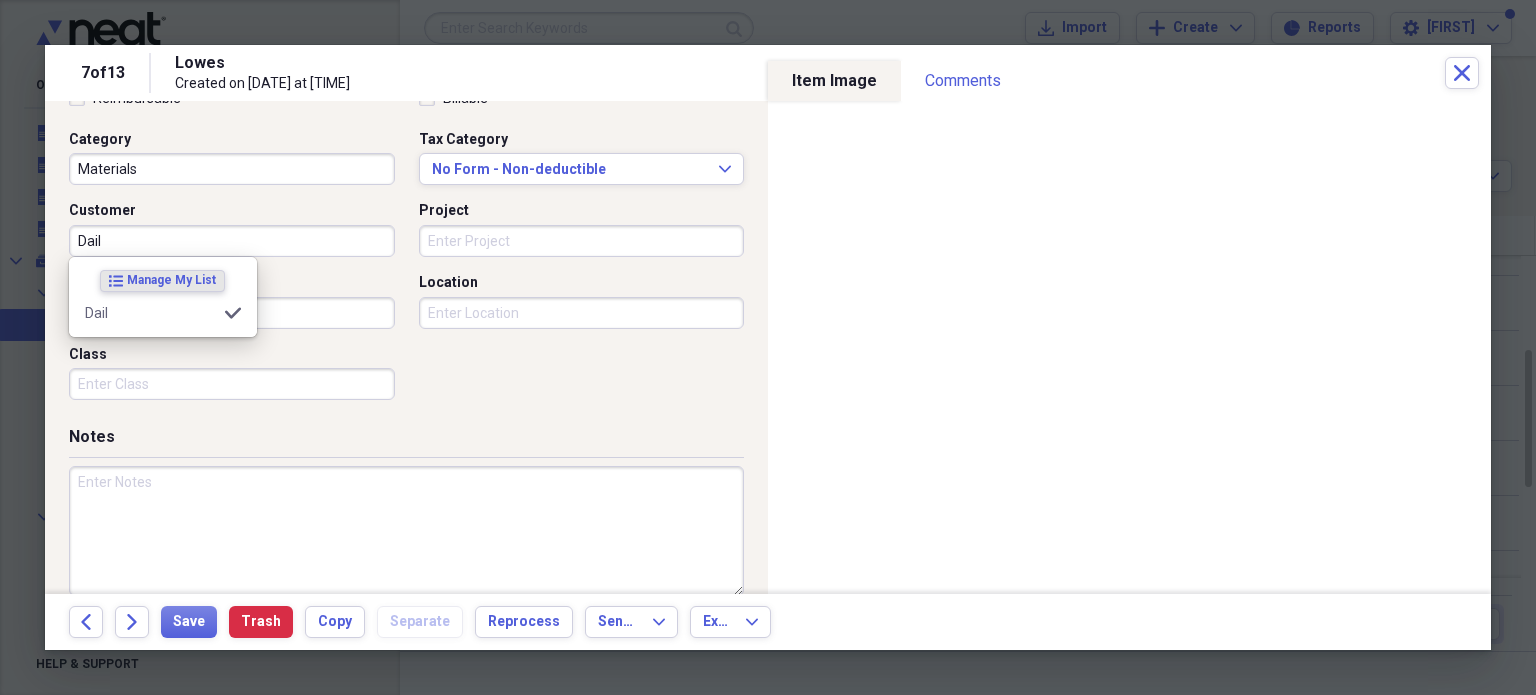 type on "Dail" 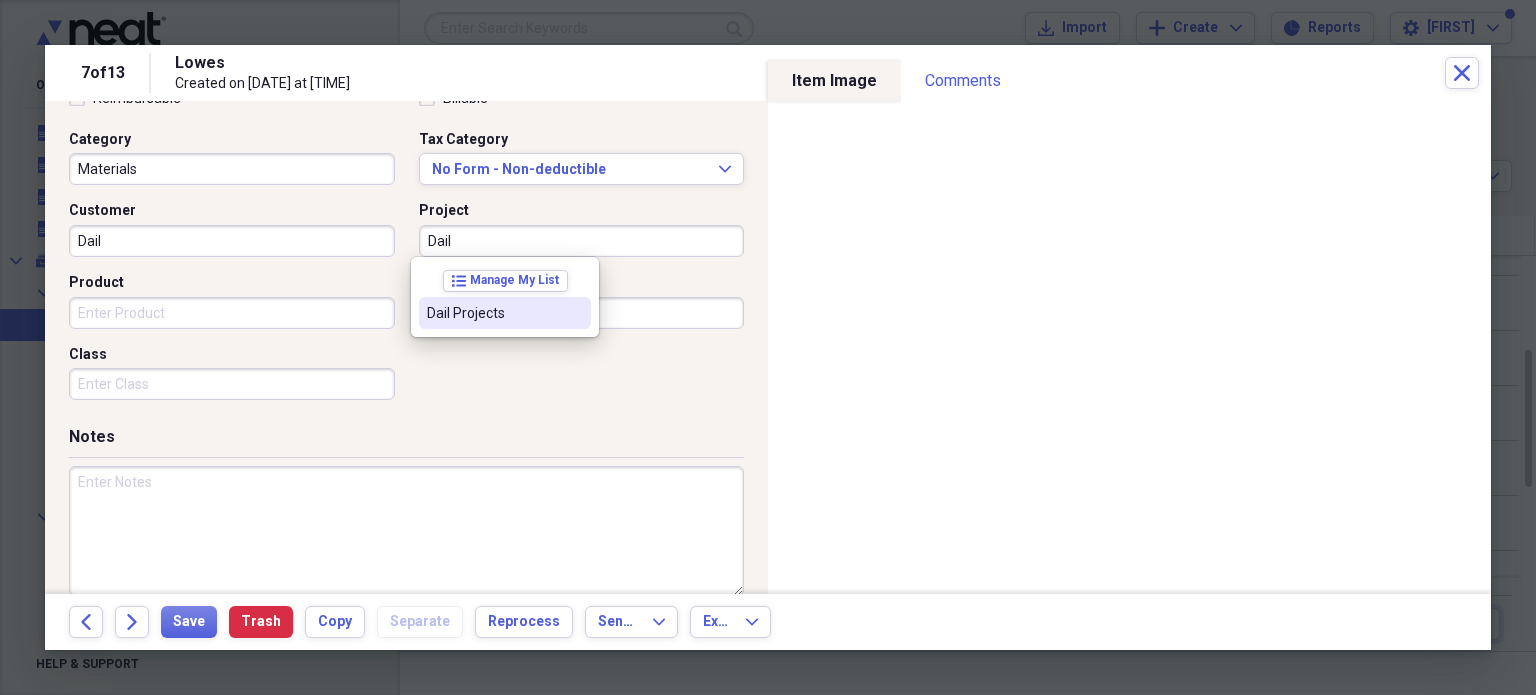 click on "Dail Projects" at bounding box center (493, 313) 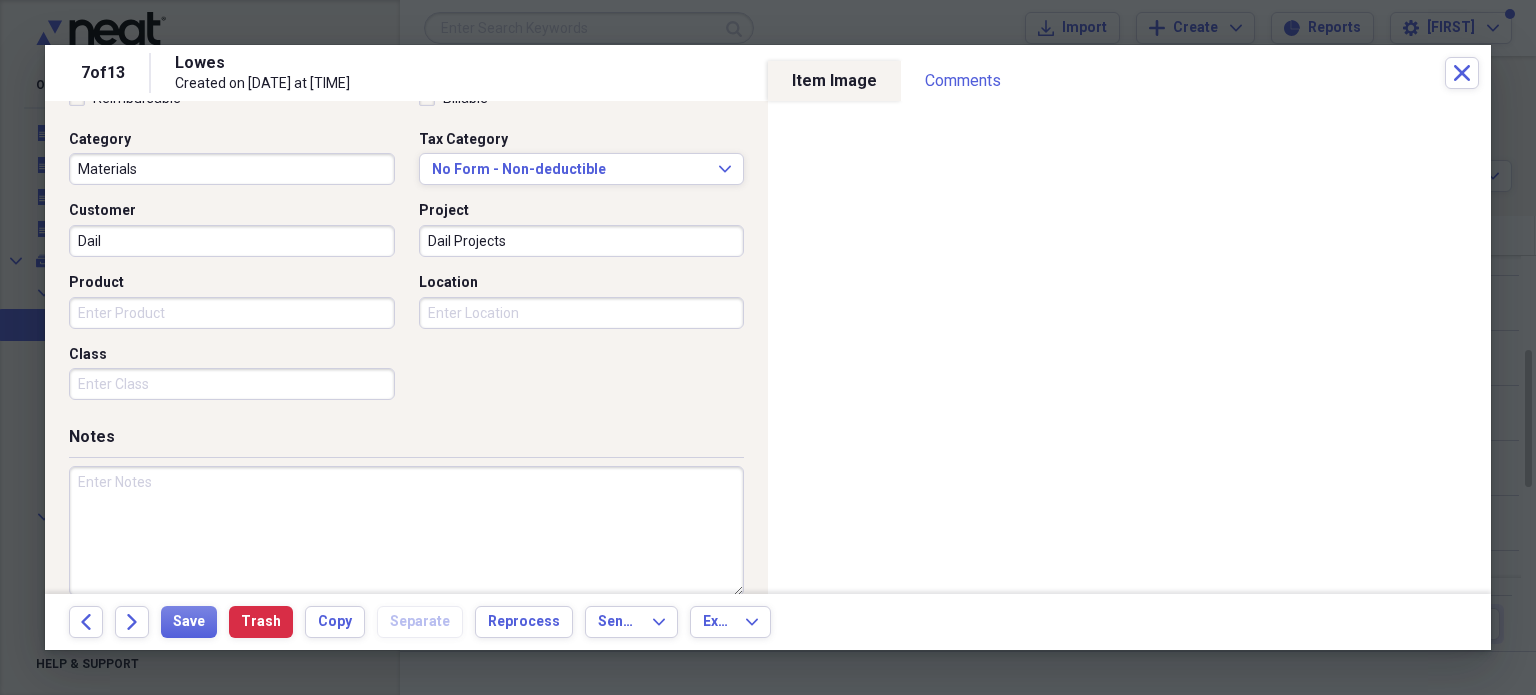 click at bounding box center (406, 531) 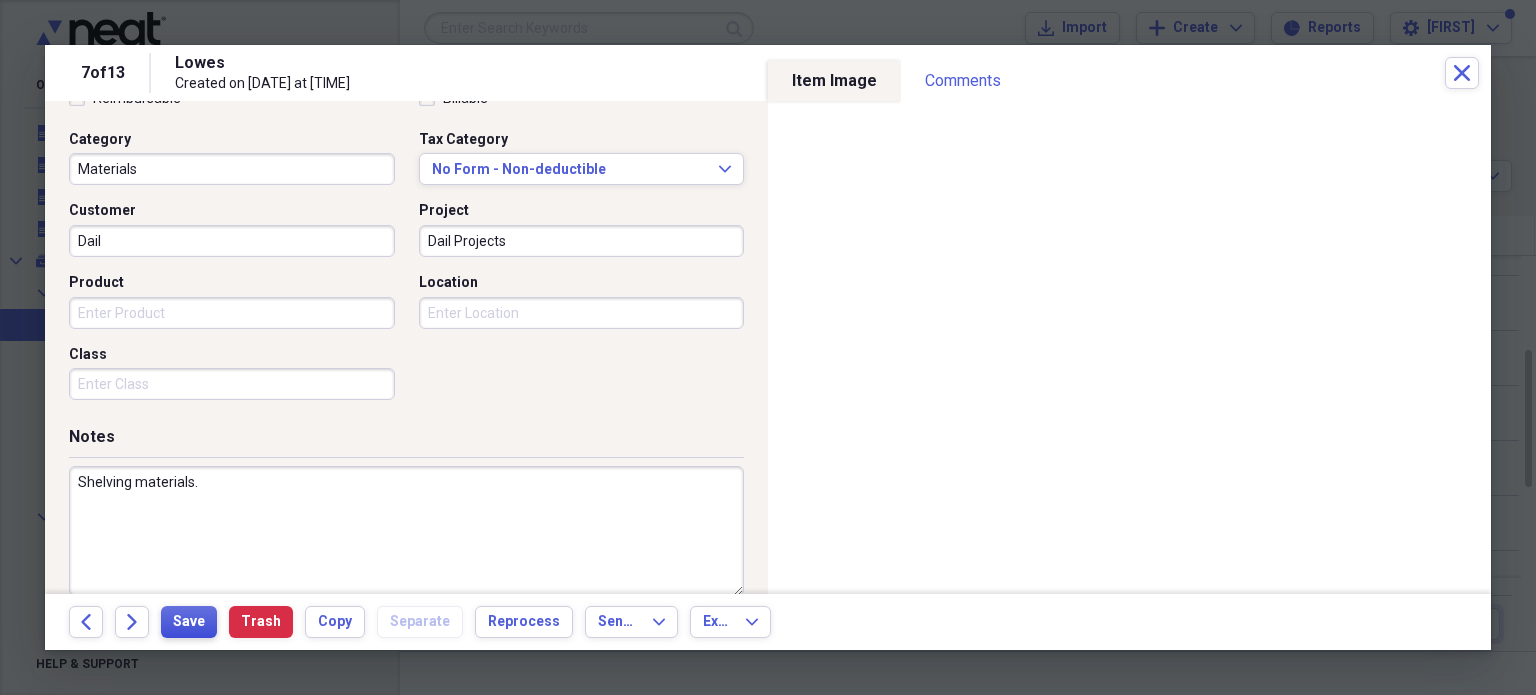 type on "Shelving materials." 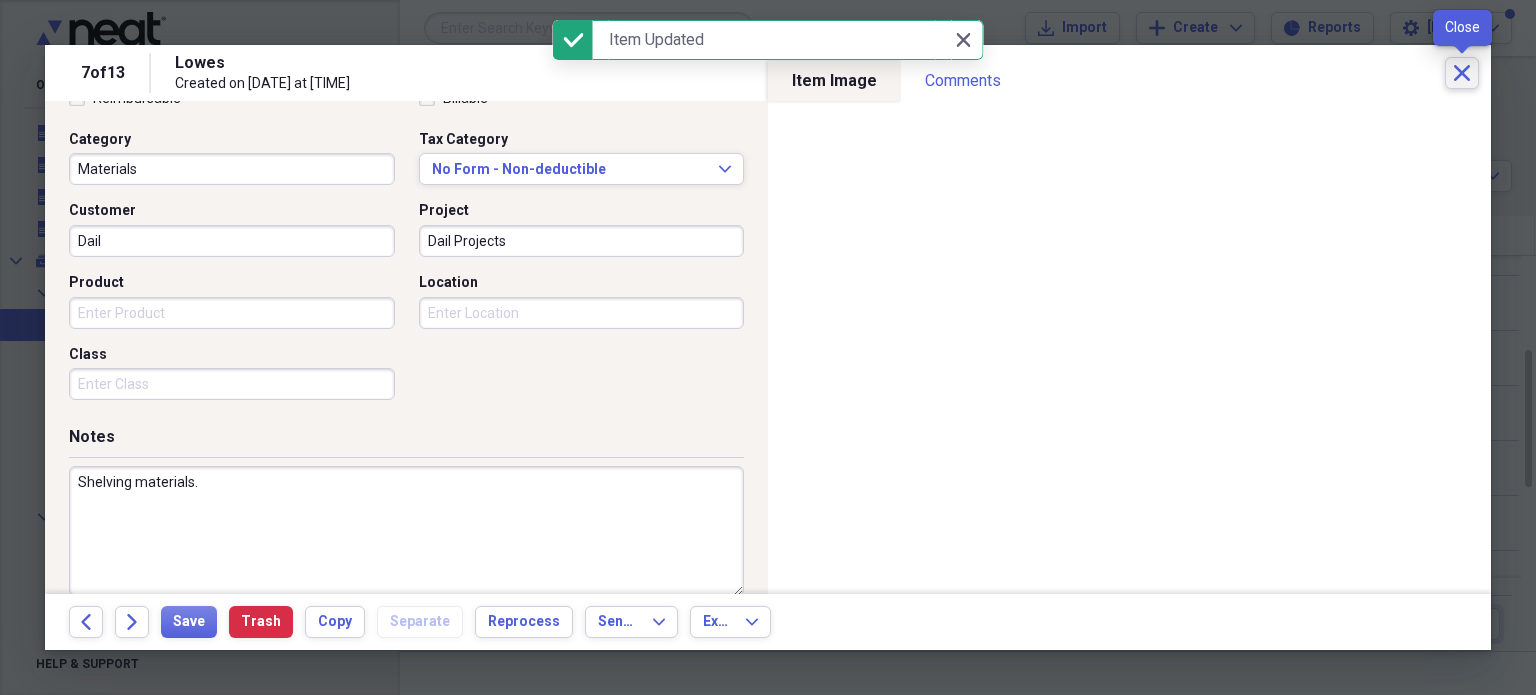 click on "Close" 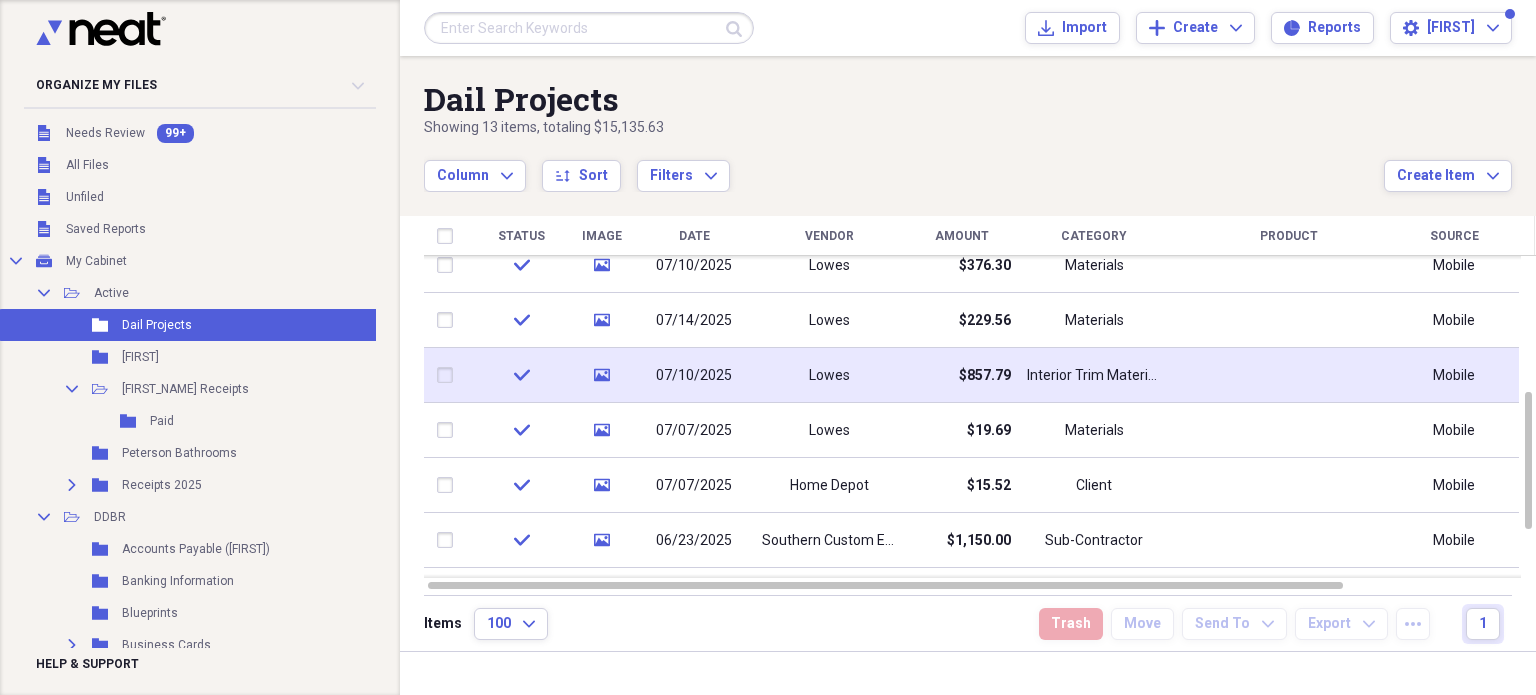 click on "Interior Trim Materials" at bounding box center (1094, 375) 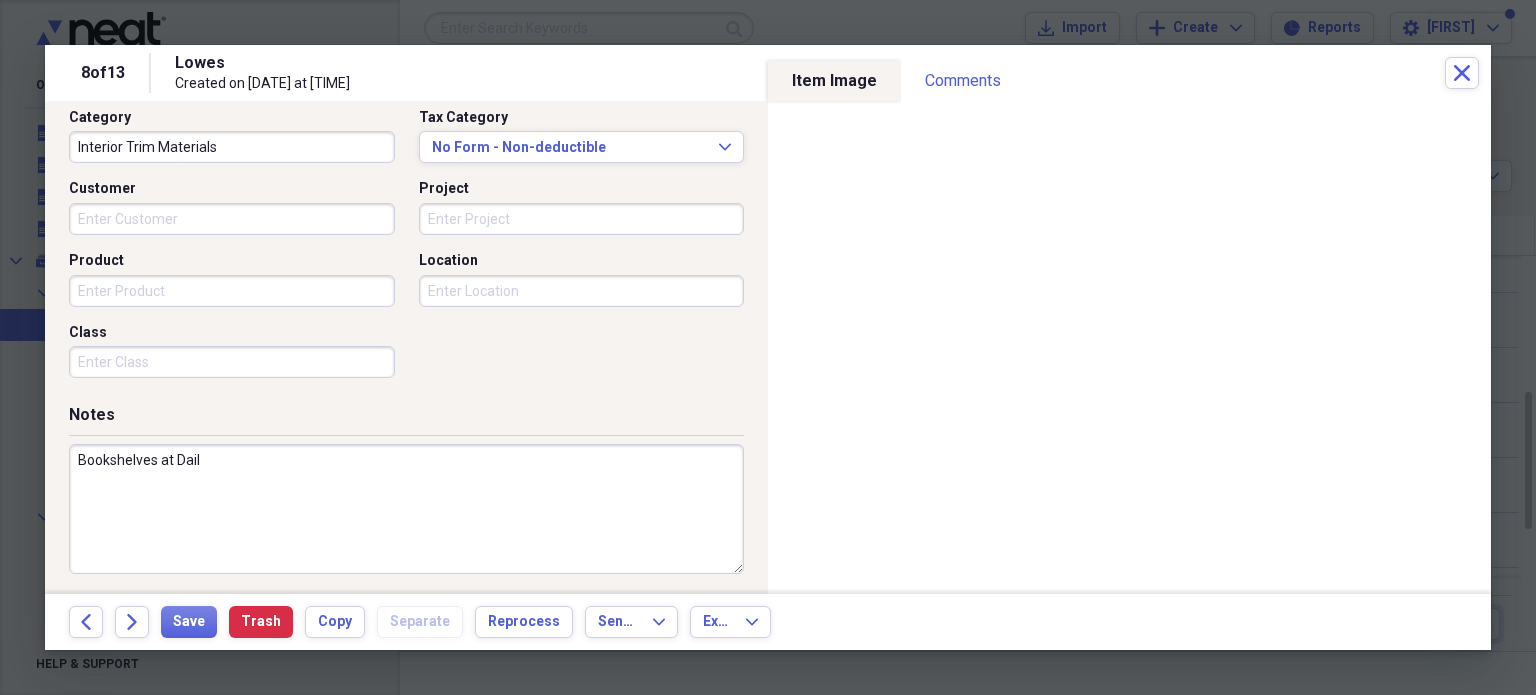scroll, scrollTop: 526, scrollLeft: 0, axis: vertical 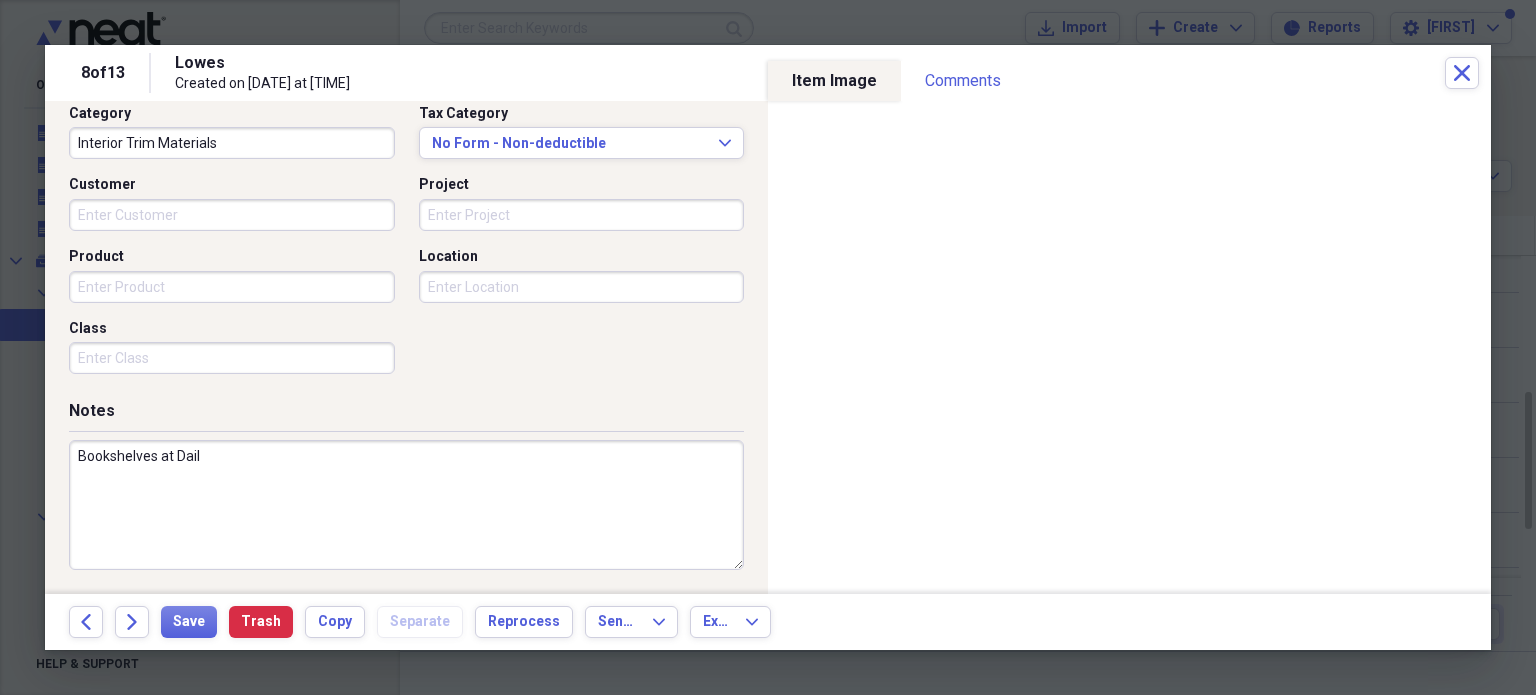 click on "Customer" at bounding box center [232, 215] 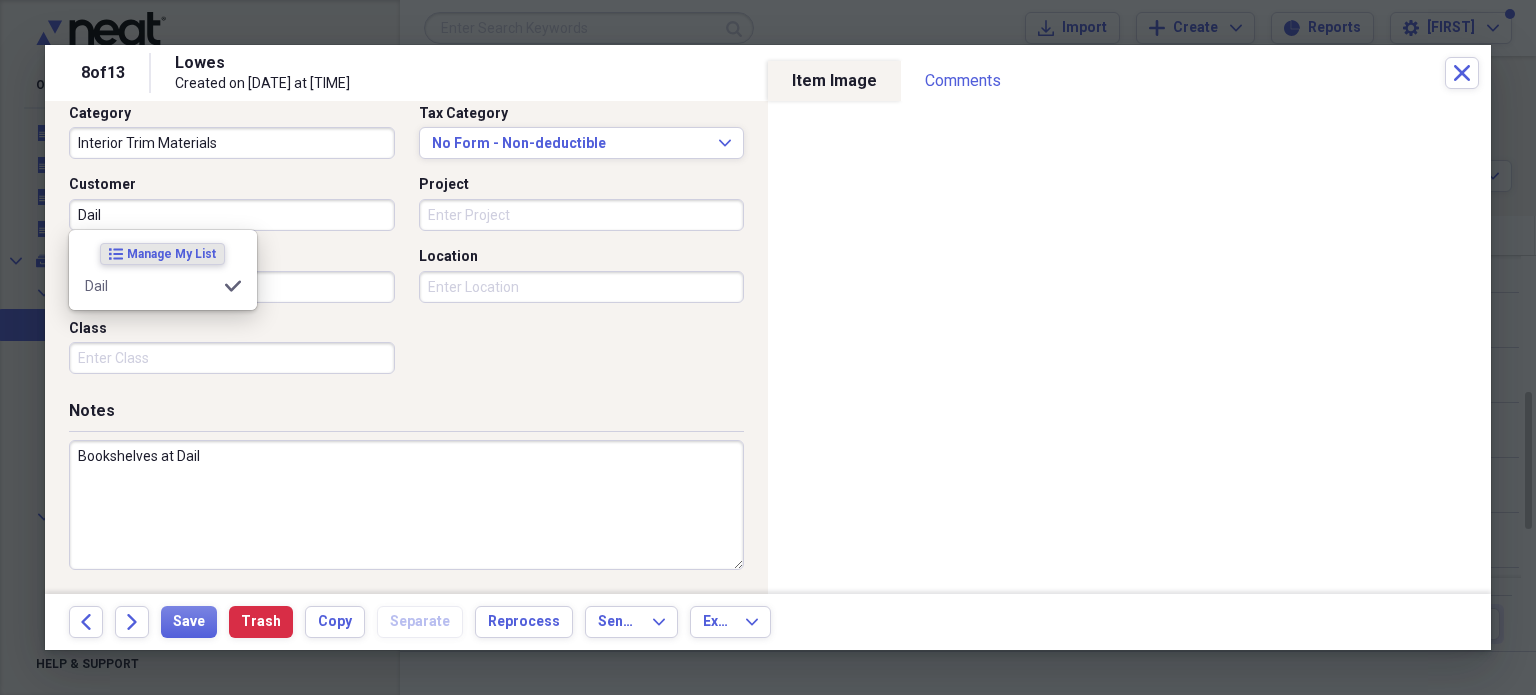 type on "Dail" 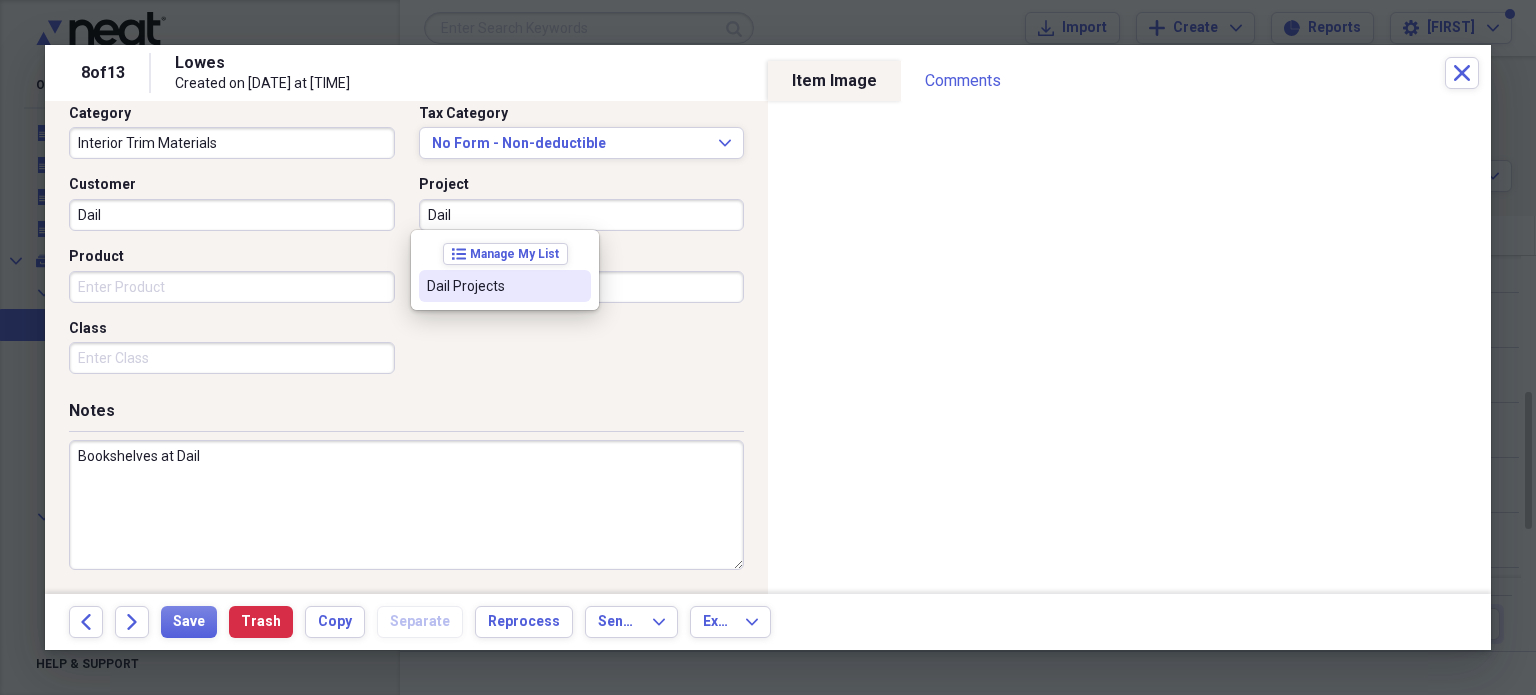 click on "Dail Projects" at bounding box center [493, 286] 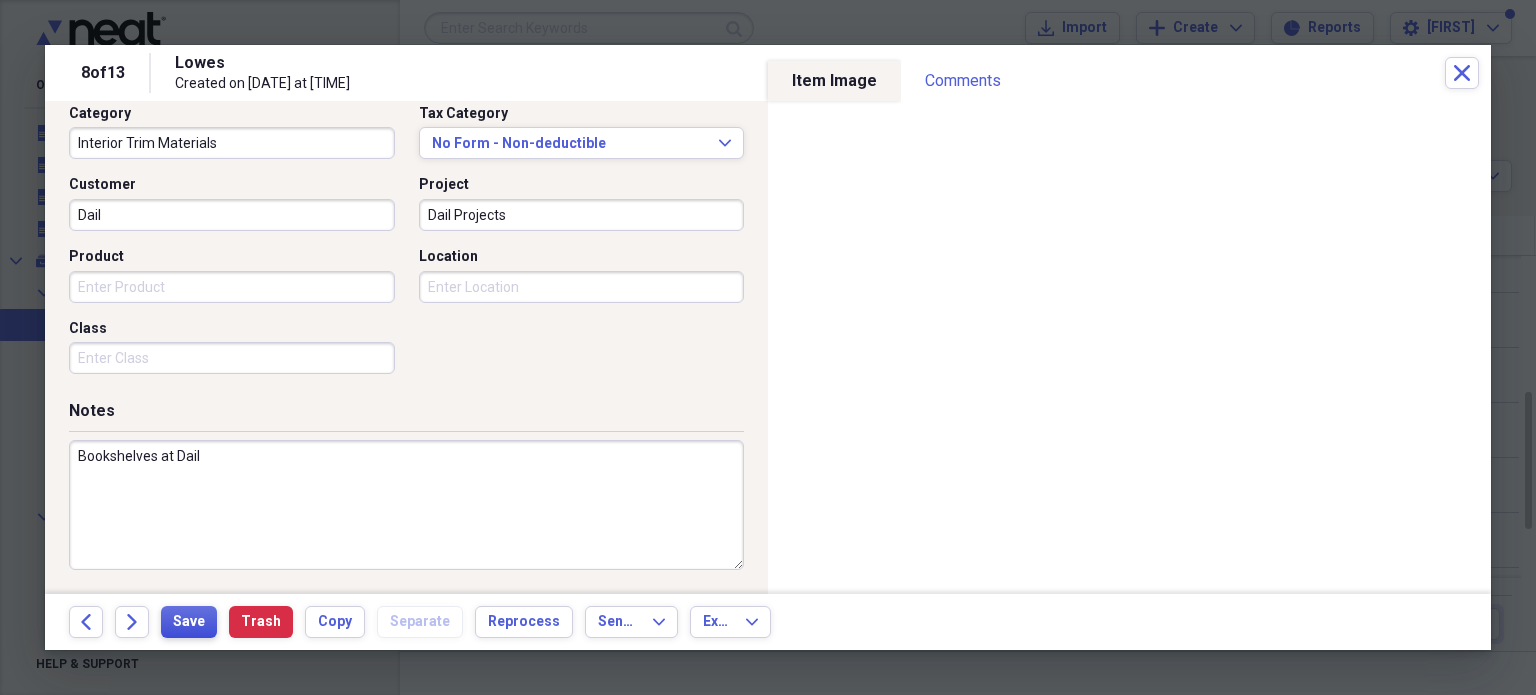 click on "Save" at bounding box center (189, 622) 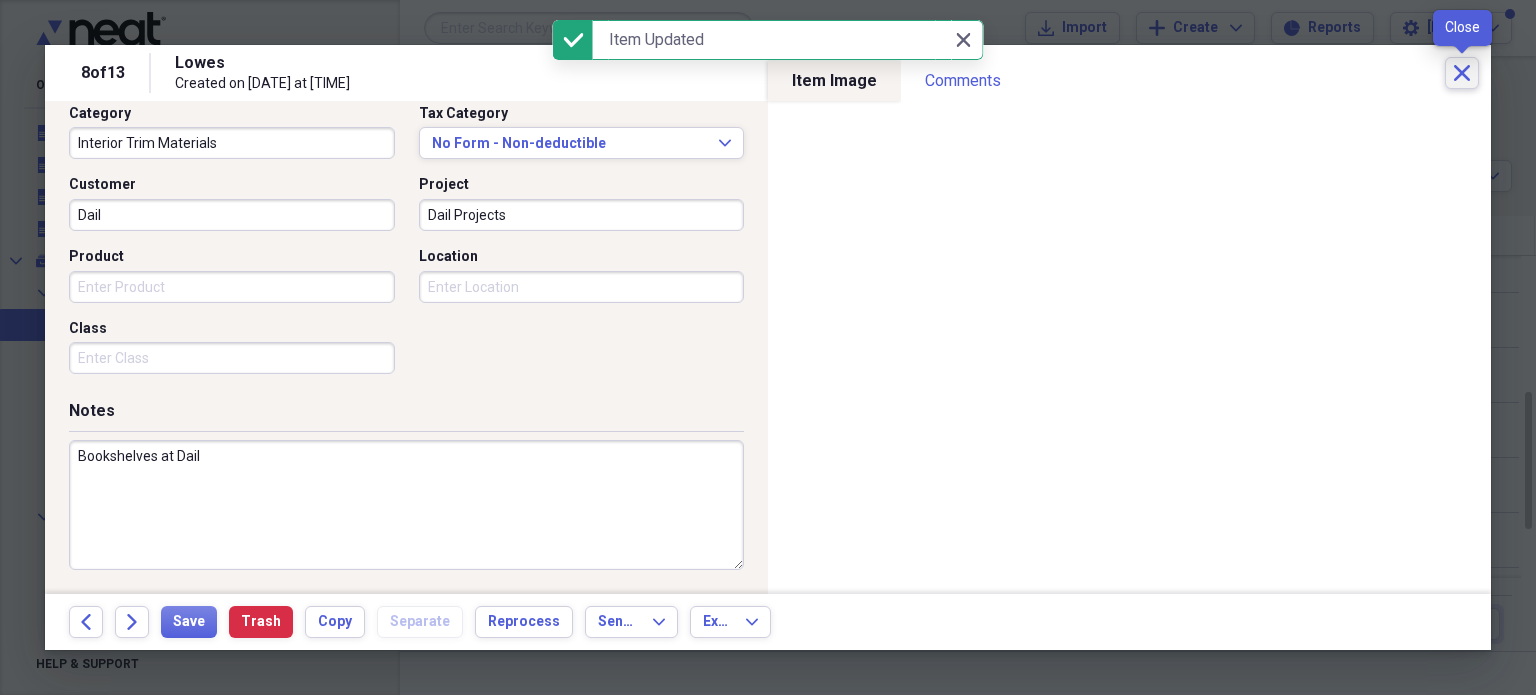 click on "Close" at bounding box center [1462, 73] 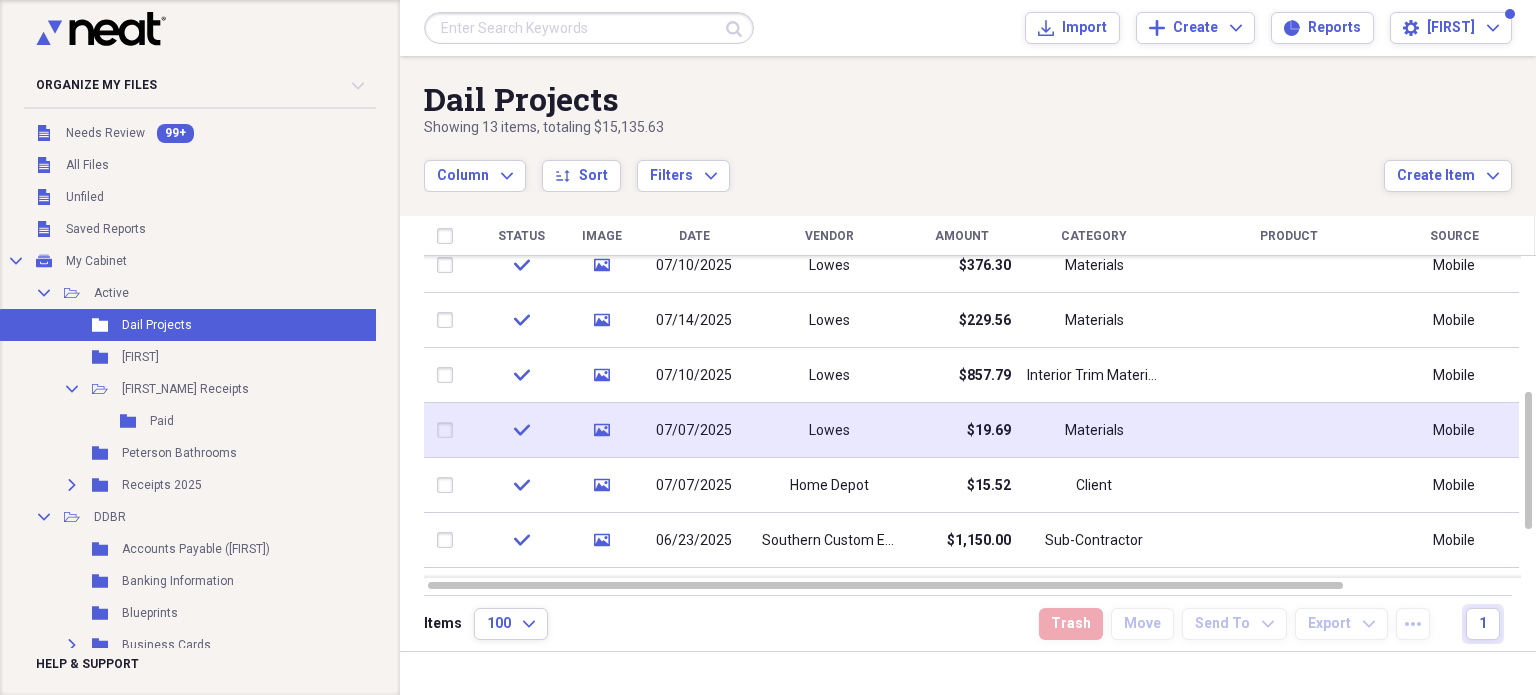 click on "$19.69" at bounding box center [961, 430] 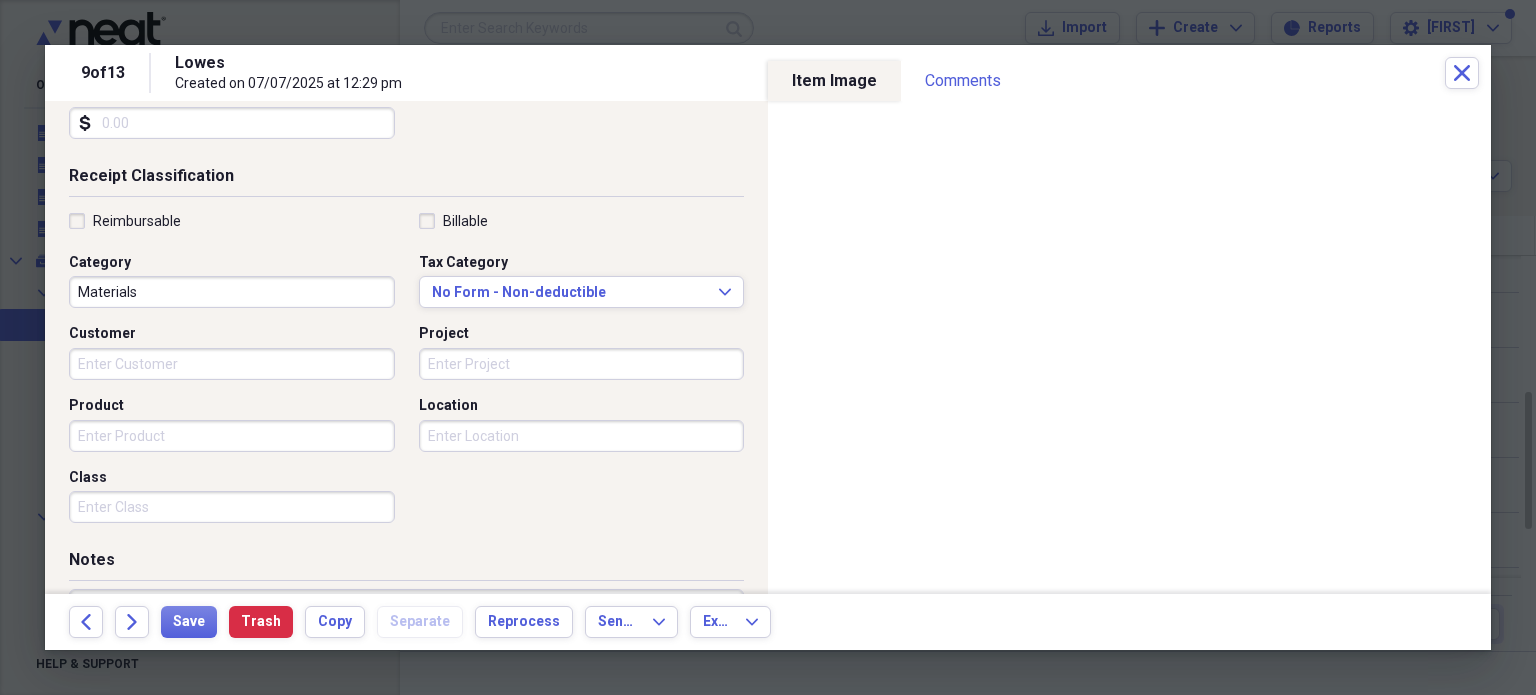 scroll, scrollTop: 400, scrollLeft: 0, axis: vertical 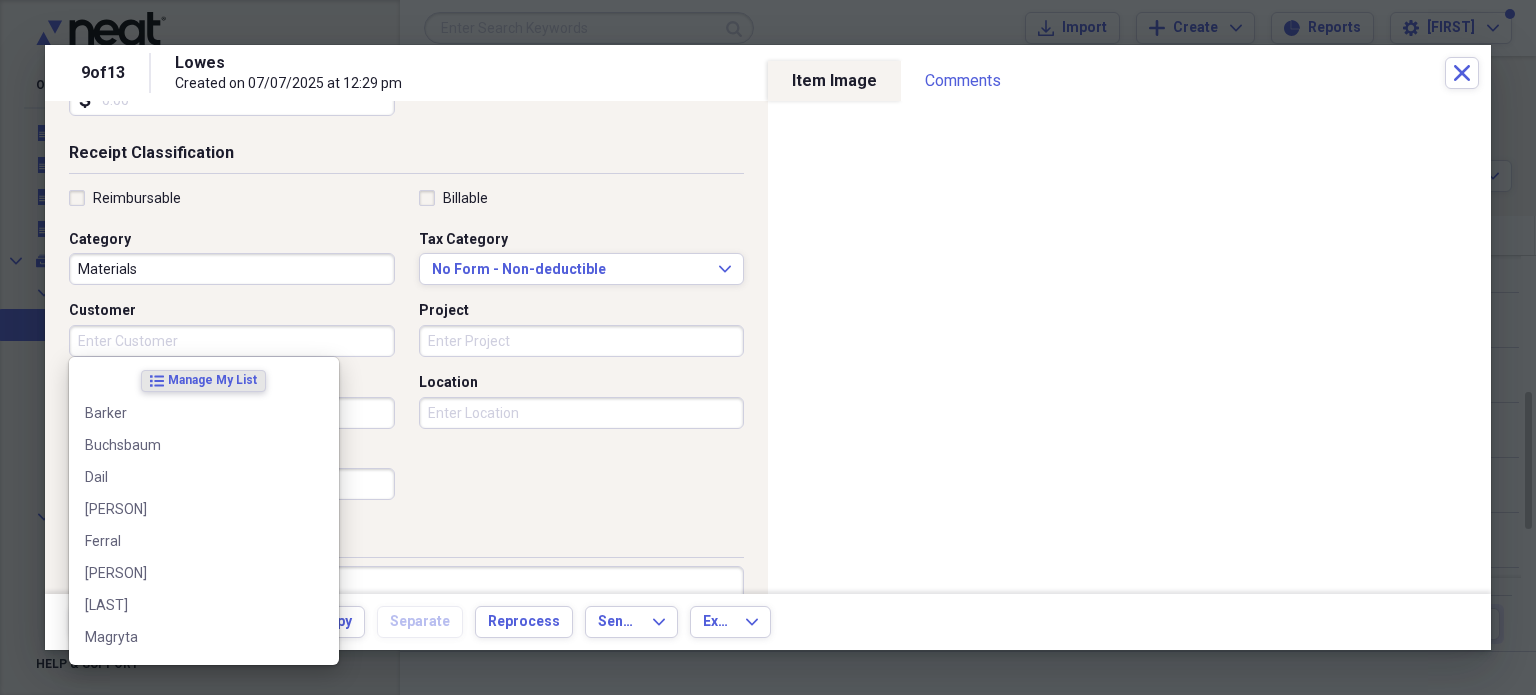 click on "Customer" at bounding box center (232, 341) 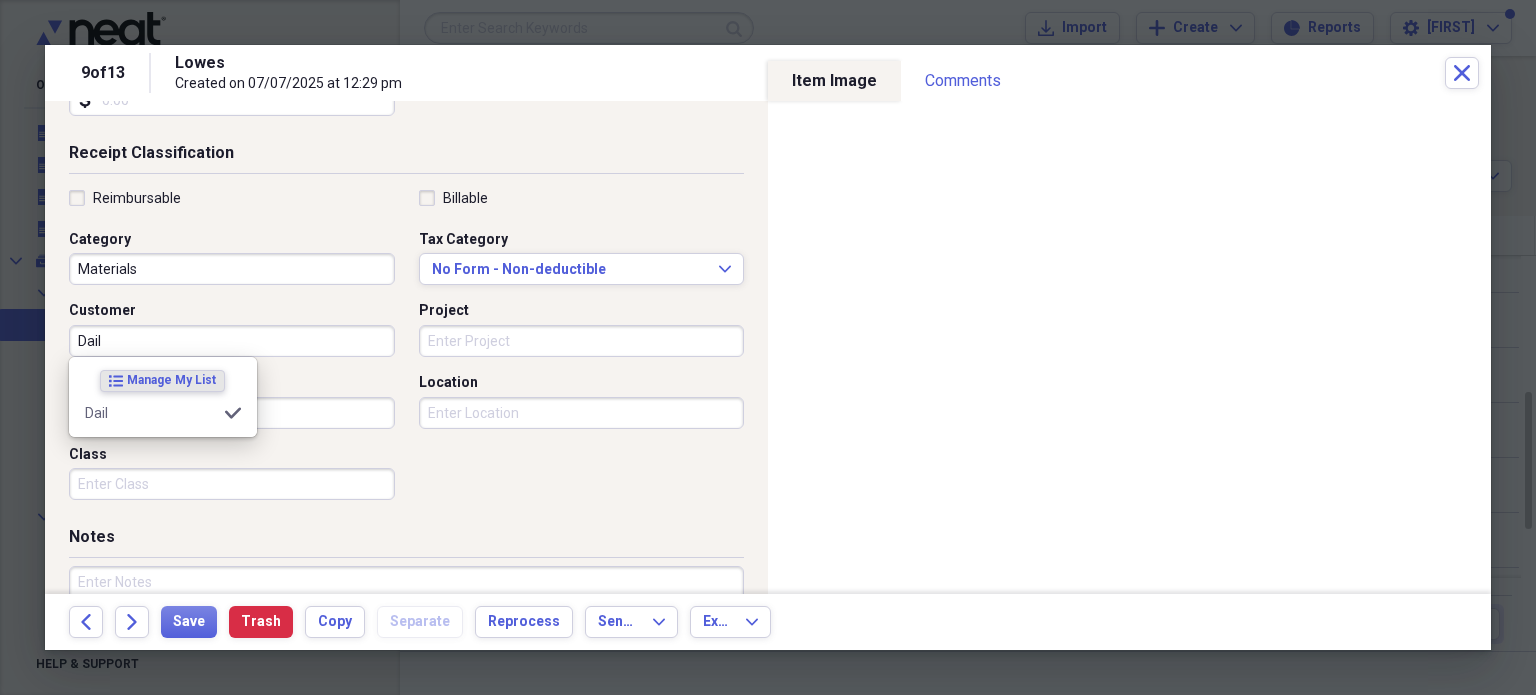 type on "Dail" 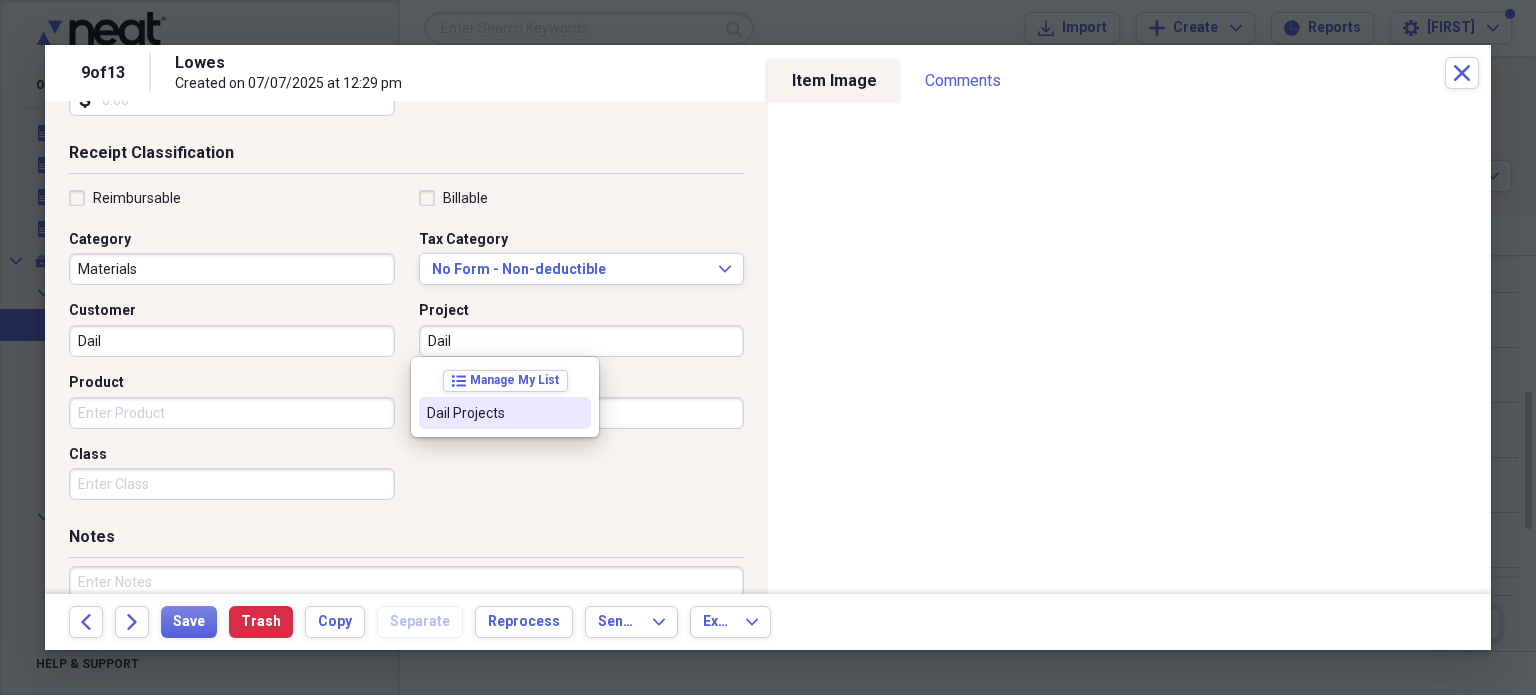 click on "Dail Projects" at bounding box center (493, 413) 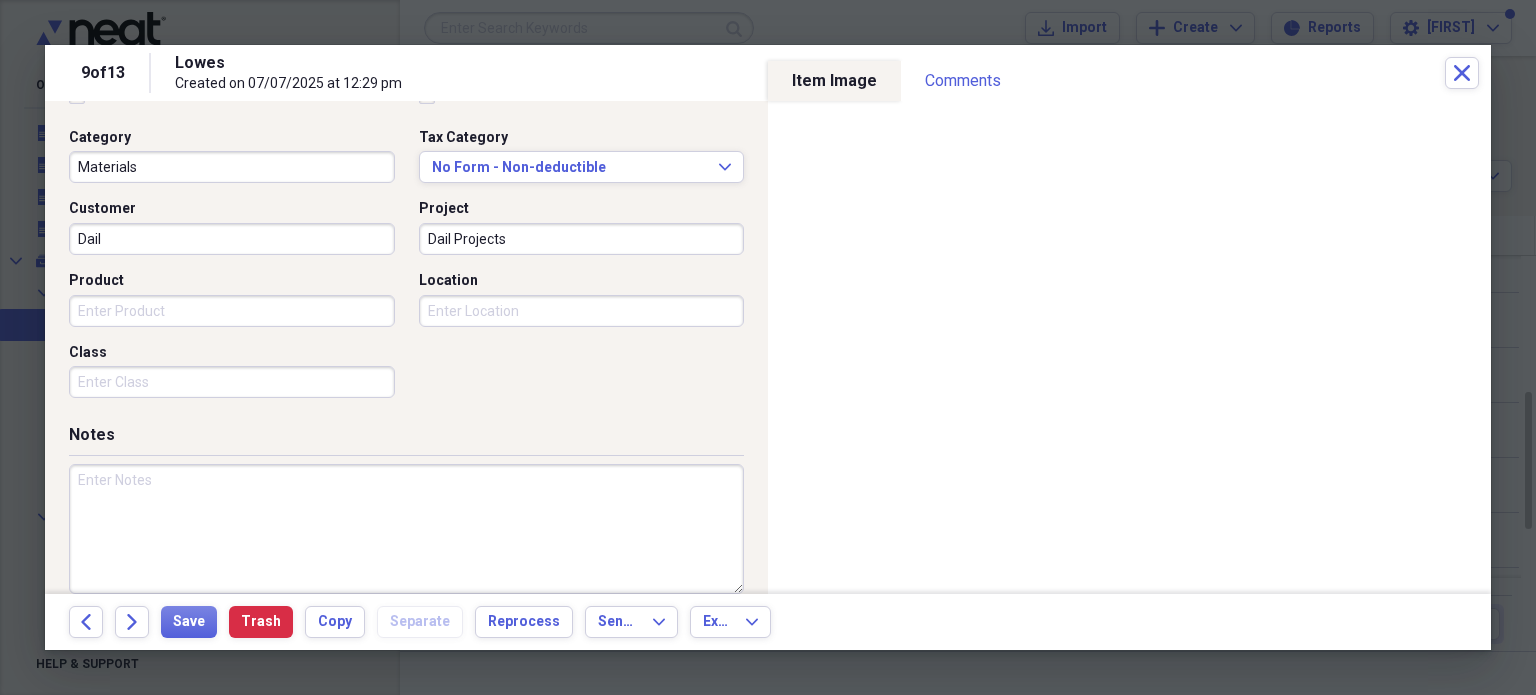 scroll, scrollTop: 526, scrollLeft: 0, axis: vertical 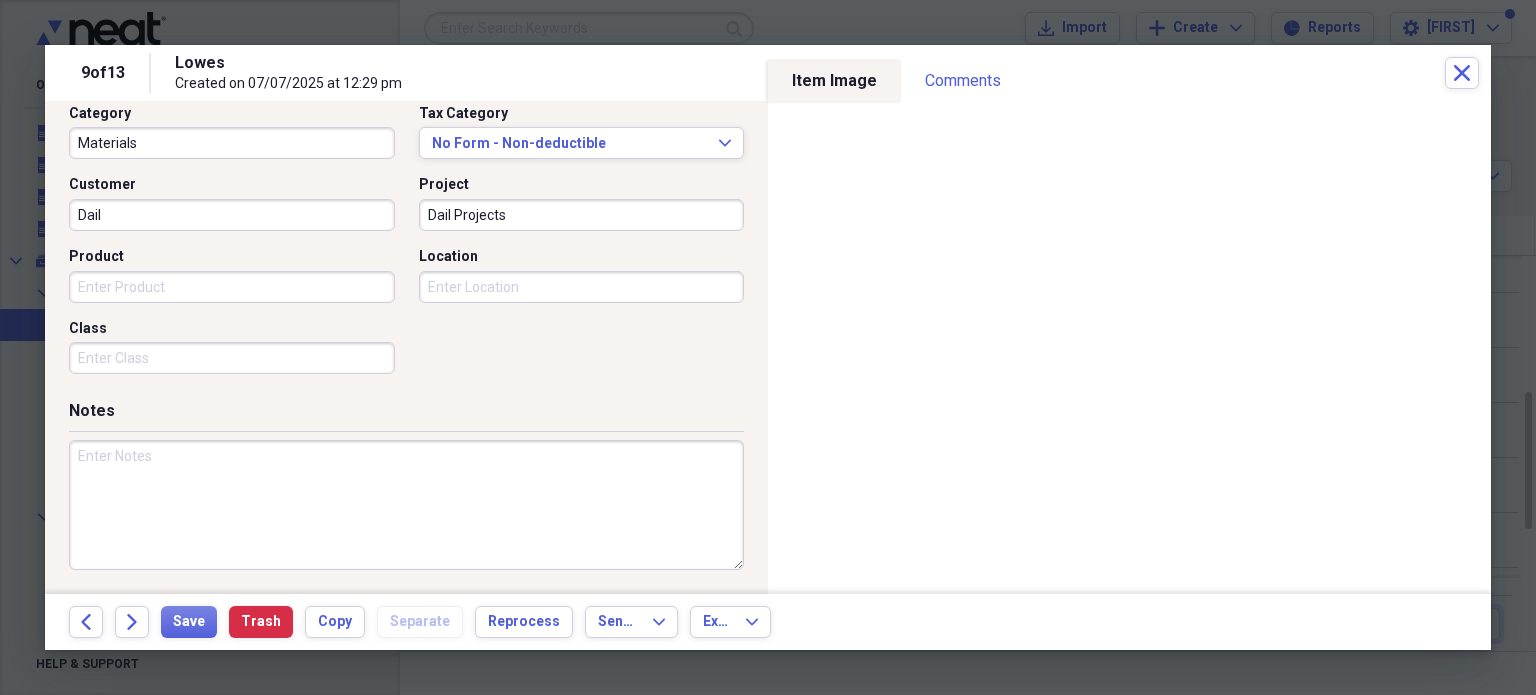 click at bounding box center [406, 505] 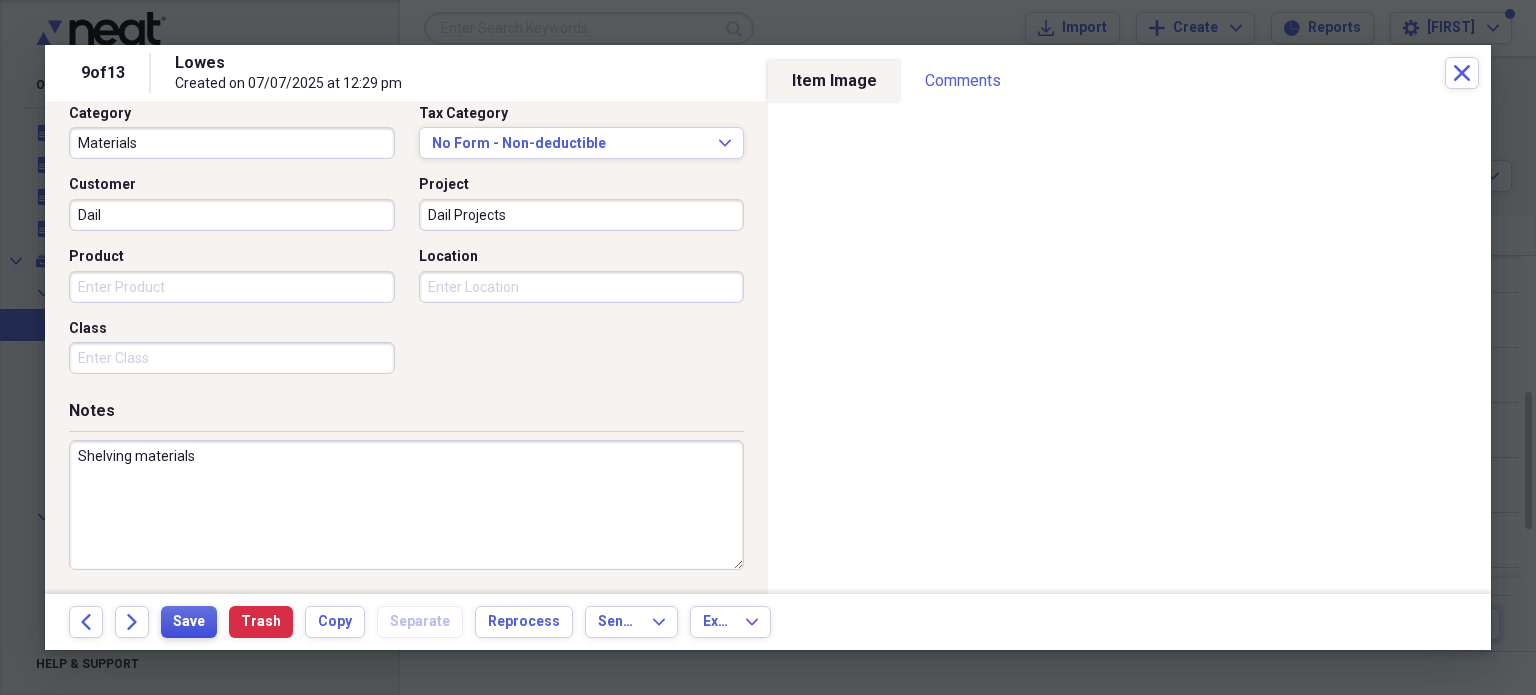 type on "Shelving materials" 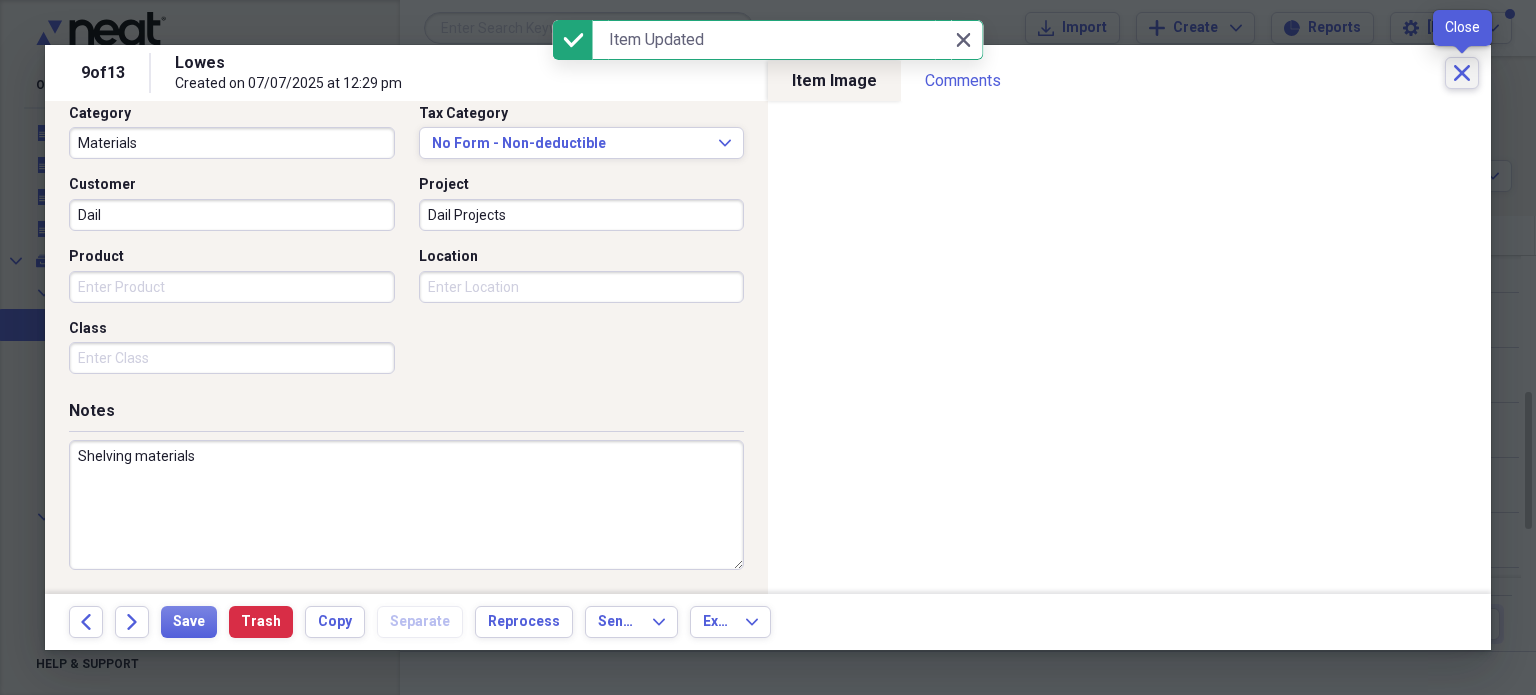 click on "Close" at bounding box center [1462, 73] 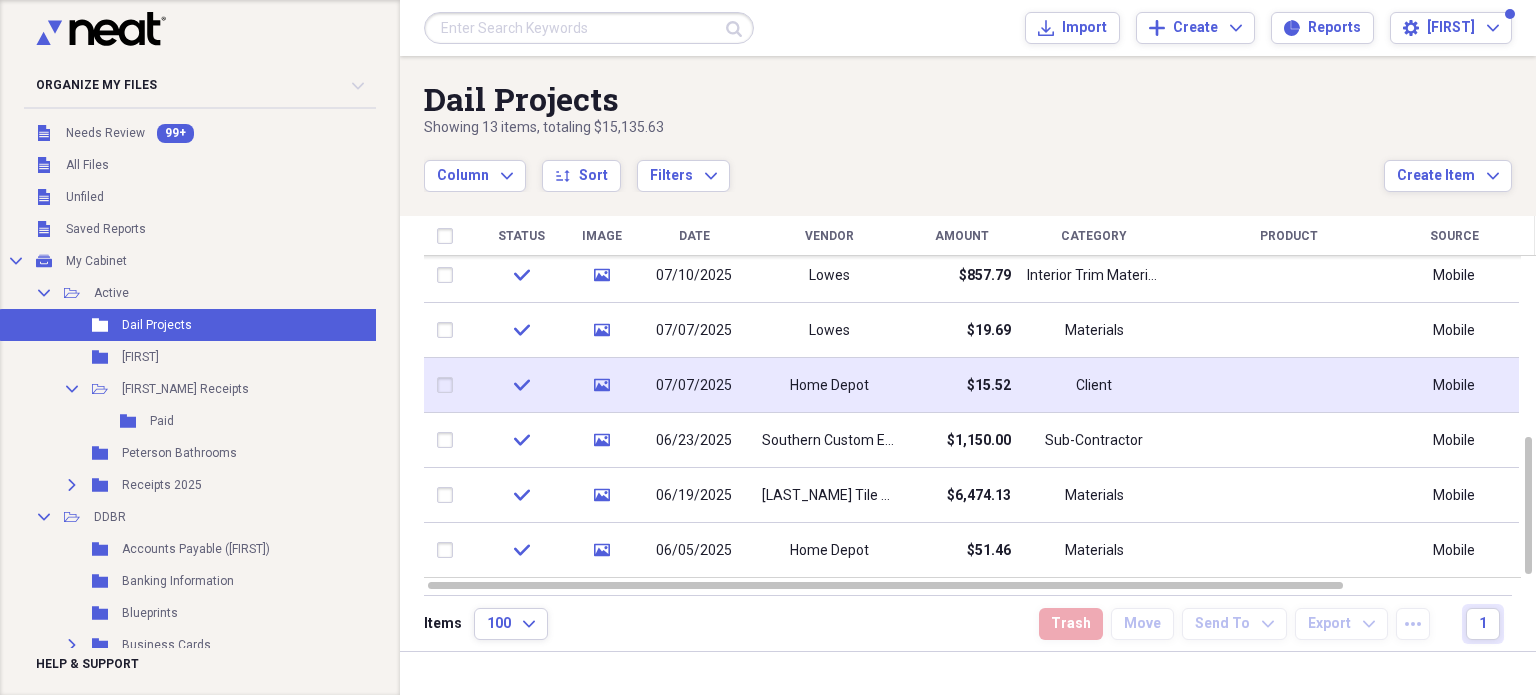 click on "Client" at bounding box center (1094, 385) 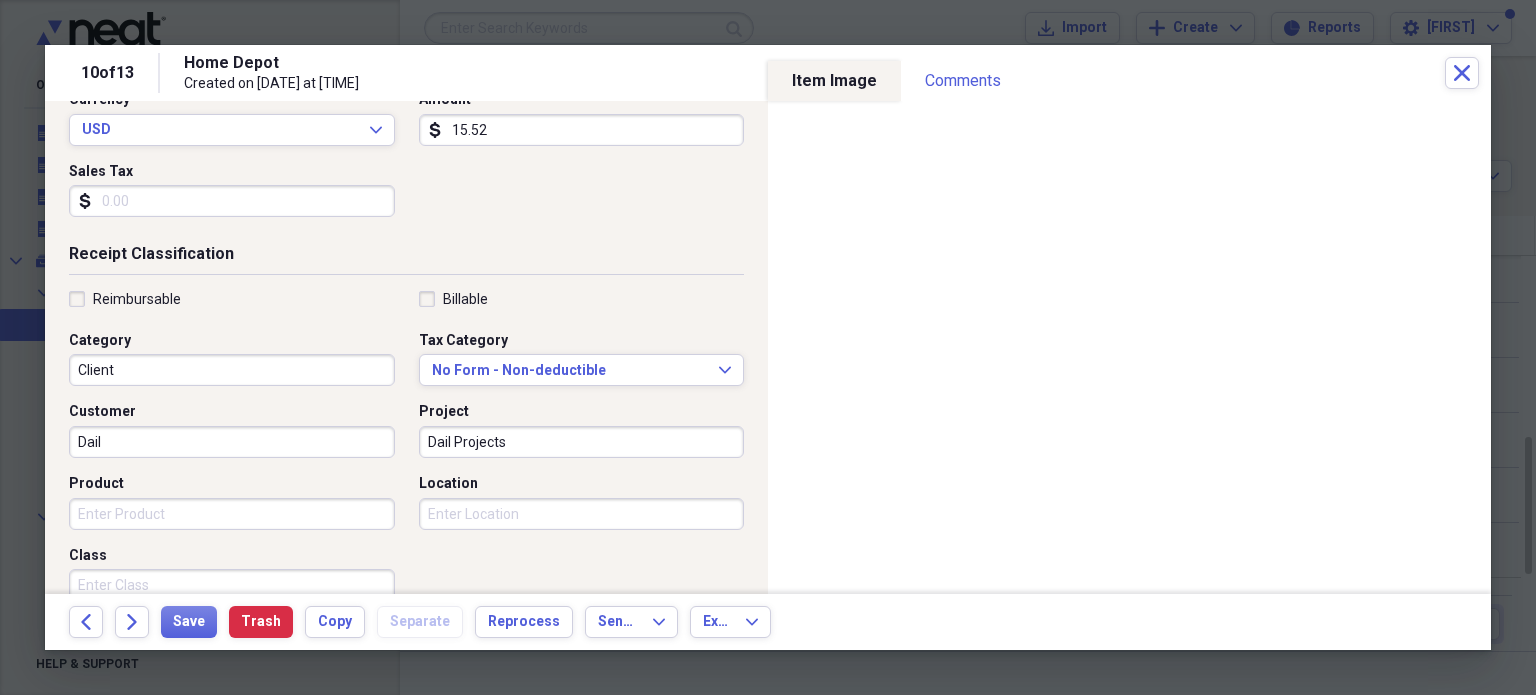 scroll, scrollTop: 300, scrollLeft: 0, axis: vertical 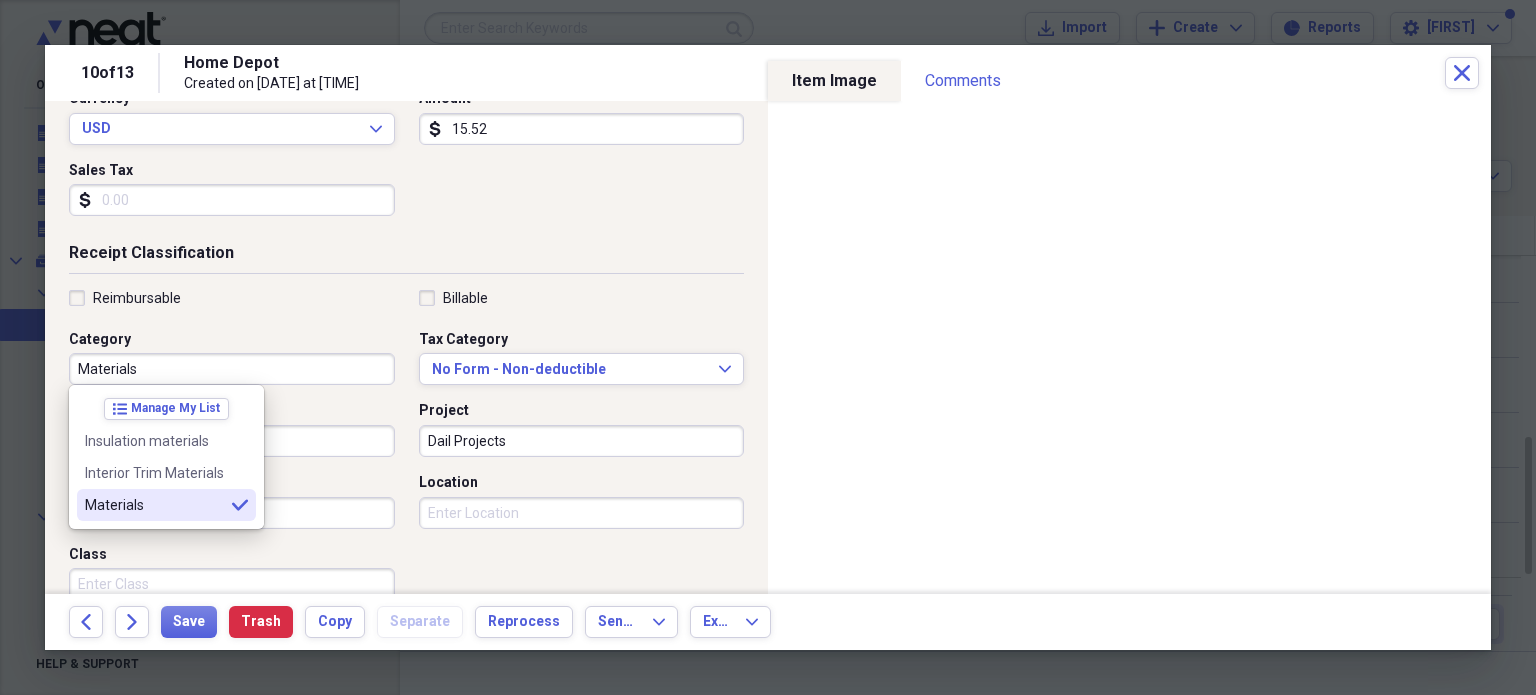 type on "Materials" 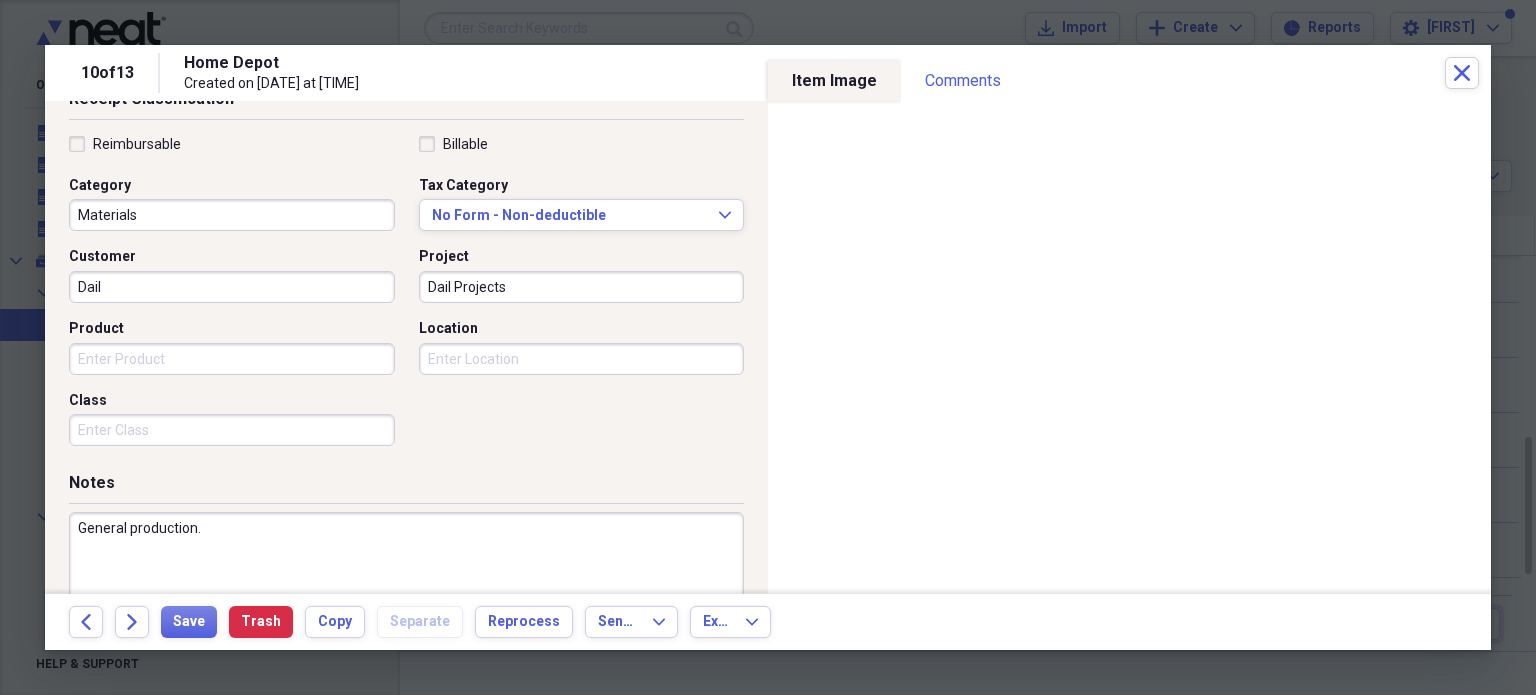 scroll, scrollTop: 500, scrollLeft: 0, axis: vertical 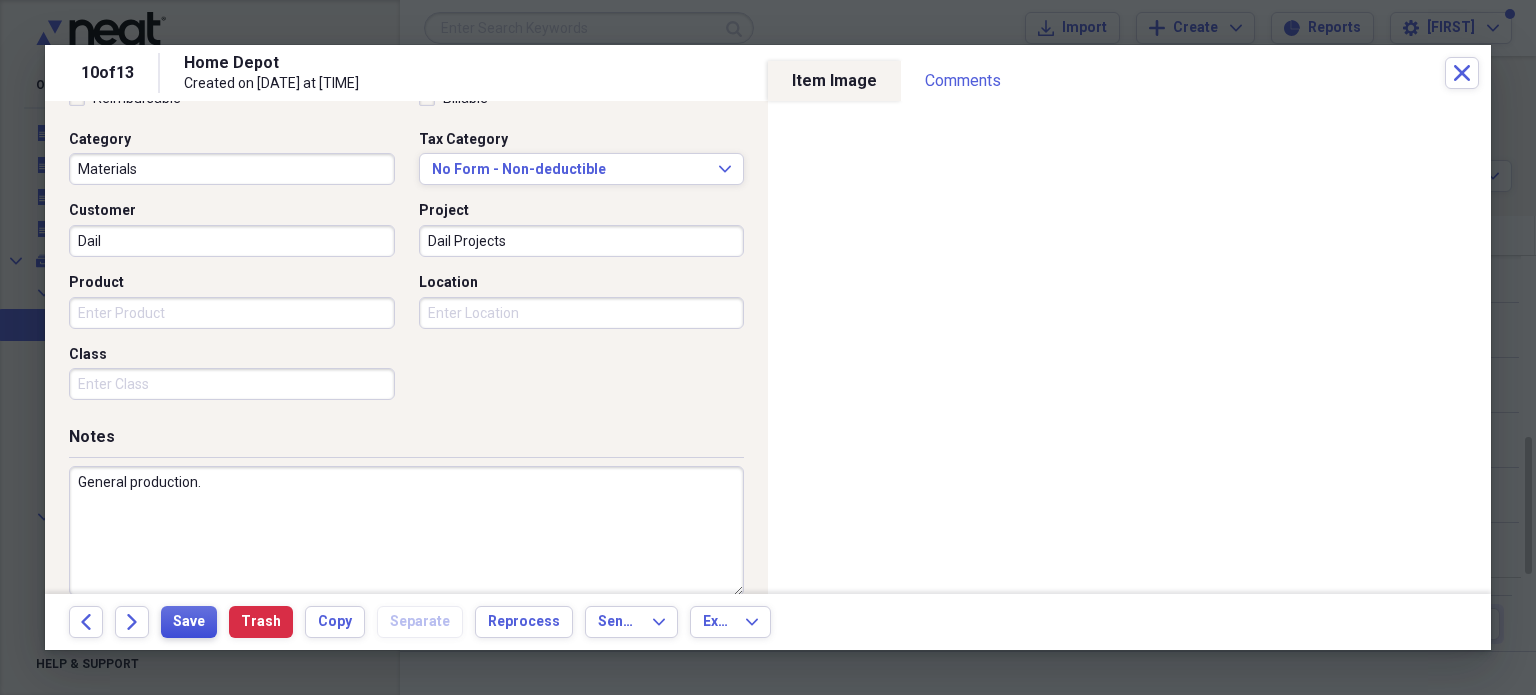 click on "Save" at bounding box center [189, 622] 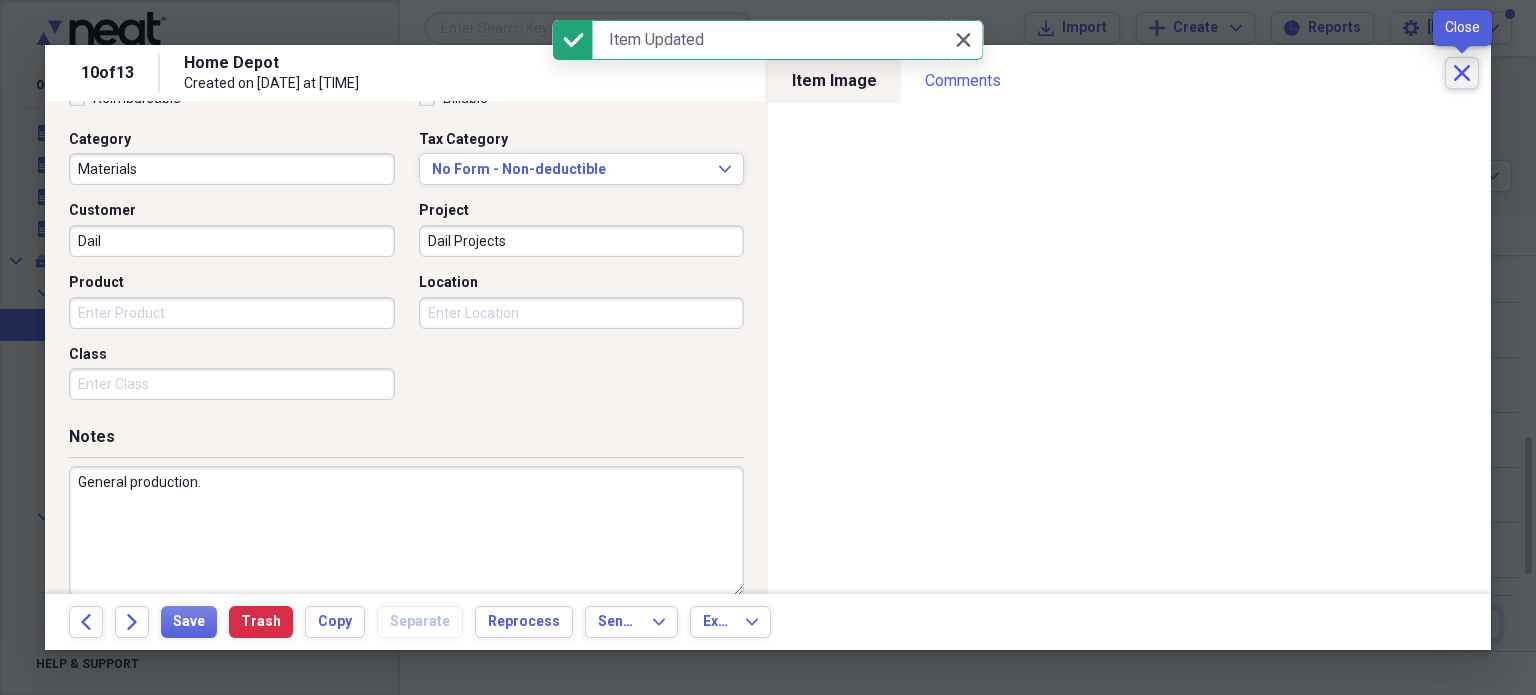 click on "Close" 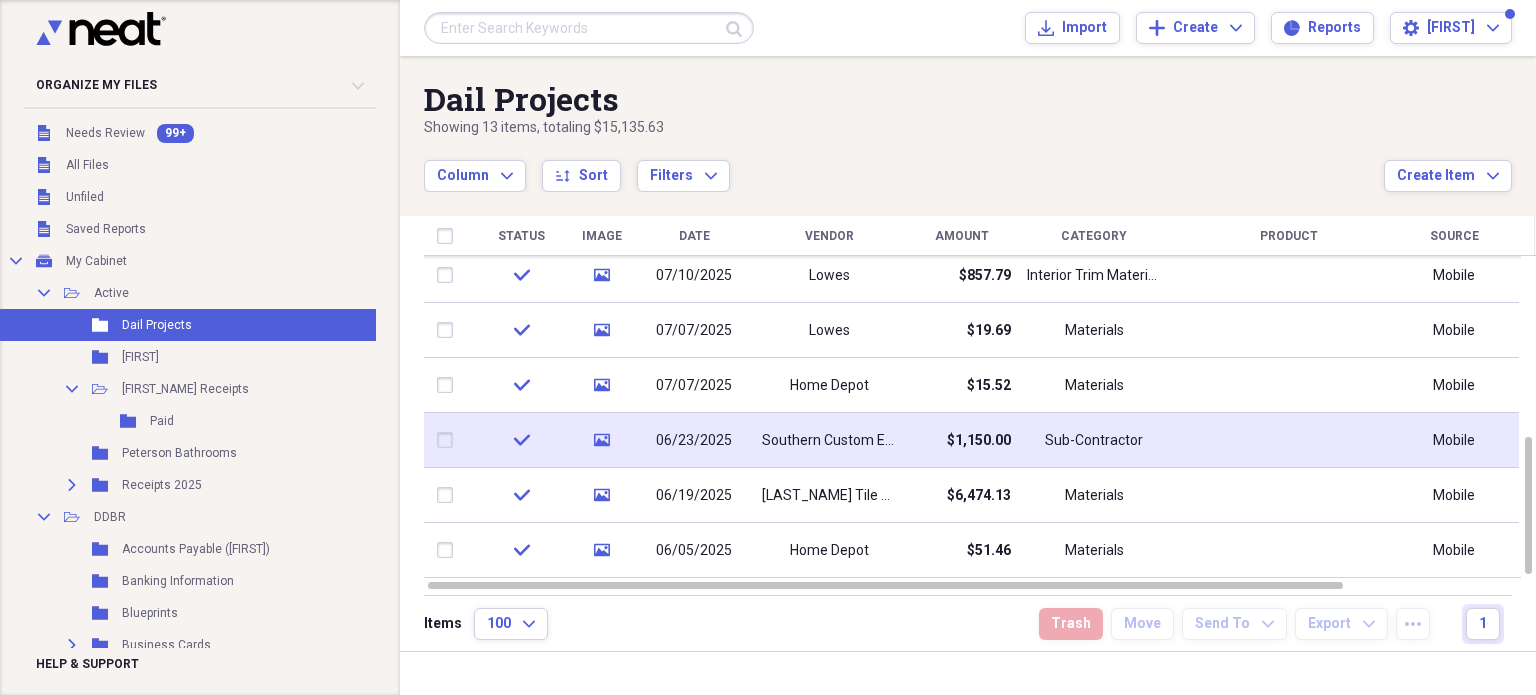 click on "Sub-Contractor" at bounding box center (1094, 440) 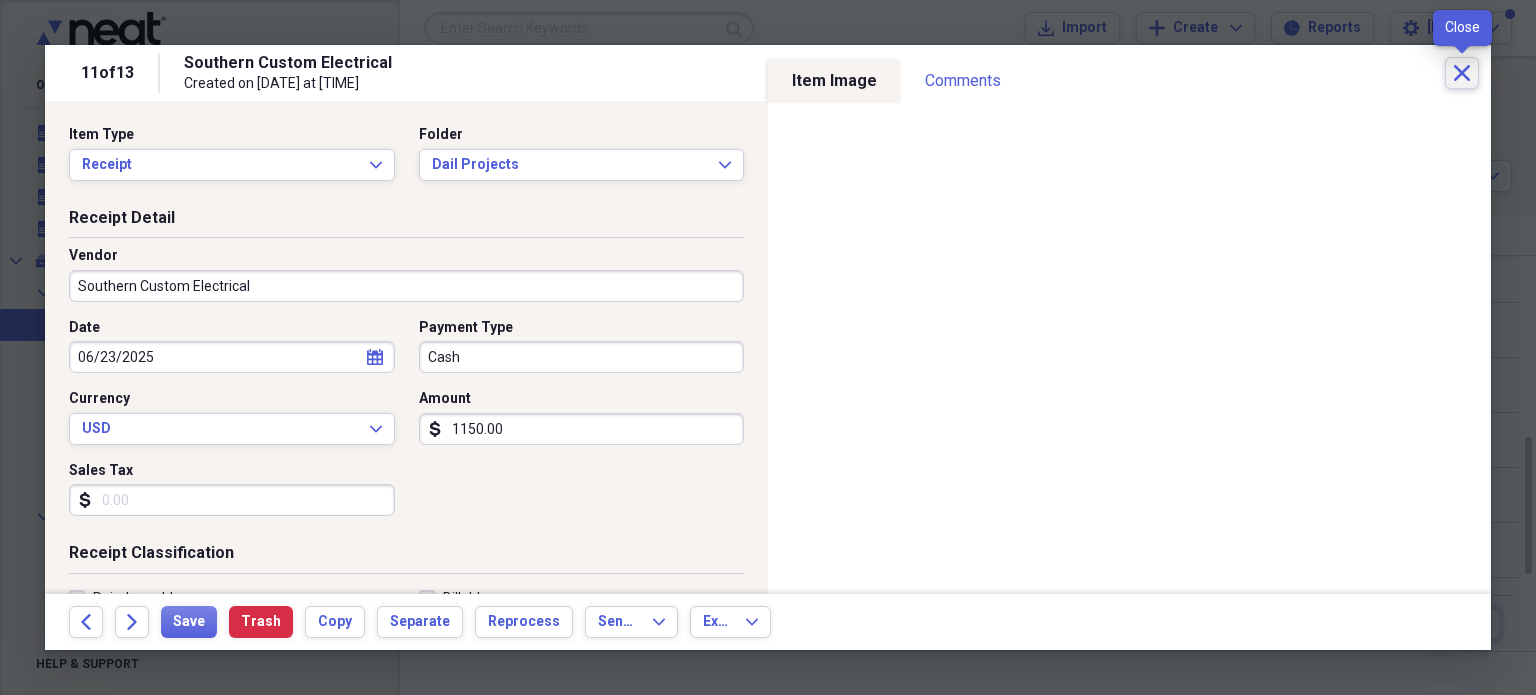 click on "Close" 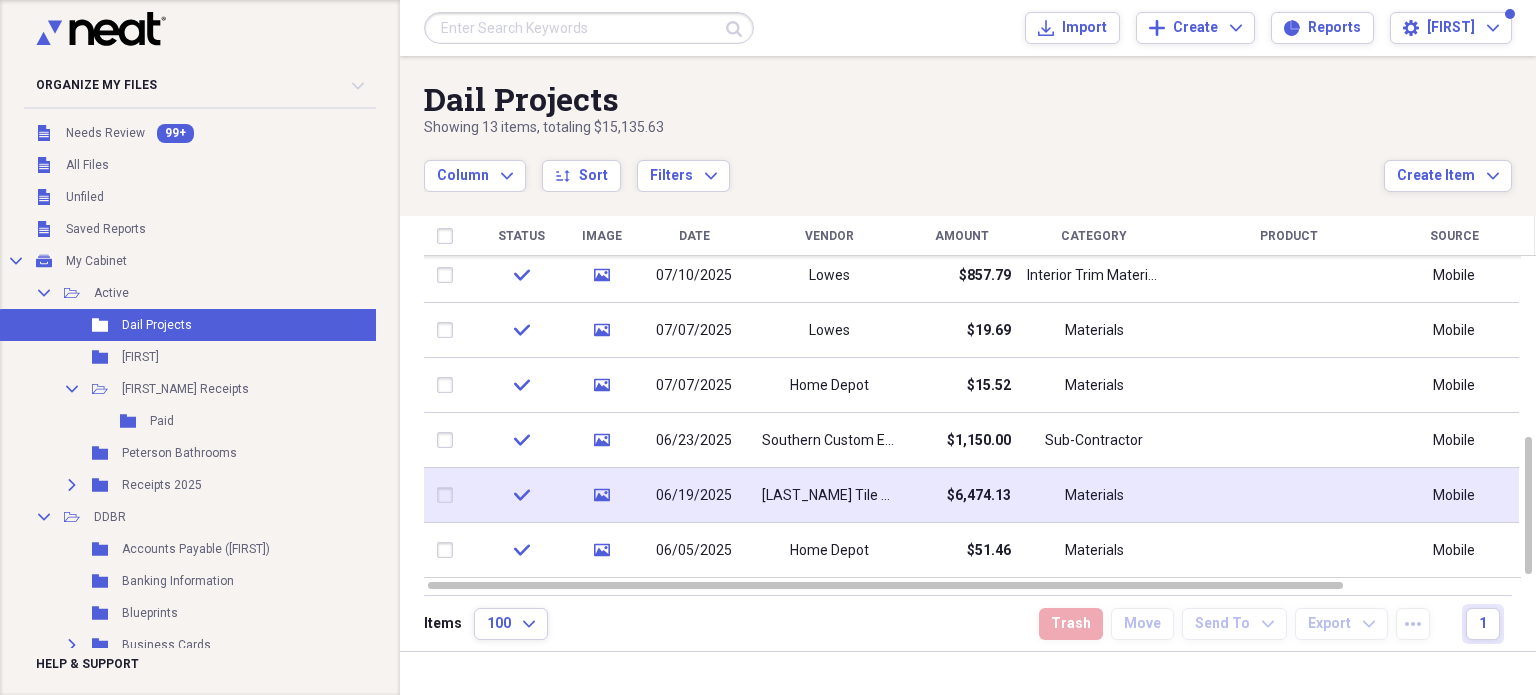 click on "$6,474.13" at bounding box center [979, 496] 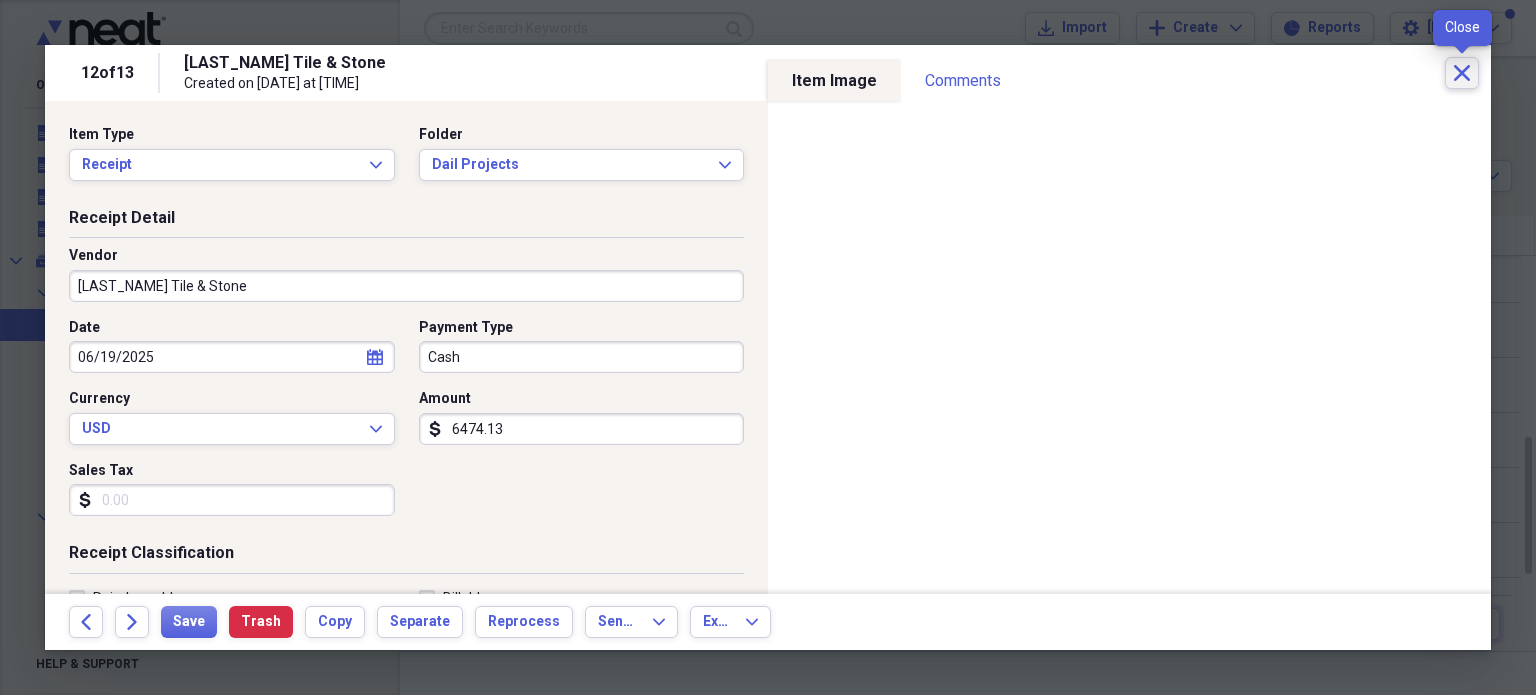 click 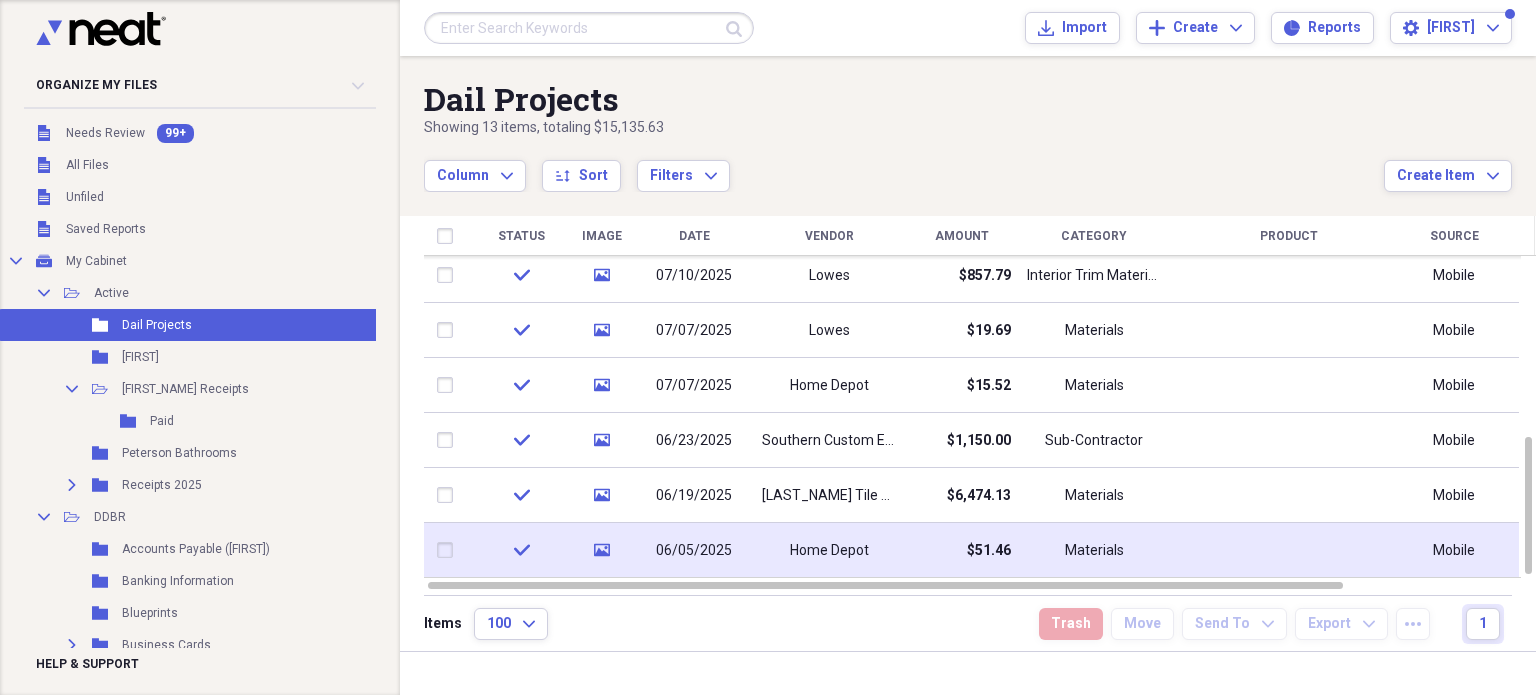 click on "$51.46" at bounding box center (961, 550) 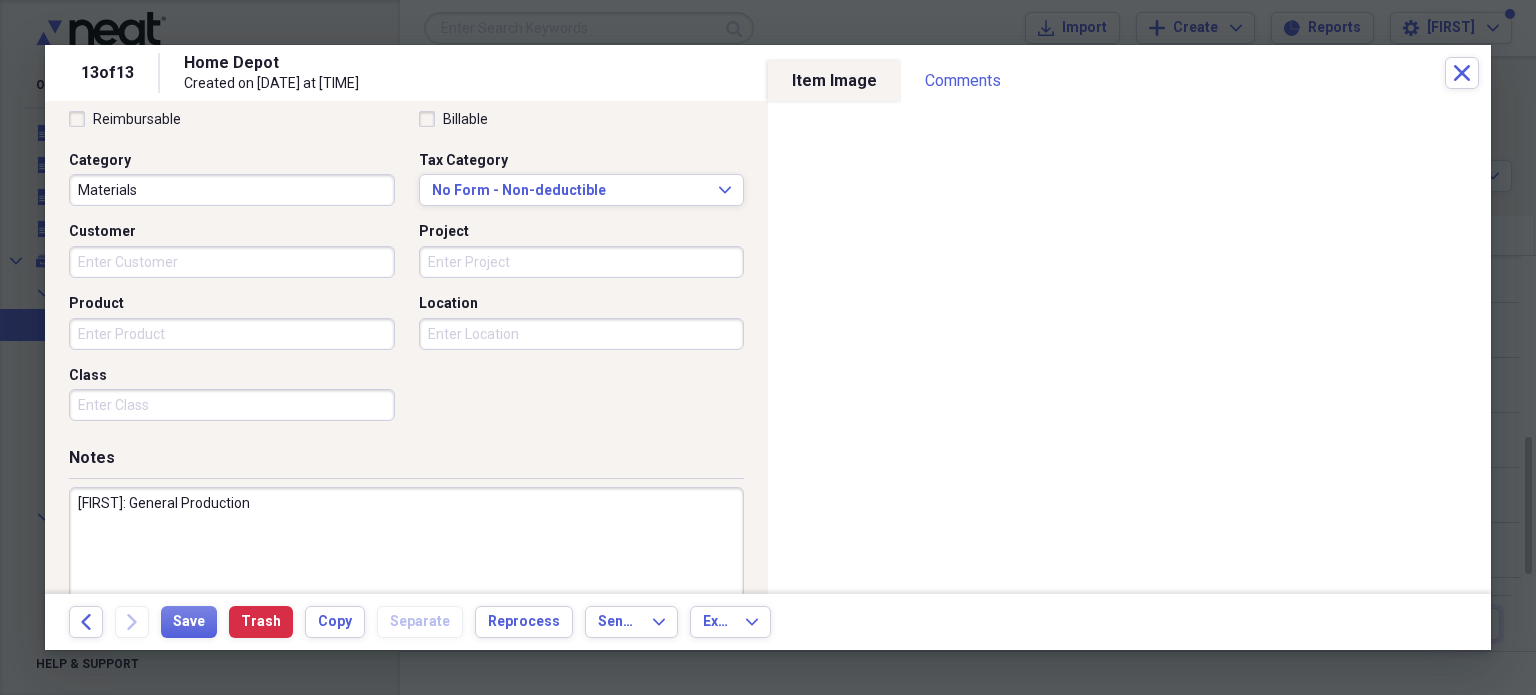 scroll, scrollTop: 500, scrollLeft: 0, axis: vertical 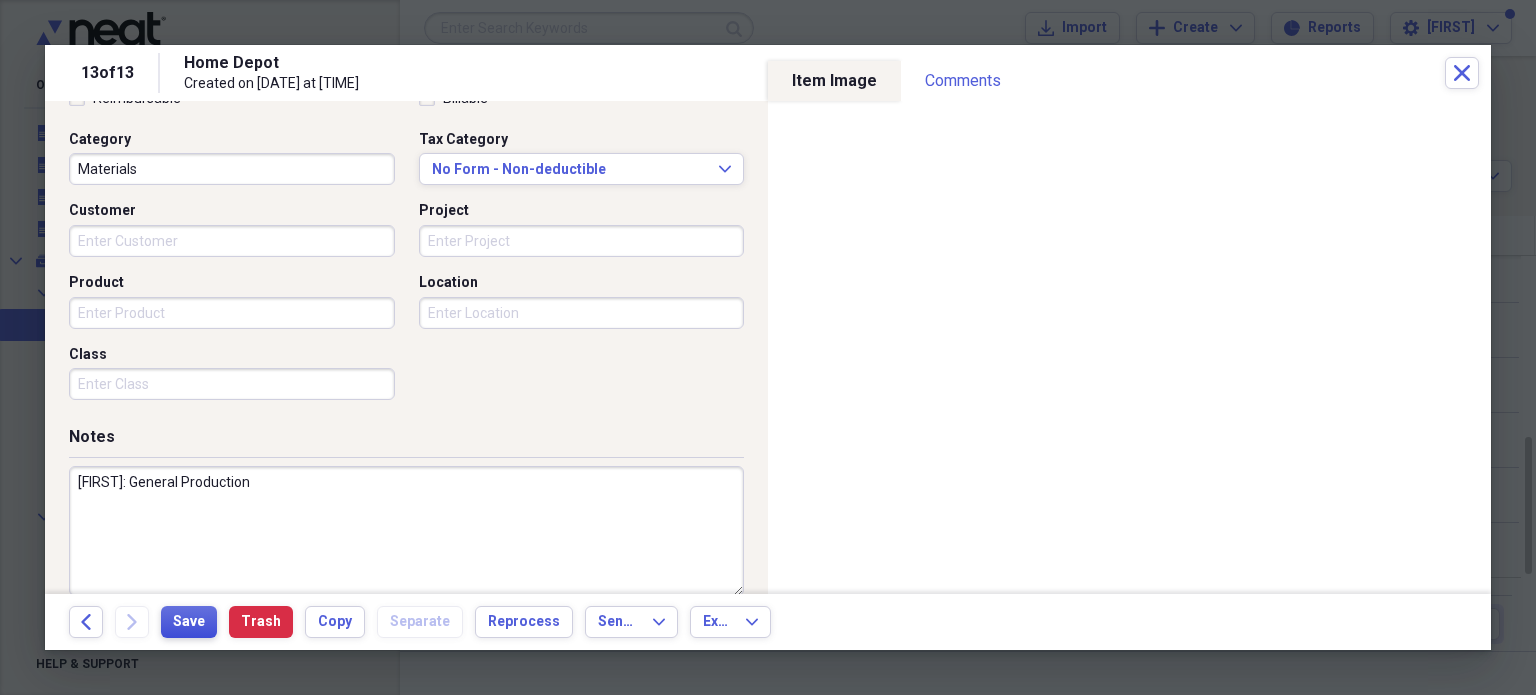 click on "Save" at bounding box center [189, 622] 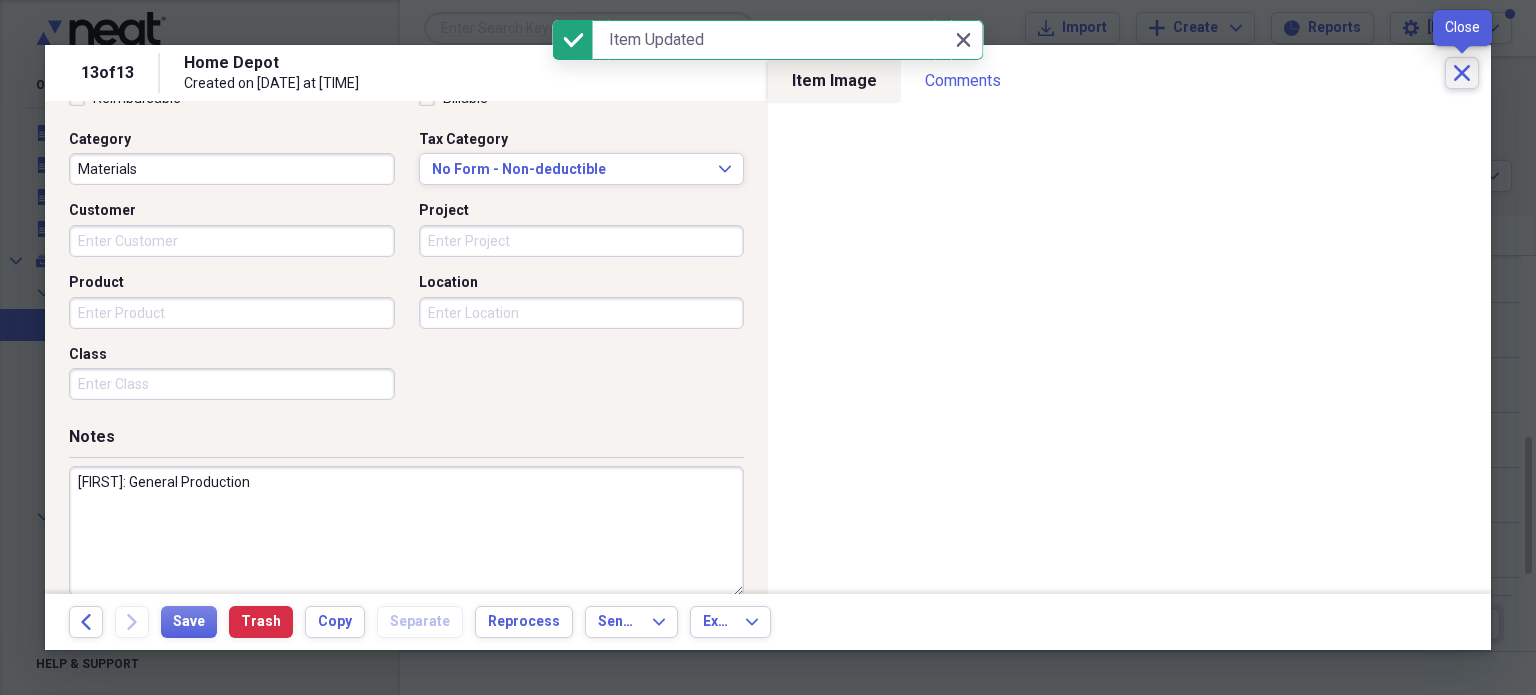 click on "Close" 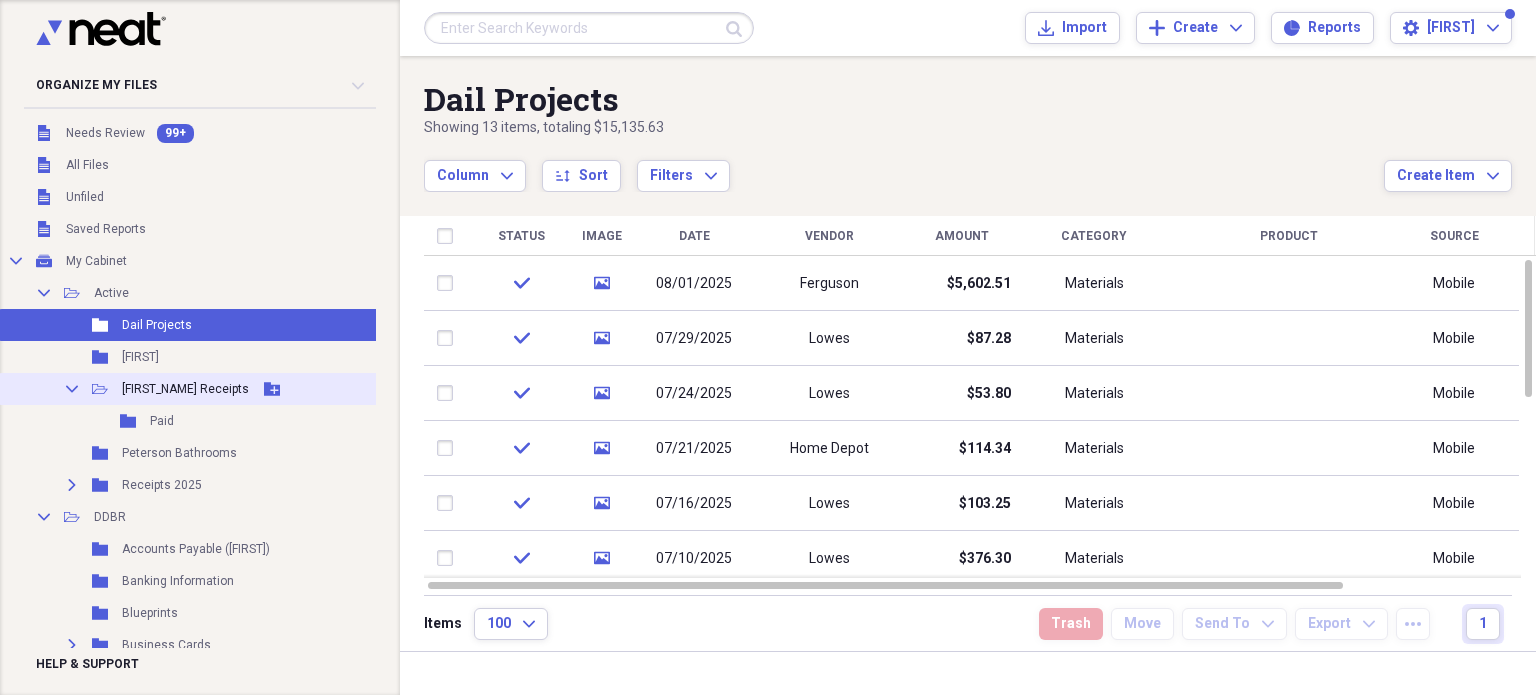 click 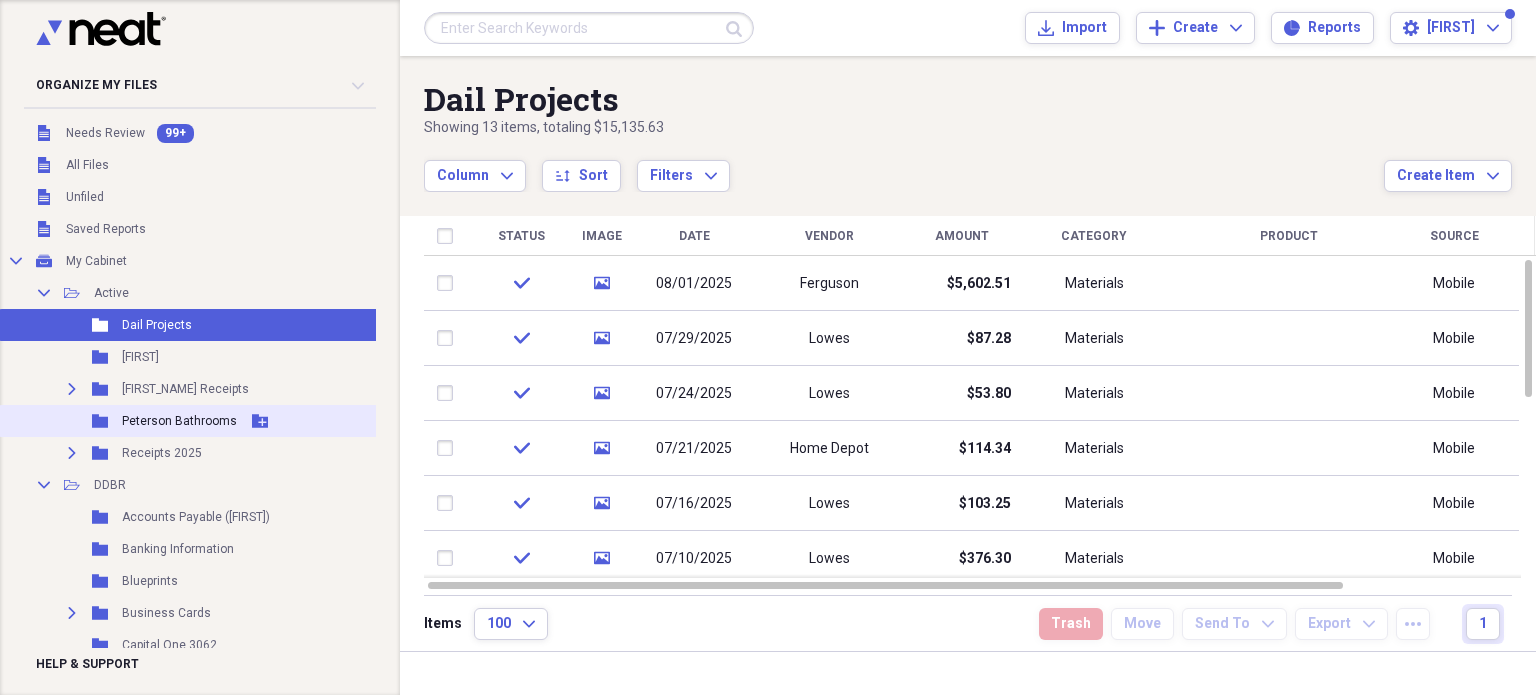 click on "Peterson Bathrooms" at bounding box center [179, 421] 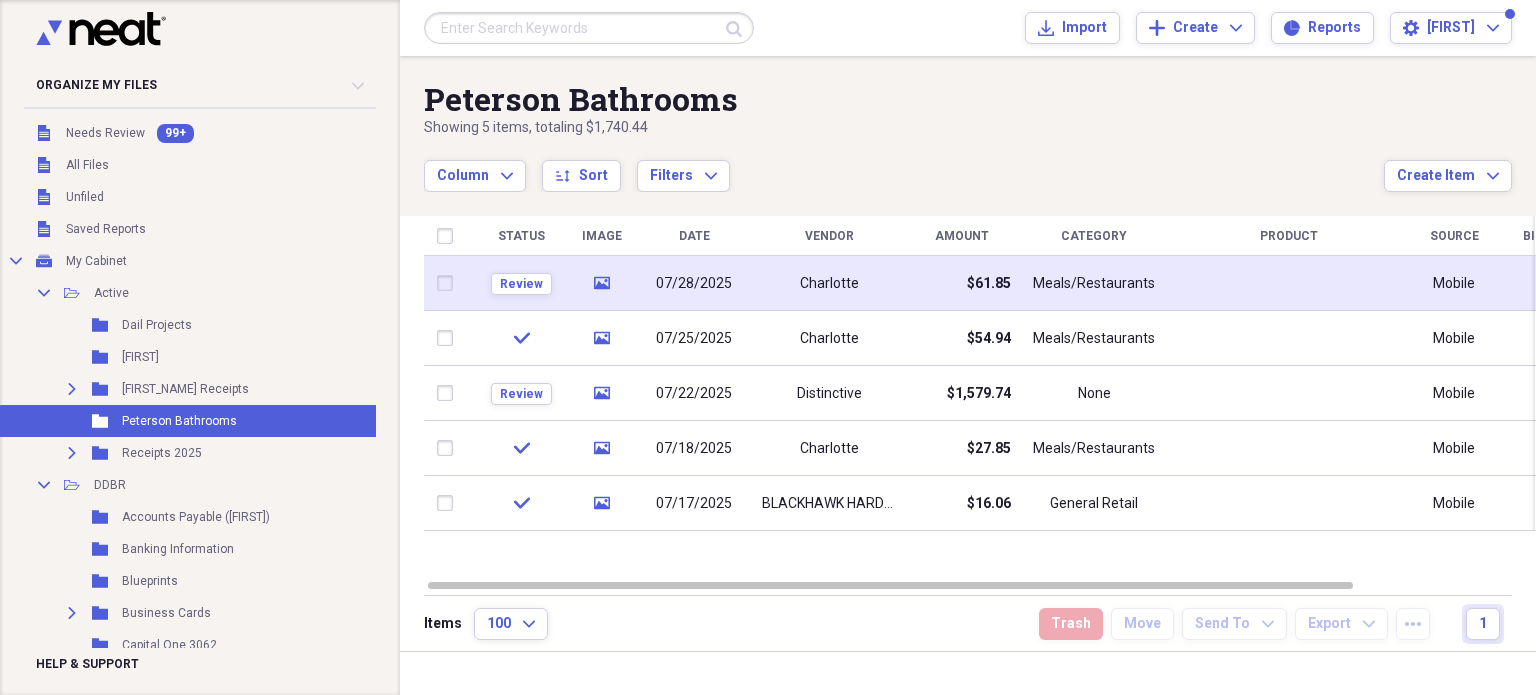 click on "Charlotte" at bounding box center [829, 284] 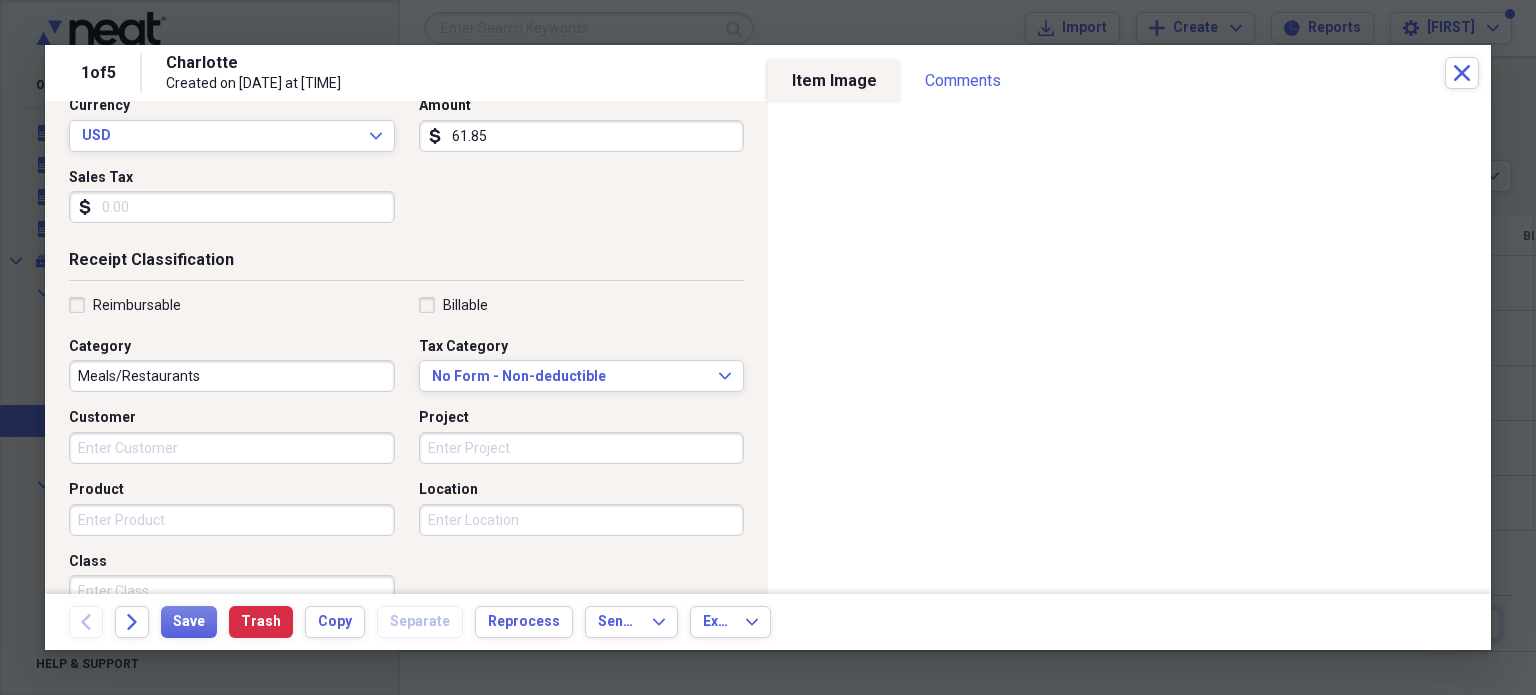 scroll, scrollTop: 300, scrollLeft: 0, axis: vertical 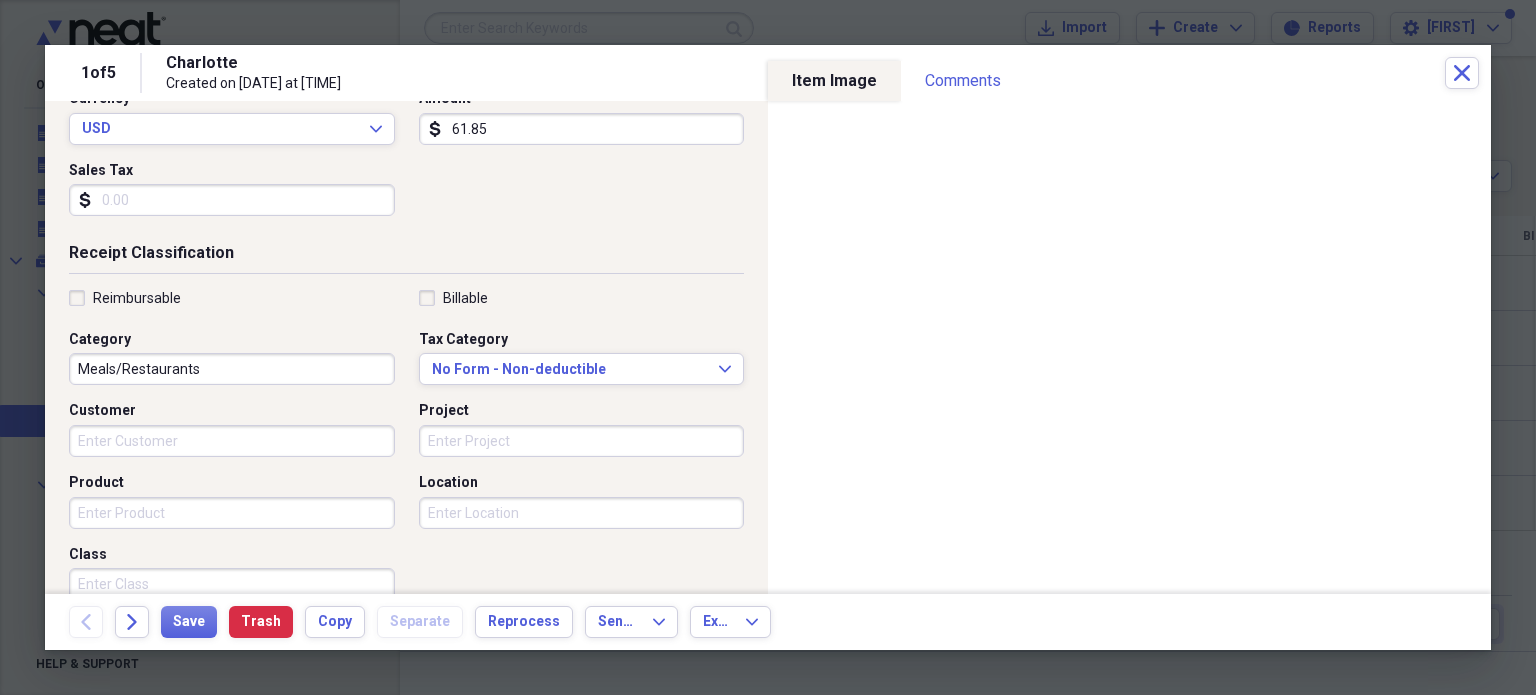 click on "Meals/Restaurants" at bounding box center (232, 369) 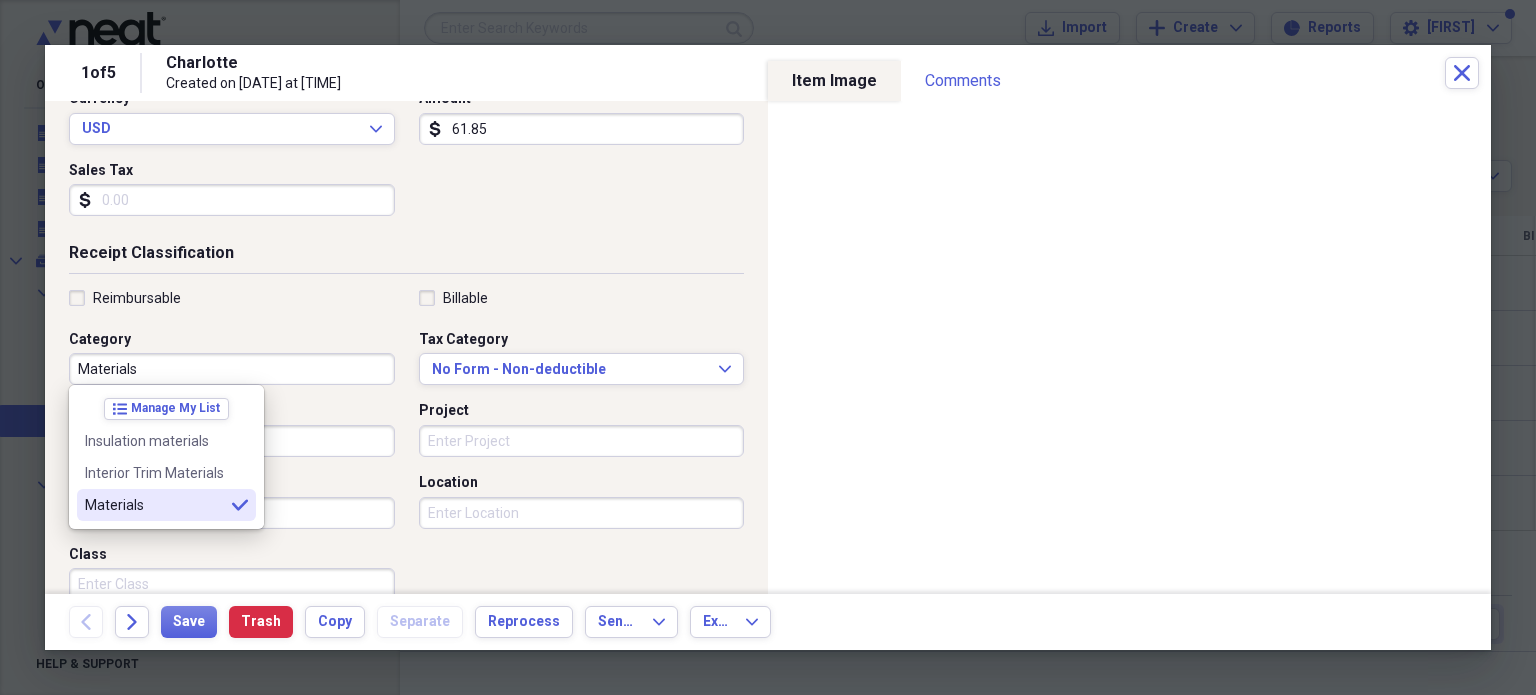 type on "Materials" 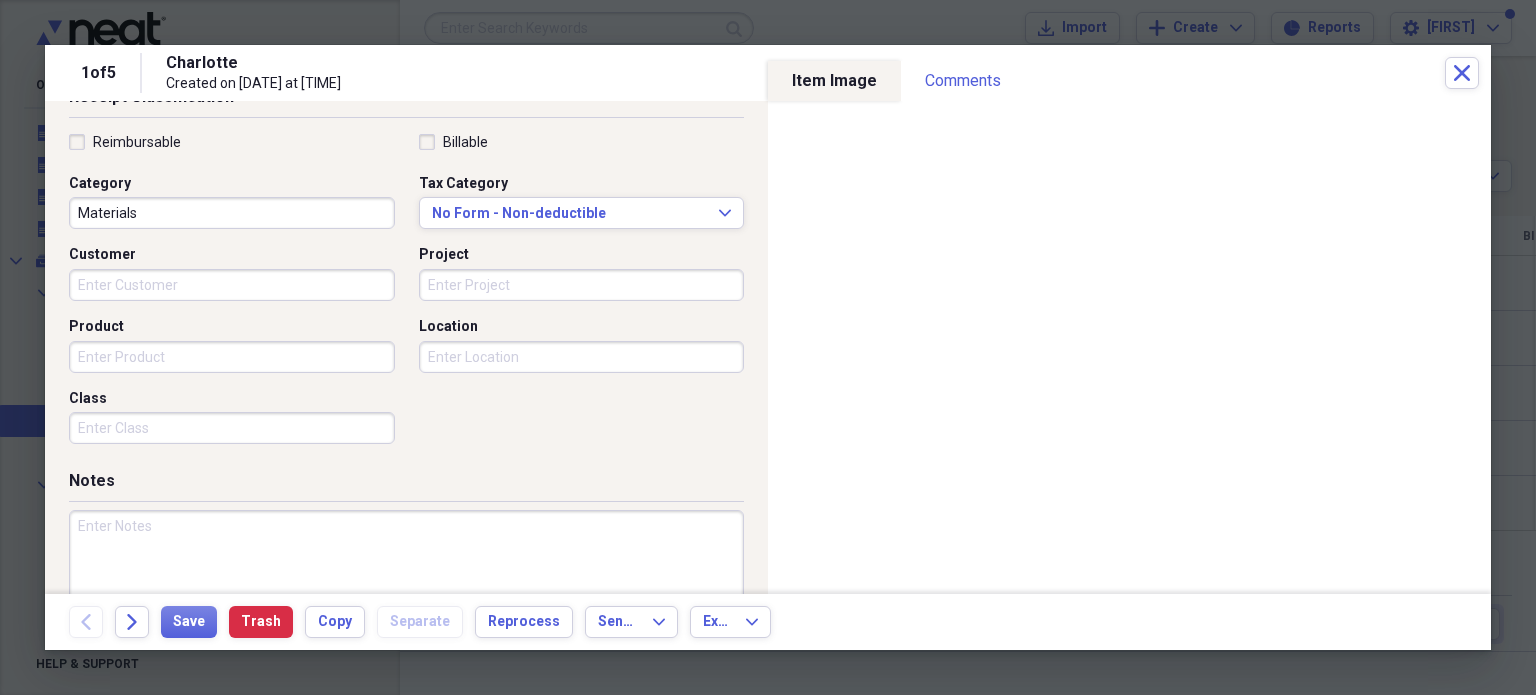 scroll, scrollTop: 526, scrollLeft: 0, axis: vertical 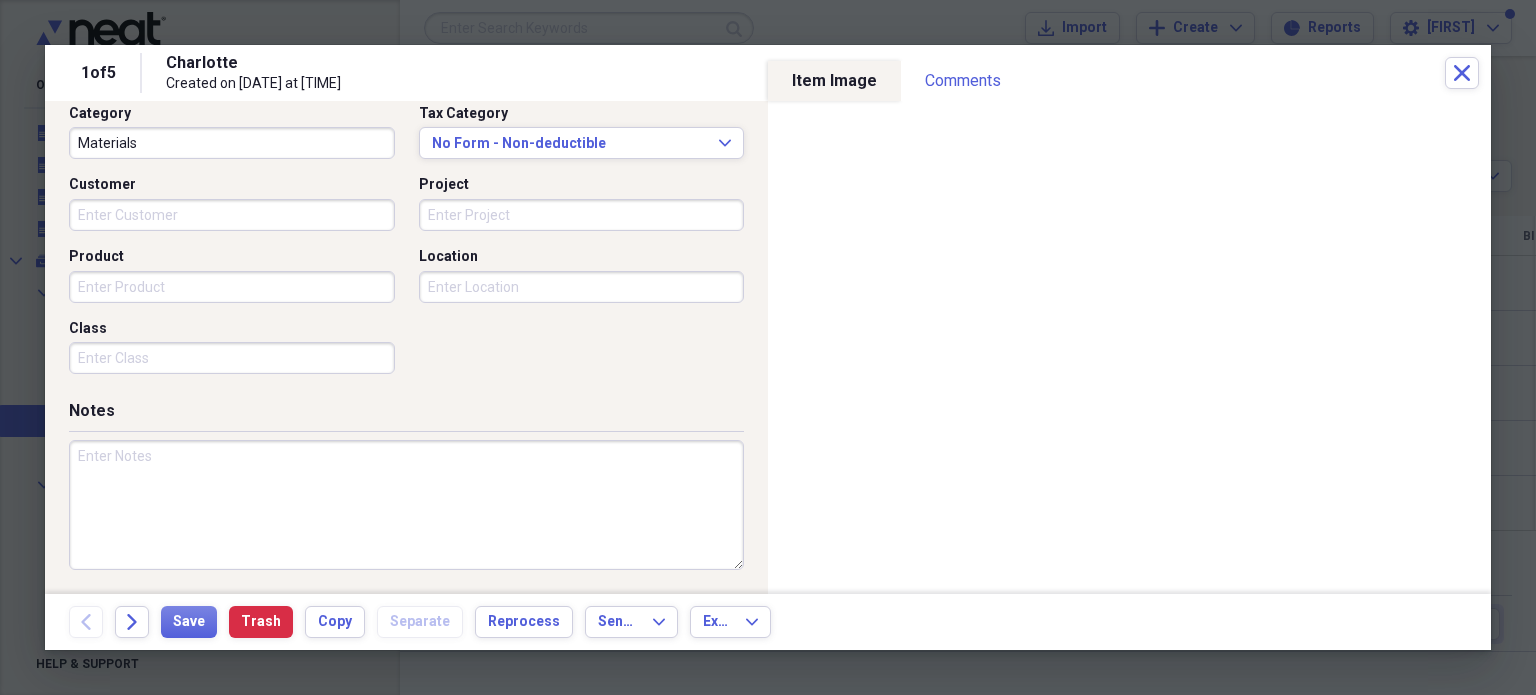 click at bounding box center [406, 505] 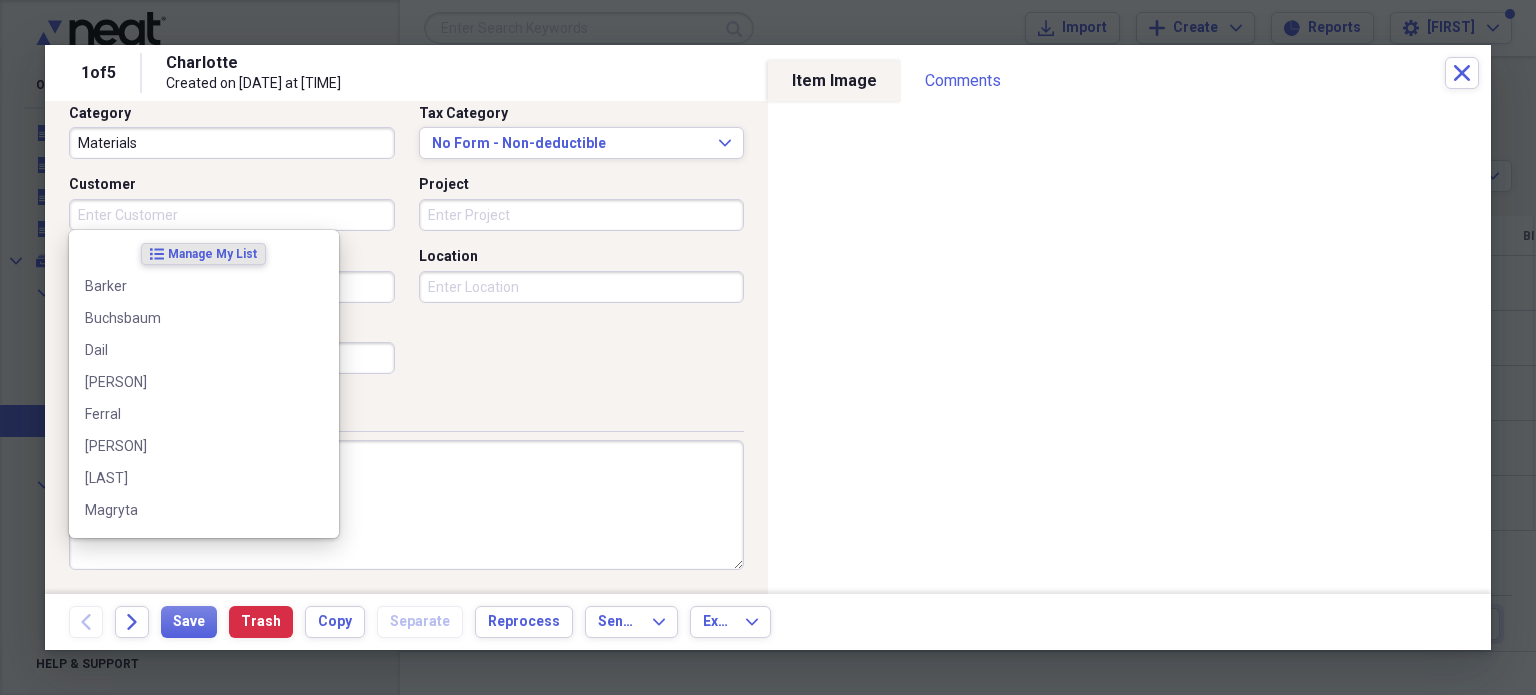 click on "Customer" at bounding box center [232, 215] 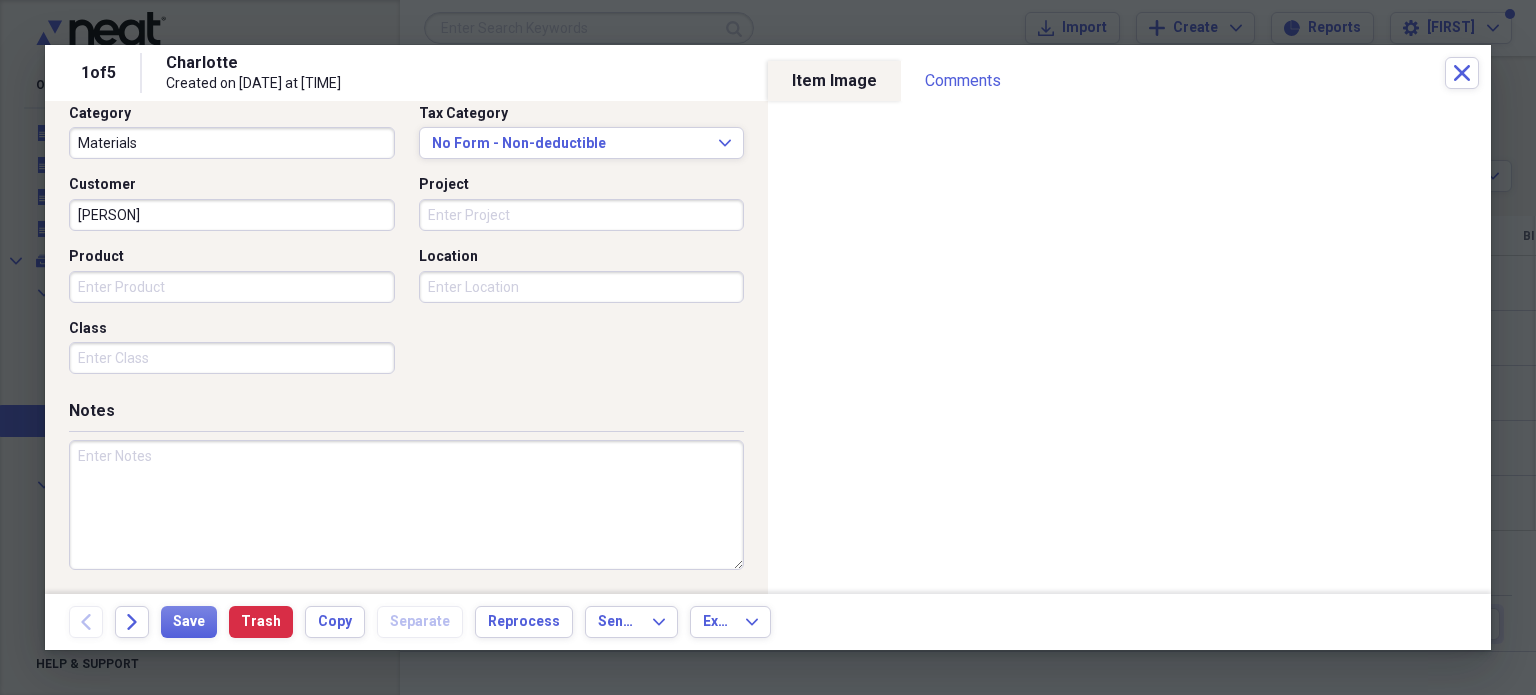 type on "[PERSON]" 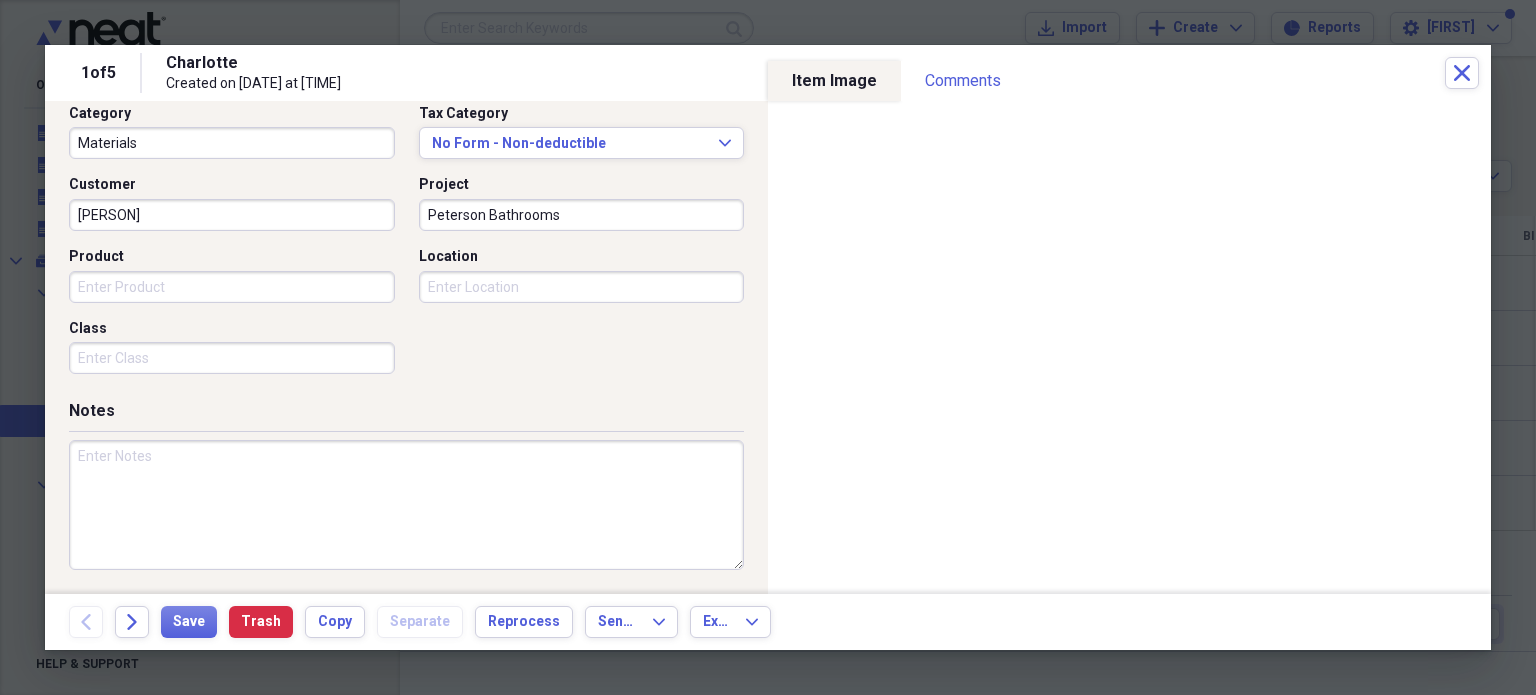 type on "Peterson Bathrooms" 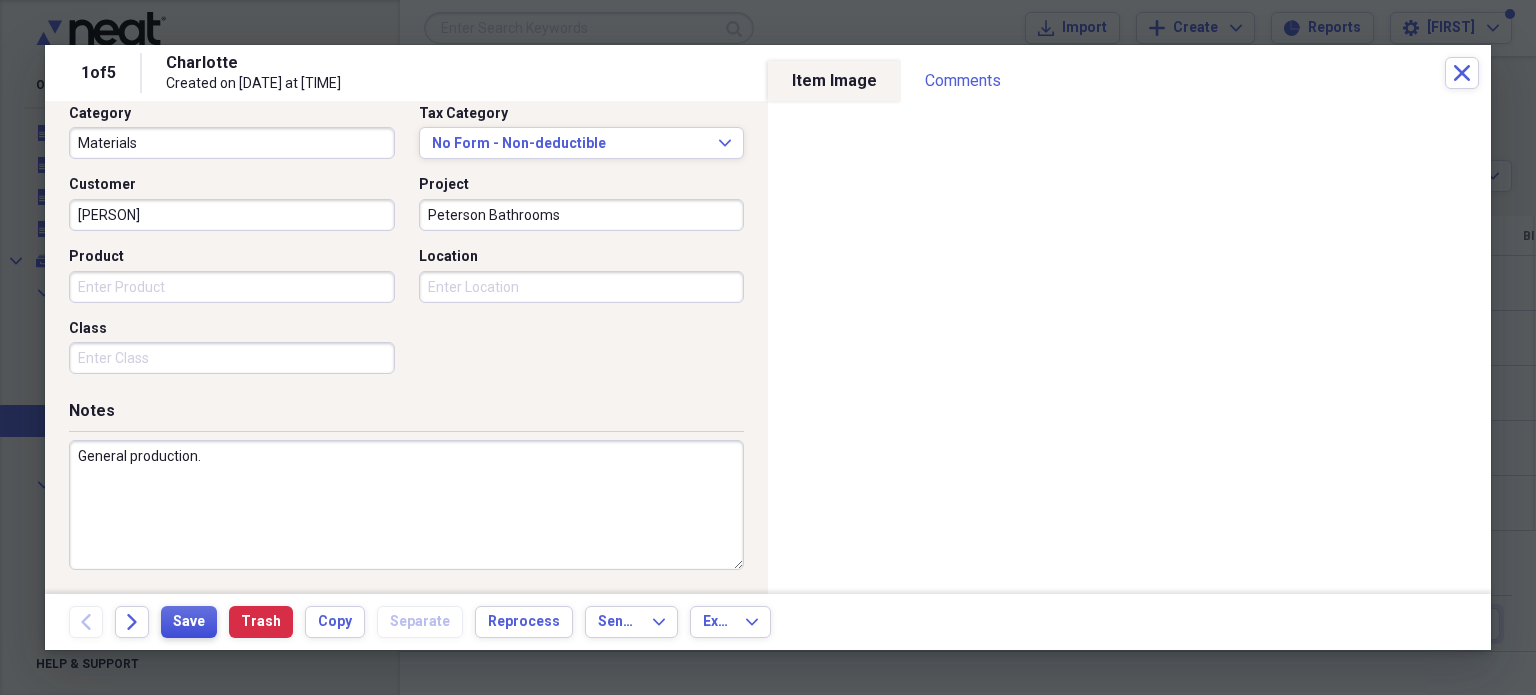 type on "General production." 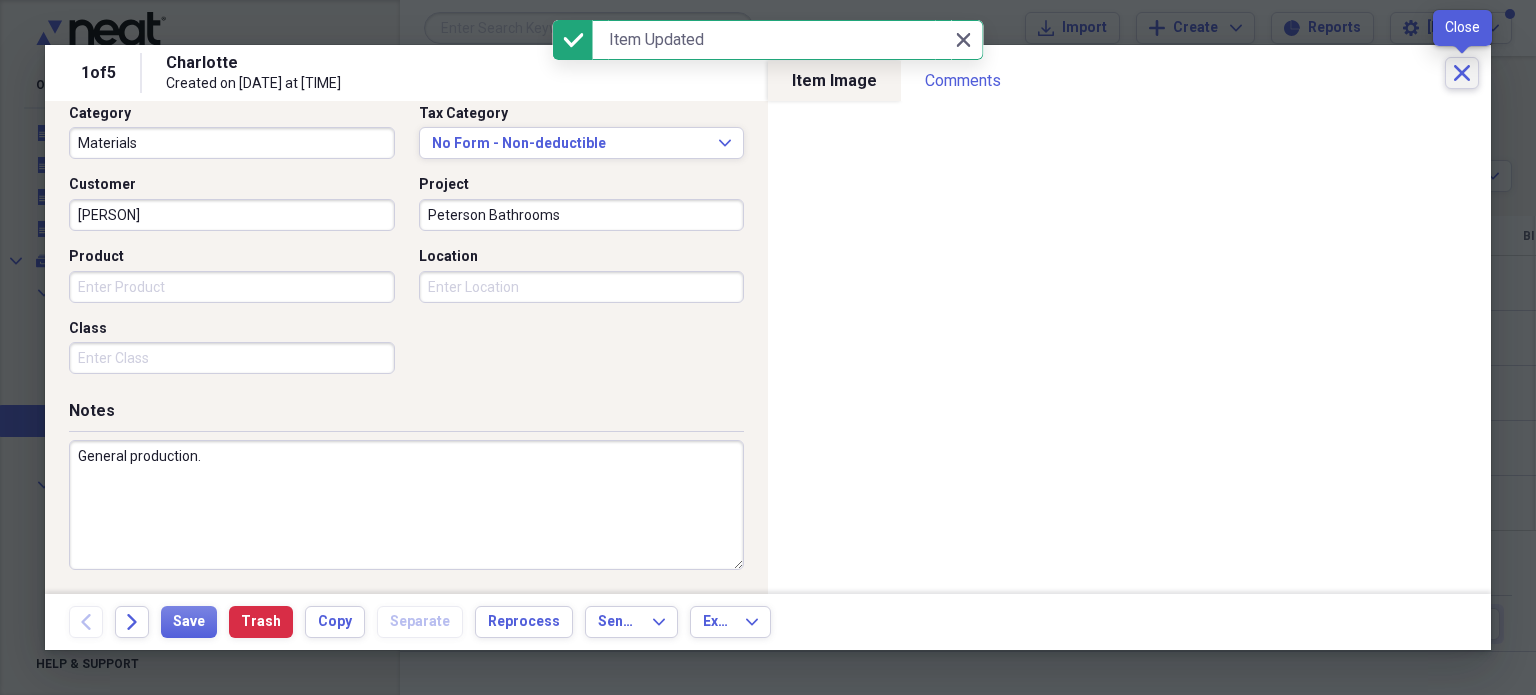 click 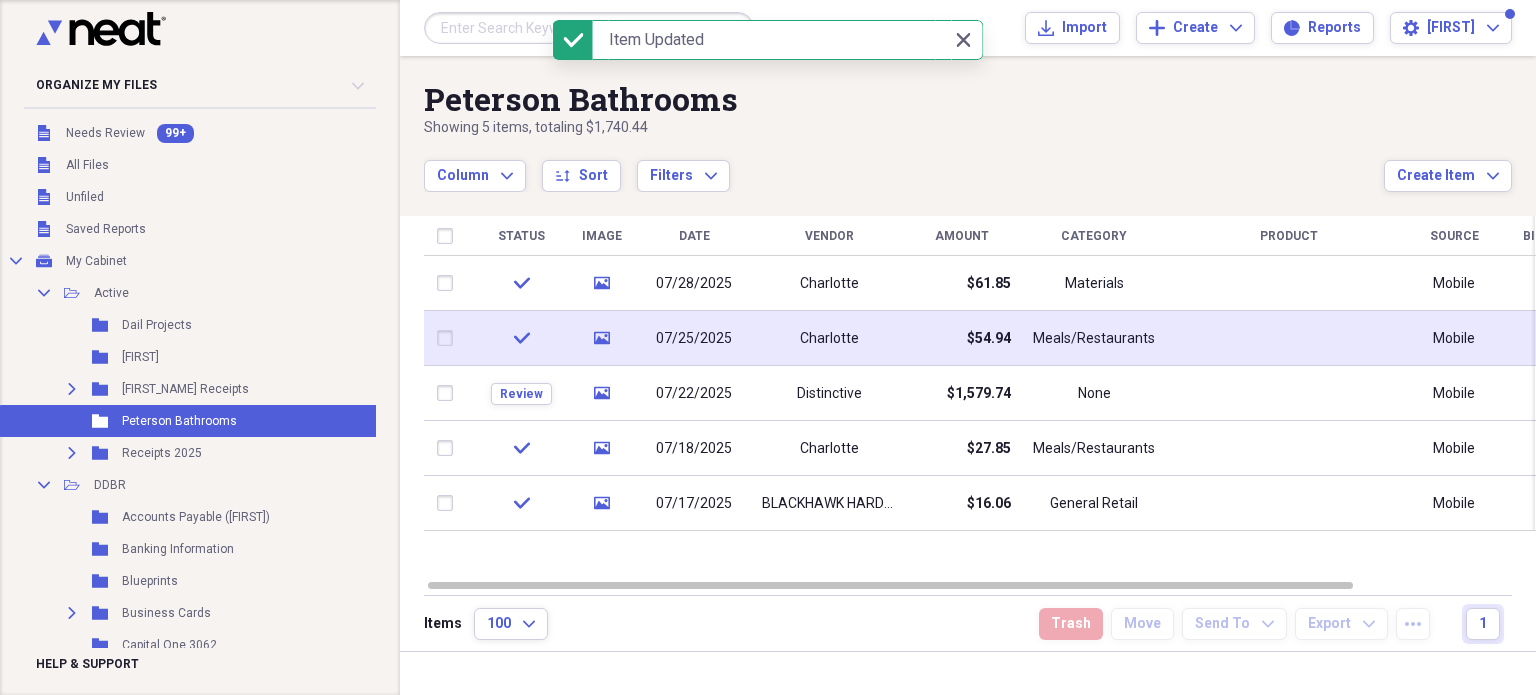 click on "Meals/Restaurants" at bounding box center (1094, 339) 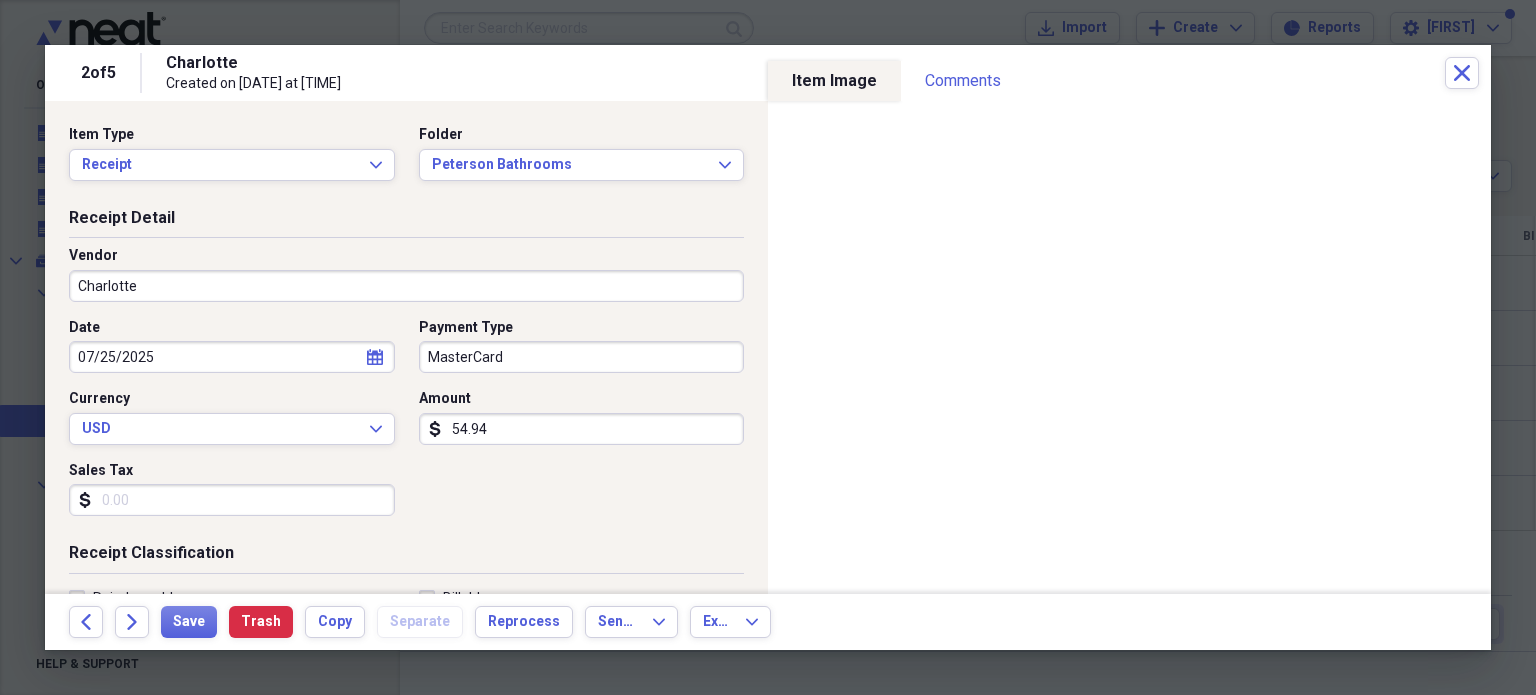 scroll, scrollTop: 0, scrollLeft: 0, axis: both 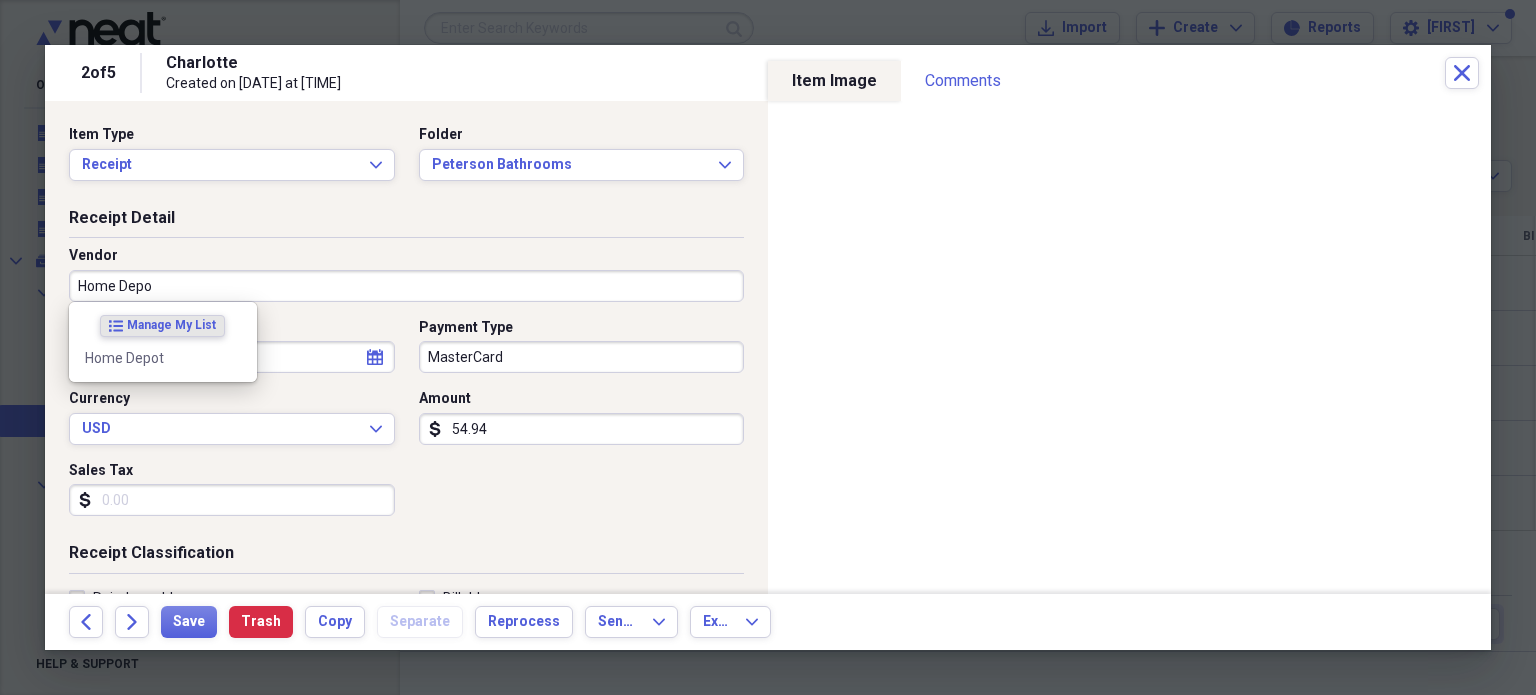 type on "Home Depot" 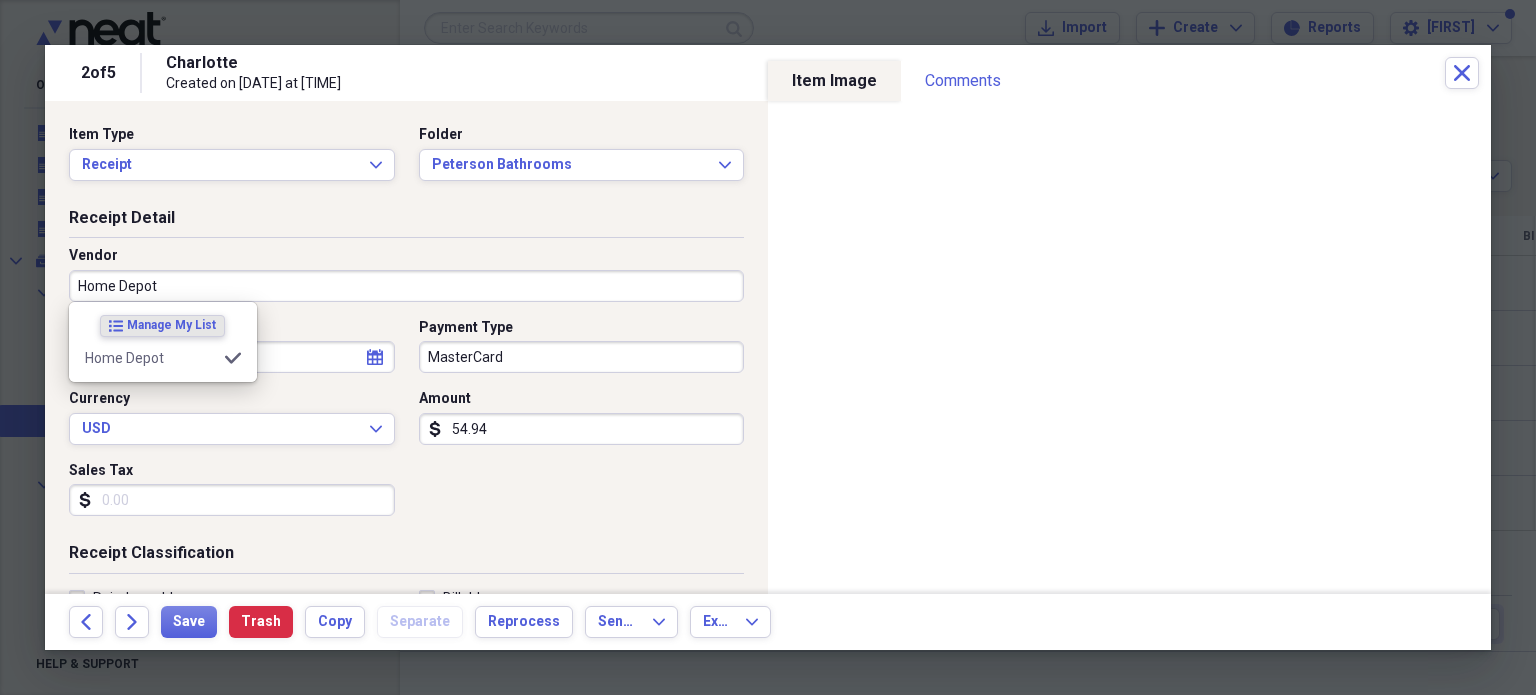 type on "Client" 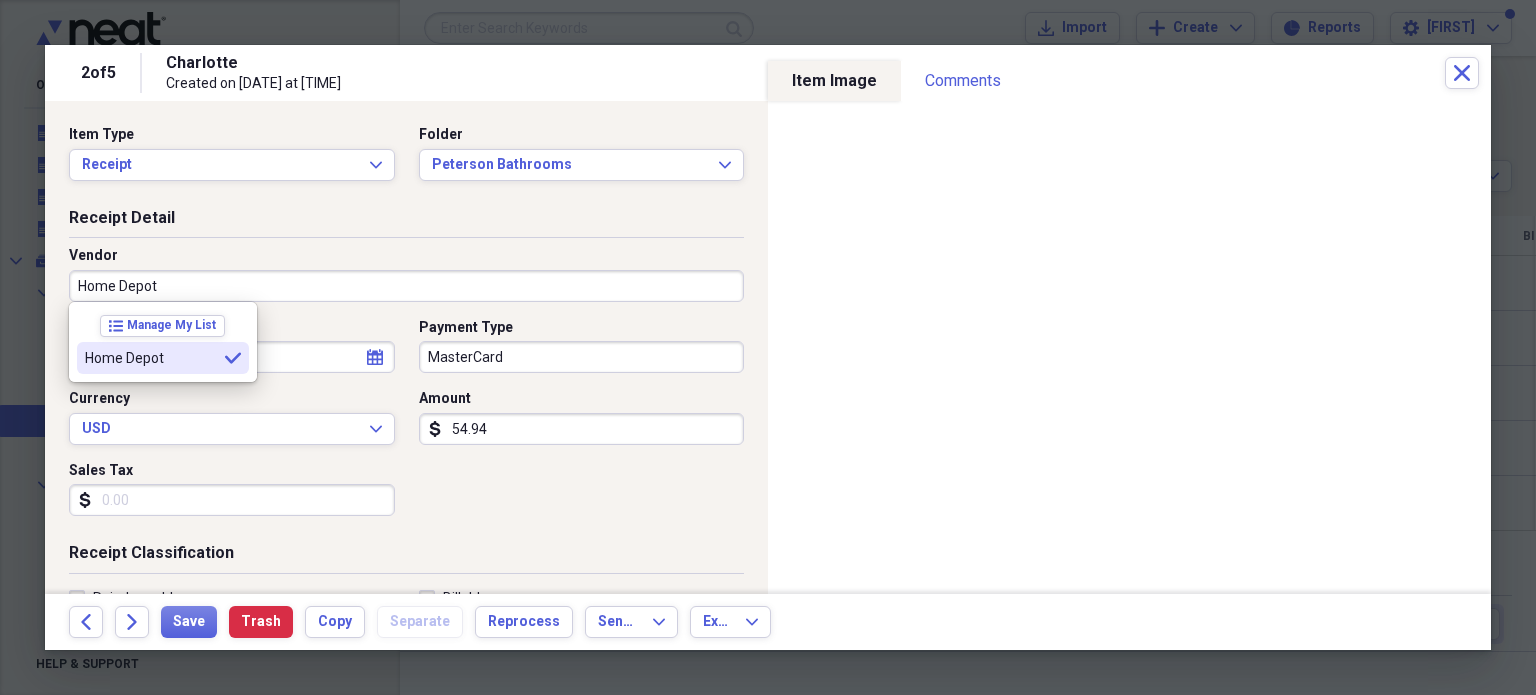 type on "Home Depot" 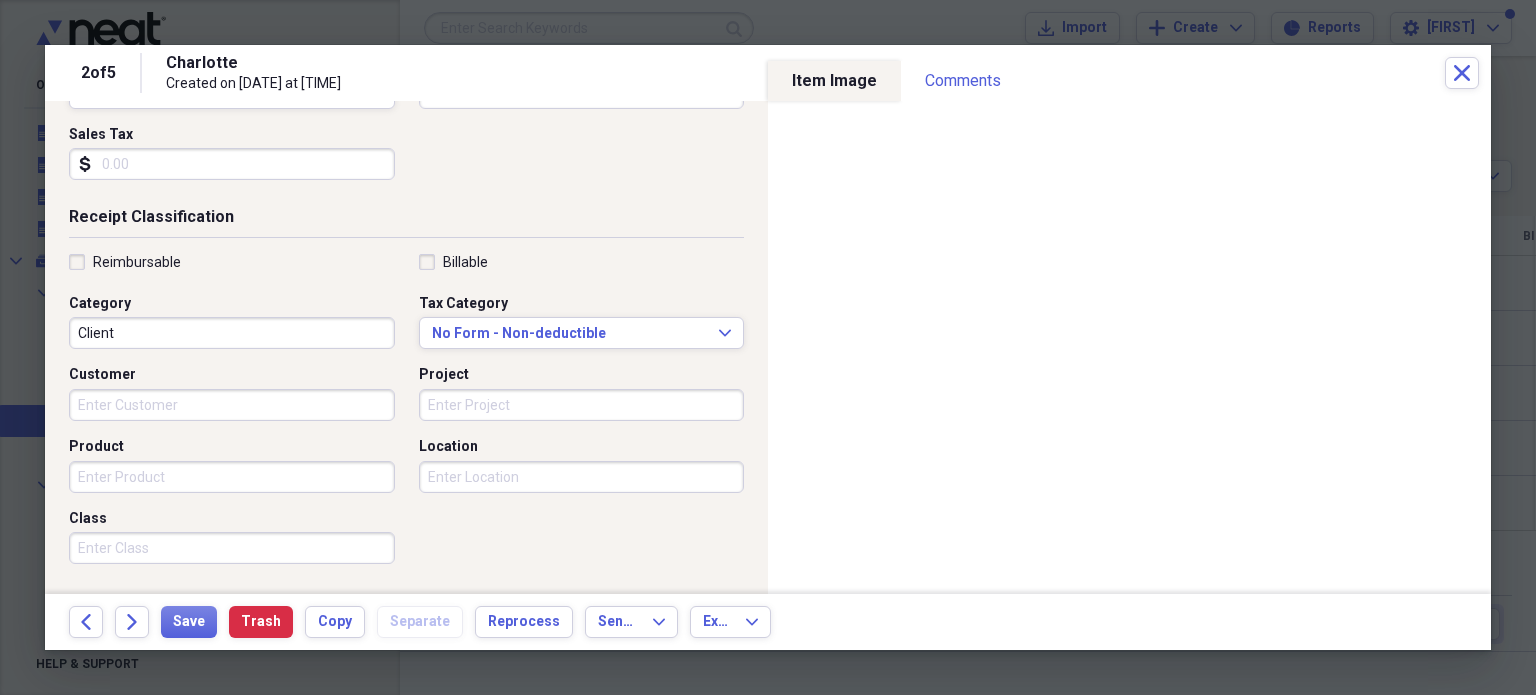 scroll, scrollTop: 400, scrollLeft: 0, axis: vertical 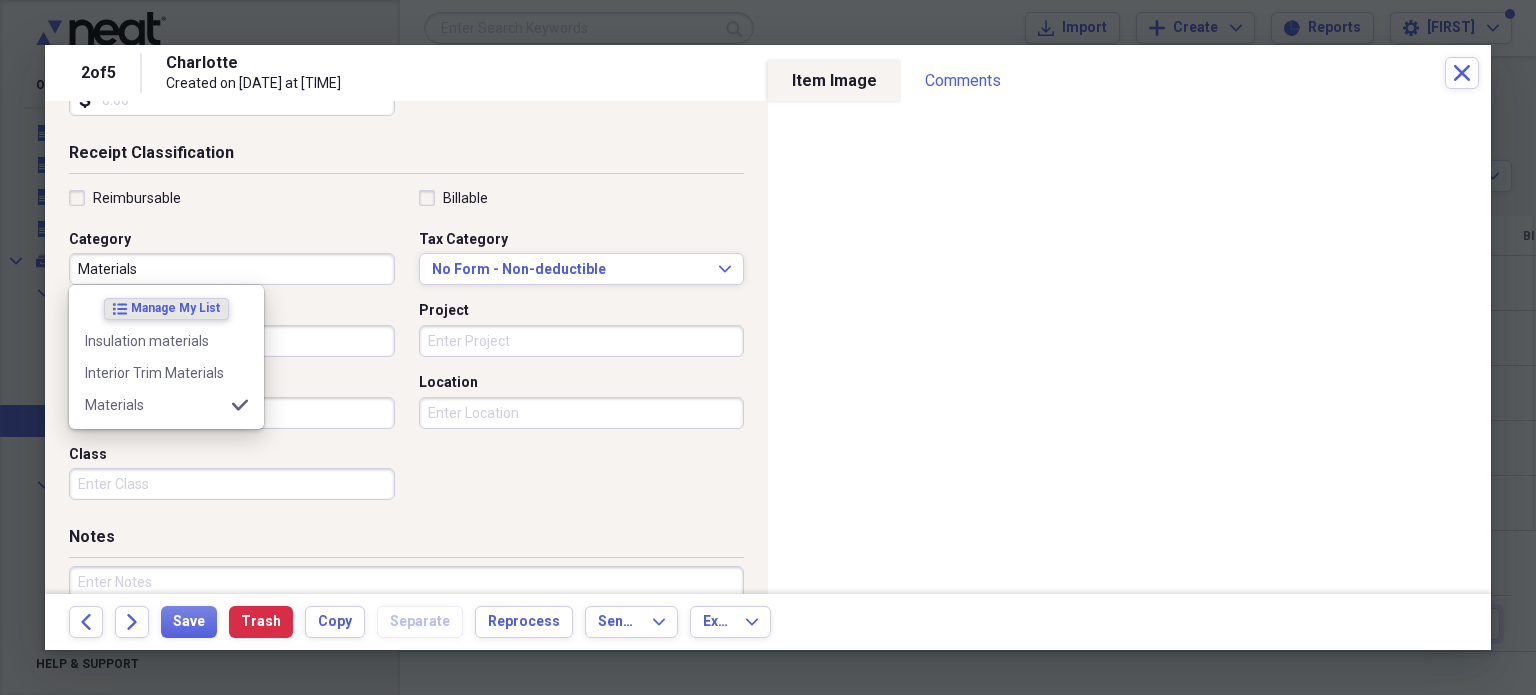 type on "Materials" 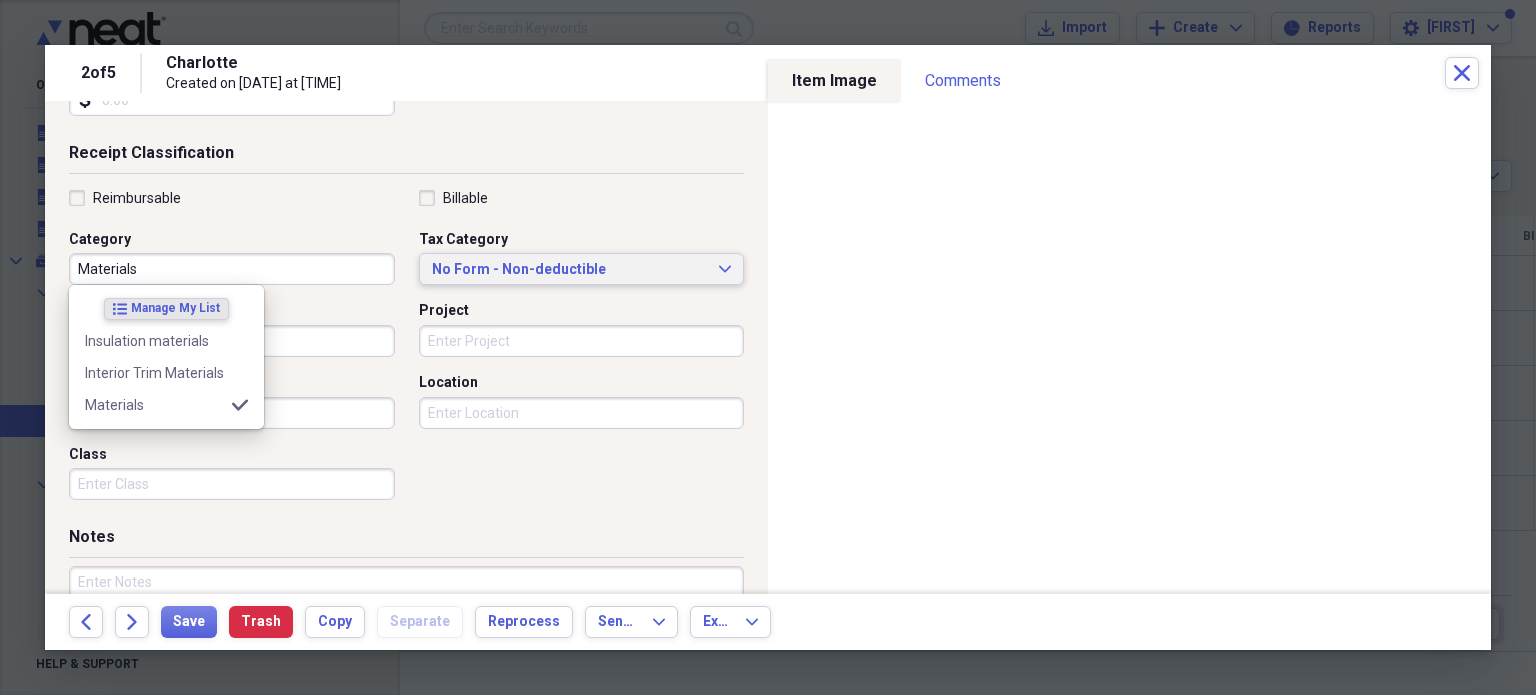 type 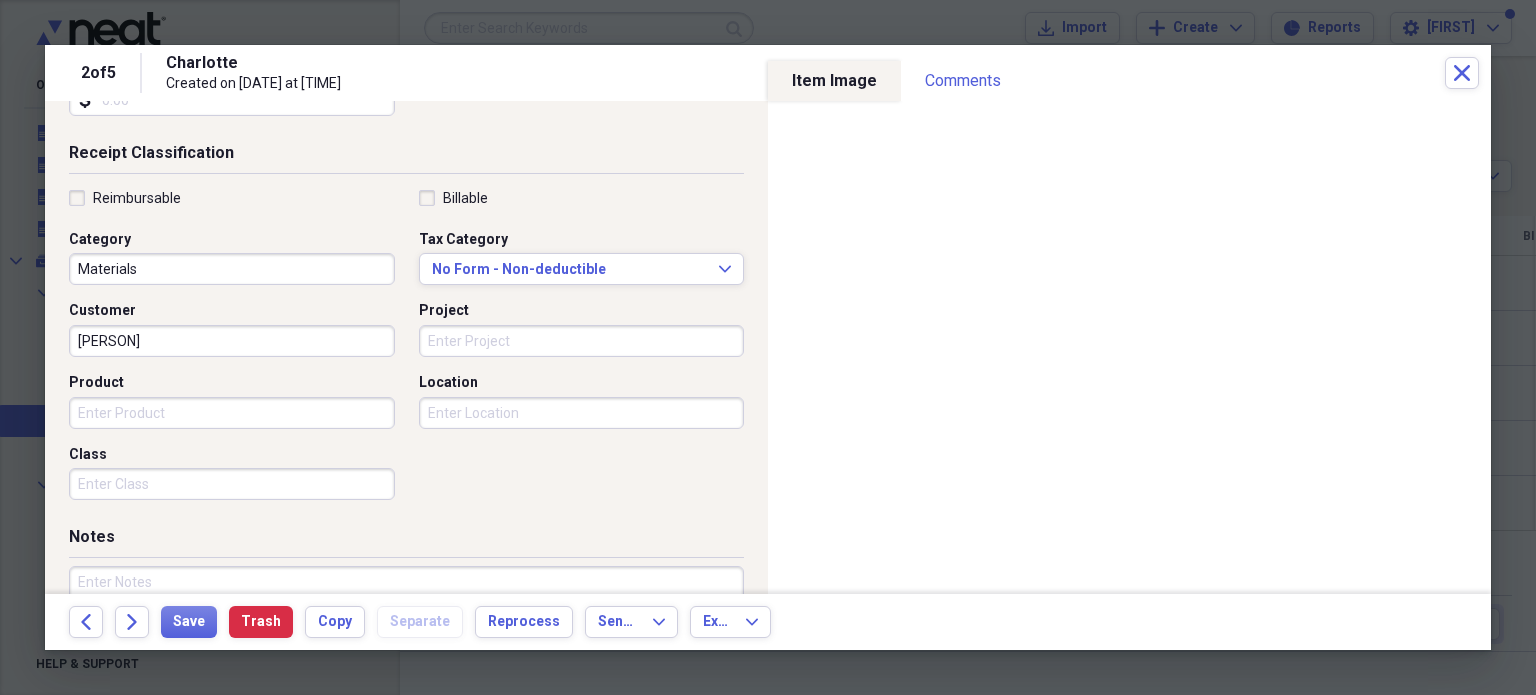 type on "[PERSON]" 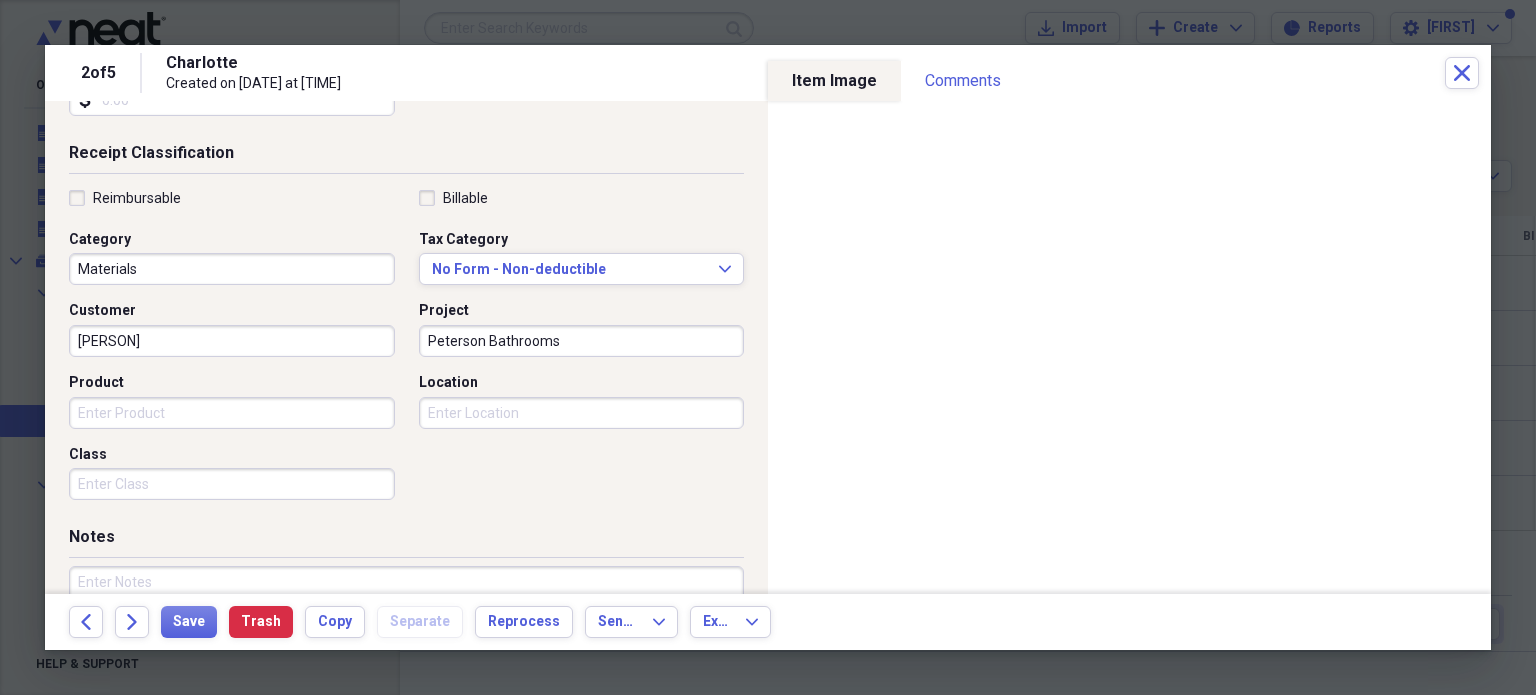 type on "Peterson Bathrooms" 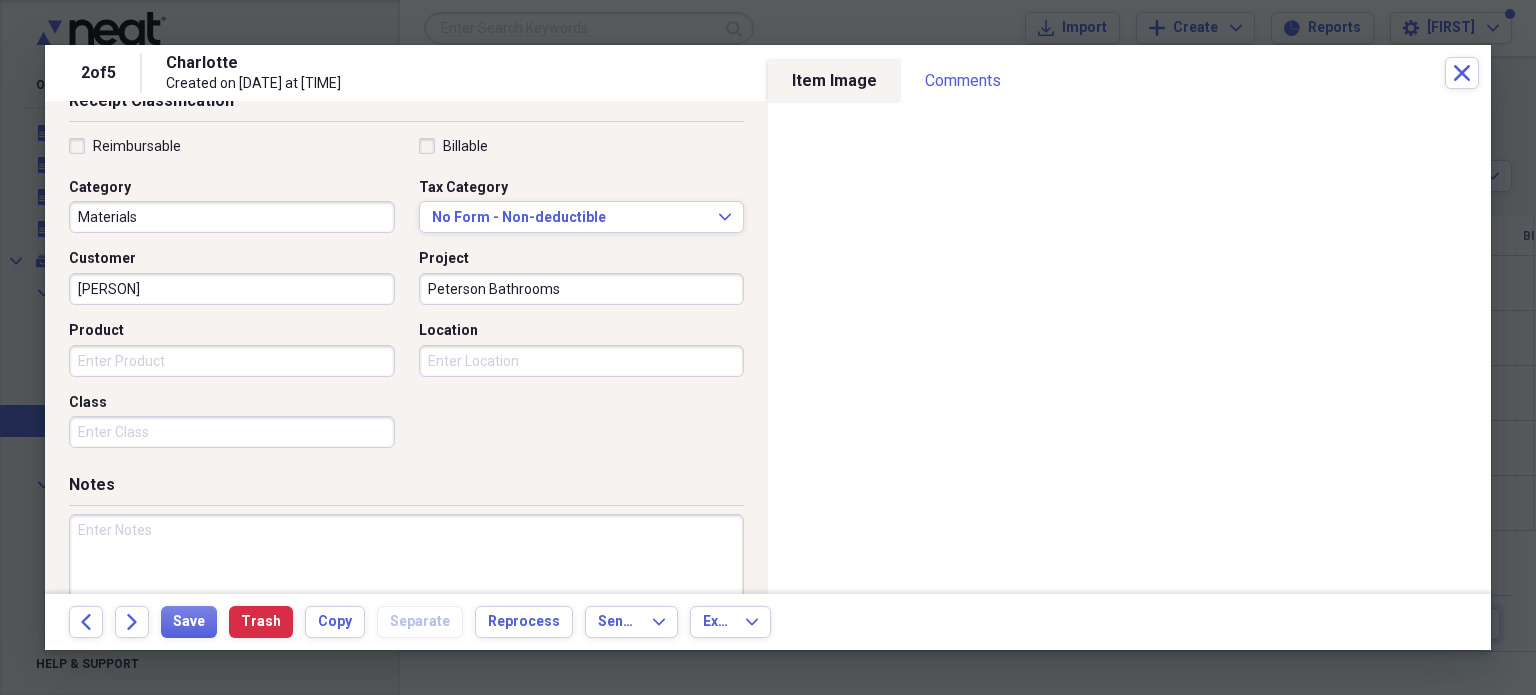 scroll, scrollTop: 526, scrollLeft: 0, axis: vertical 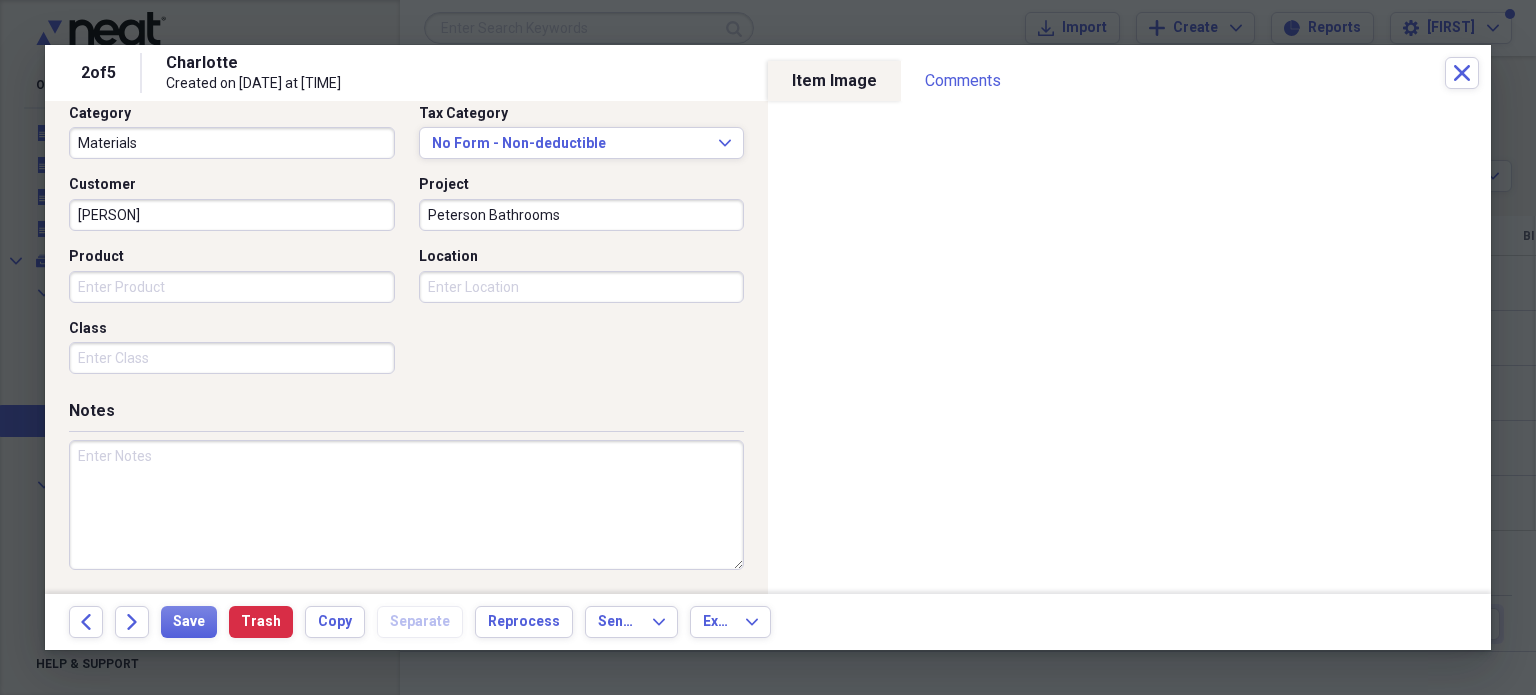 click at bounding box center (406, 505) 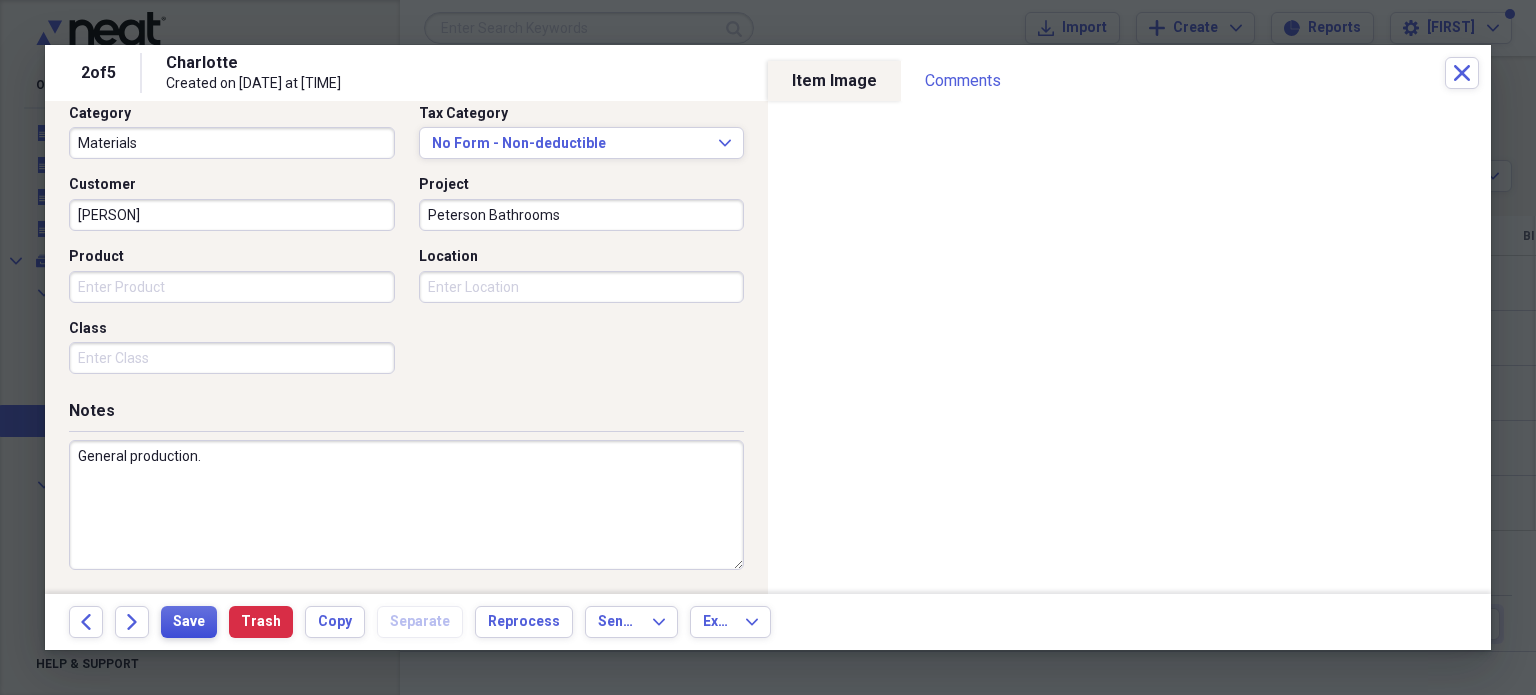 type on "General production." 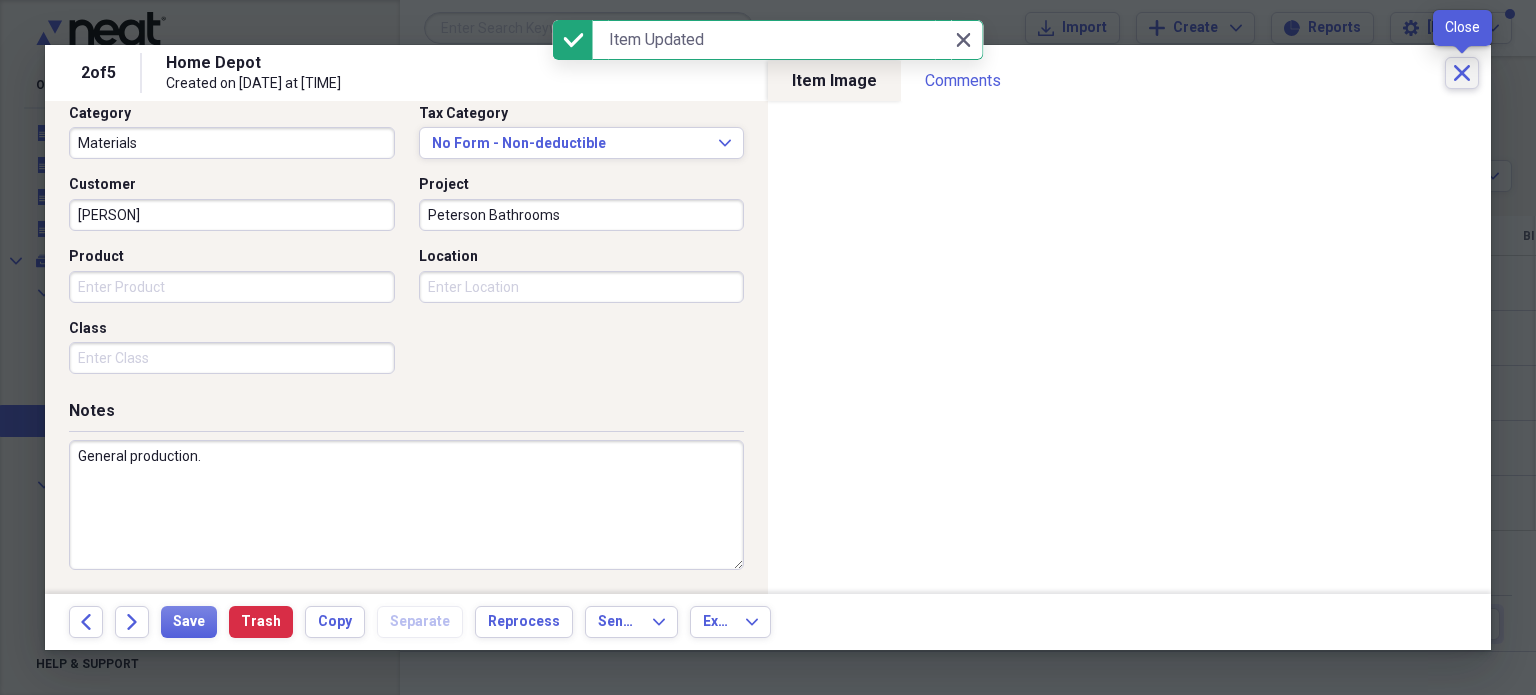 click on "Close" 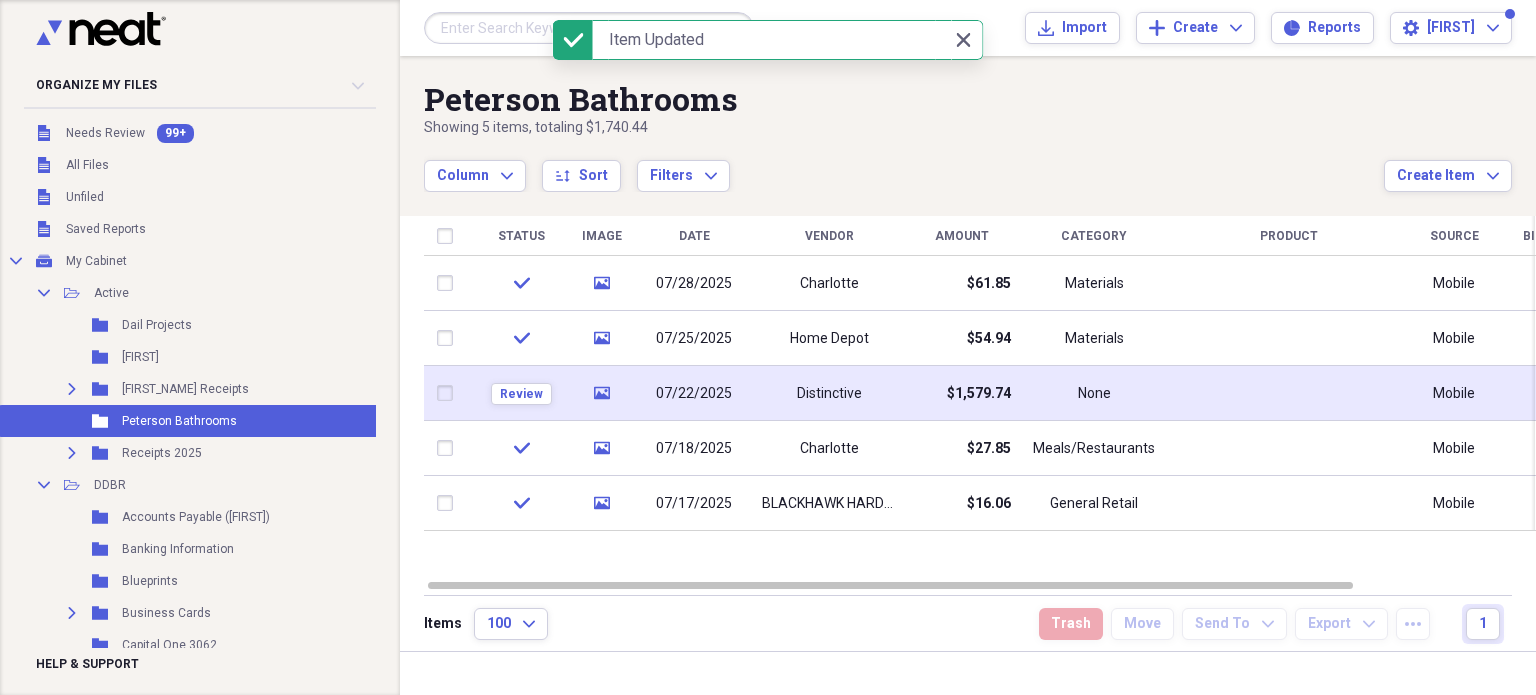 click on "$1,579.74" at bounding box center (961, 393) 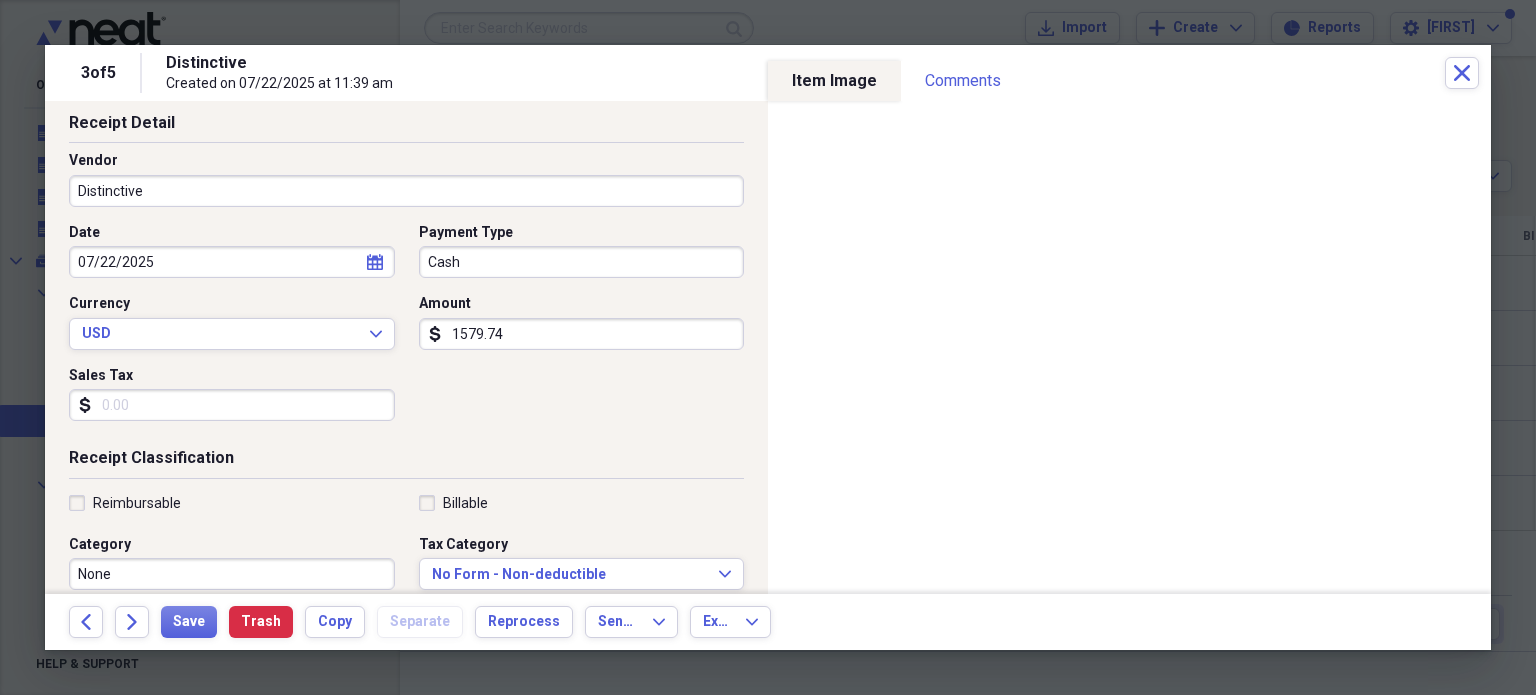 scroll, scrollTop: 0, scrollLeft: 0, axis: both 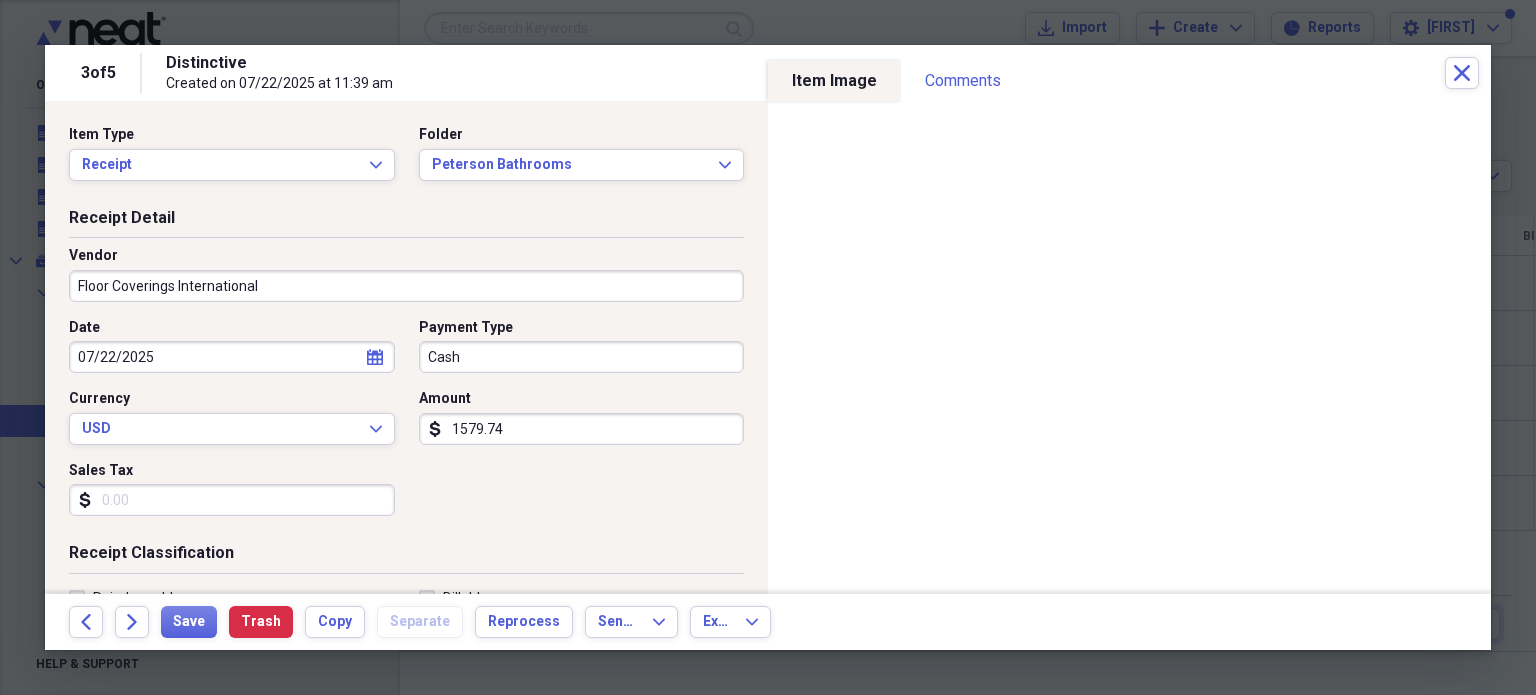 type on "Floor Coverings International" 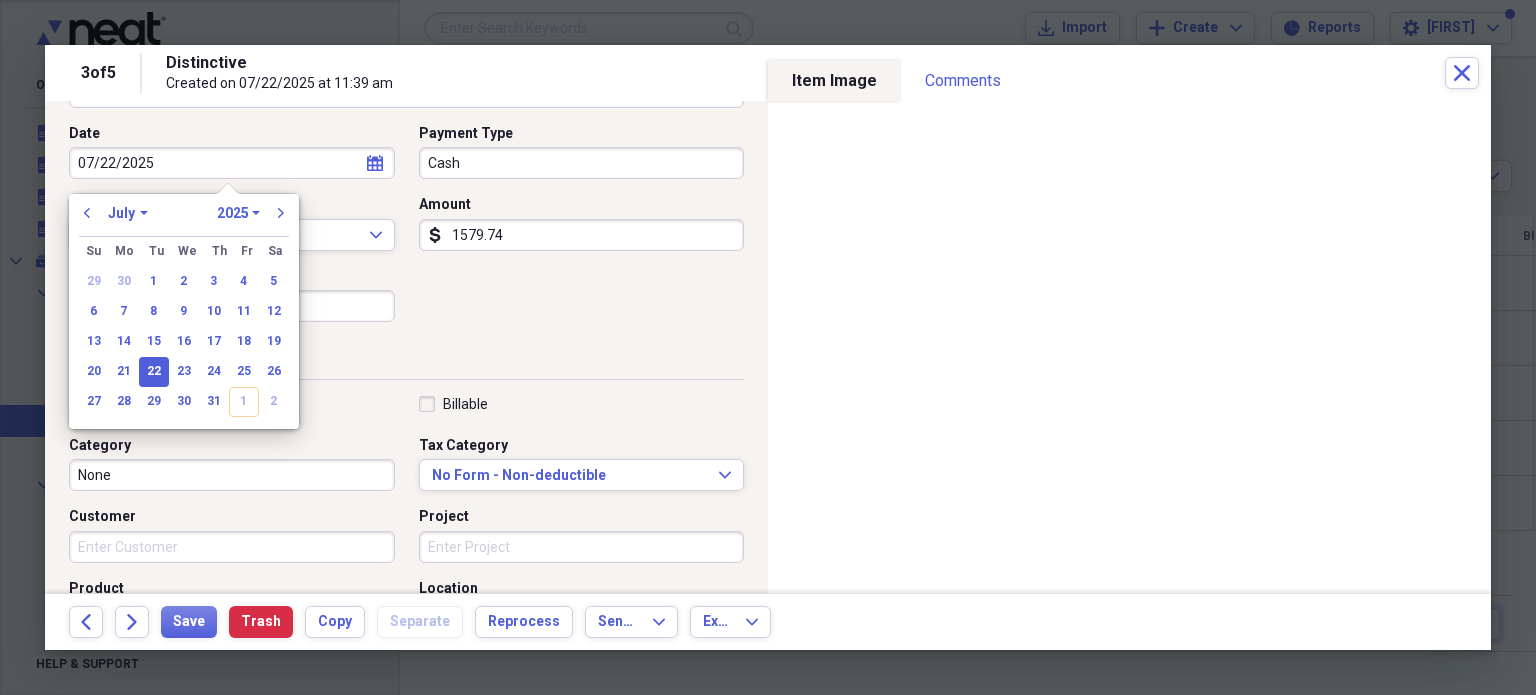 scroll, scrollTop: 200, scrollLeft: 0, axis: vertical 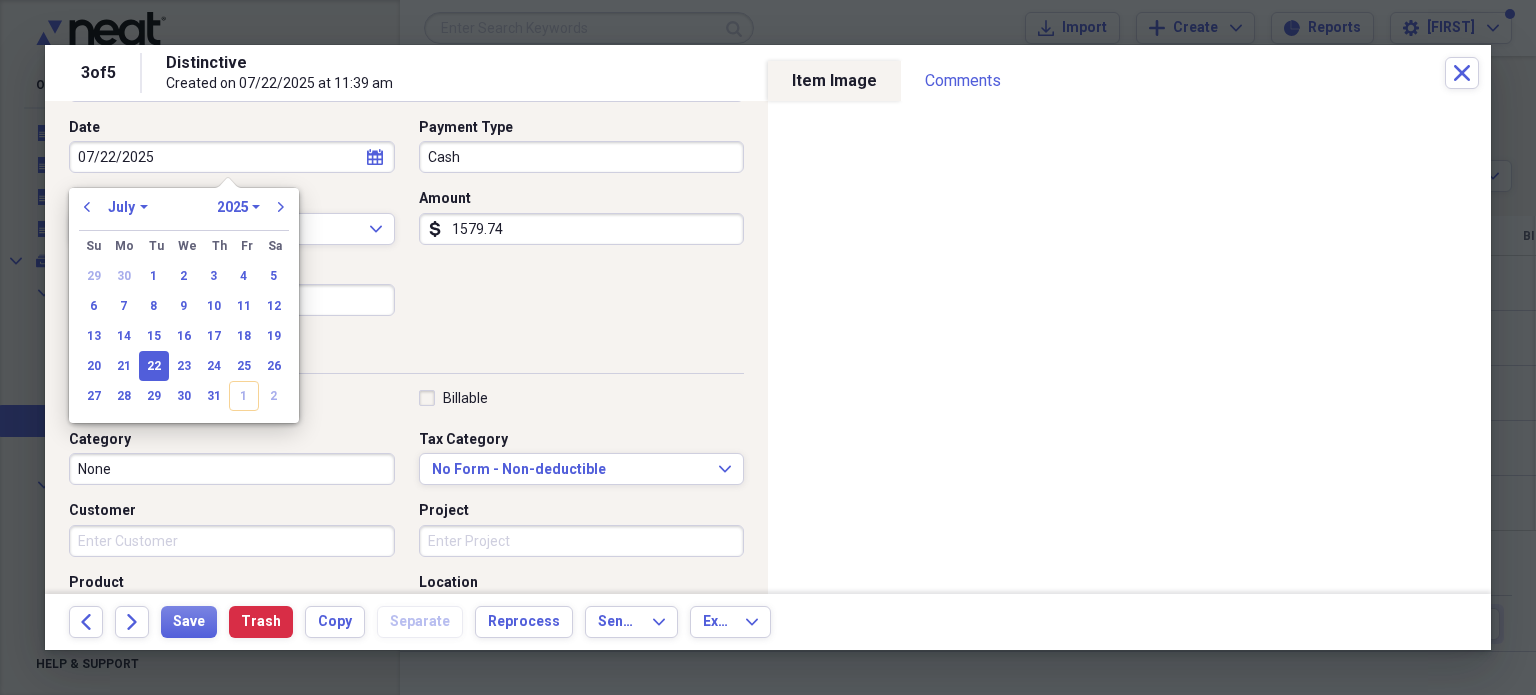 click on "Date [DATE] calendar Calendar Payment Type Cash Currency USD Expand Amount dollar-sign [NUMBER] Sales Tax dollar-sign" at bounding box center (406, 225) 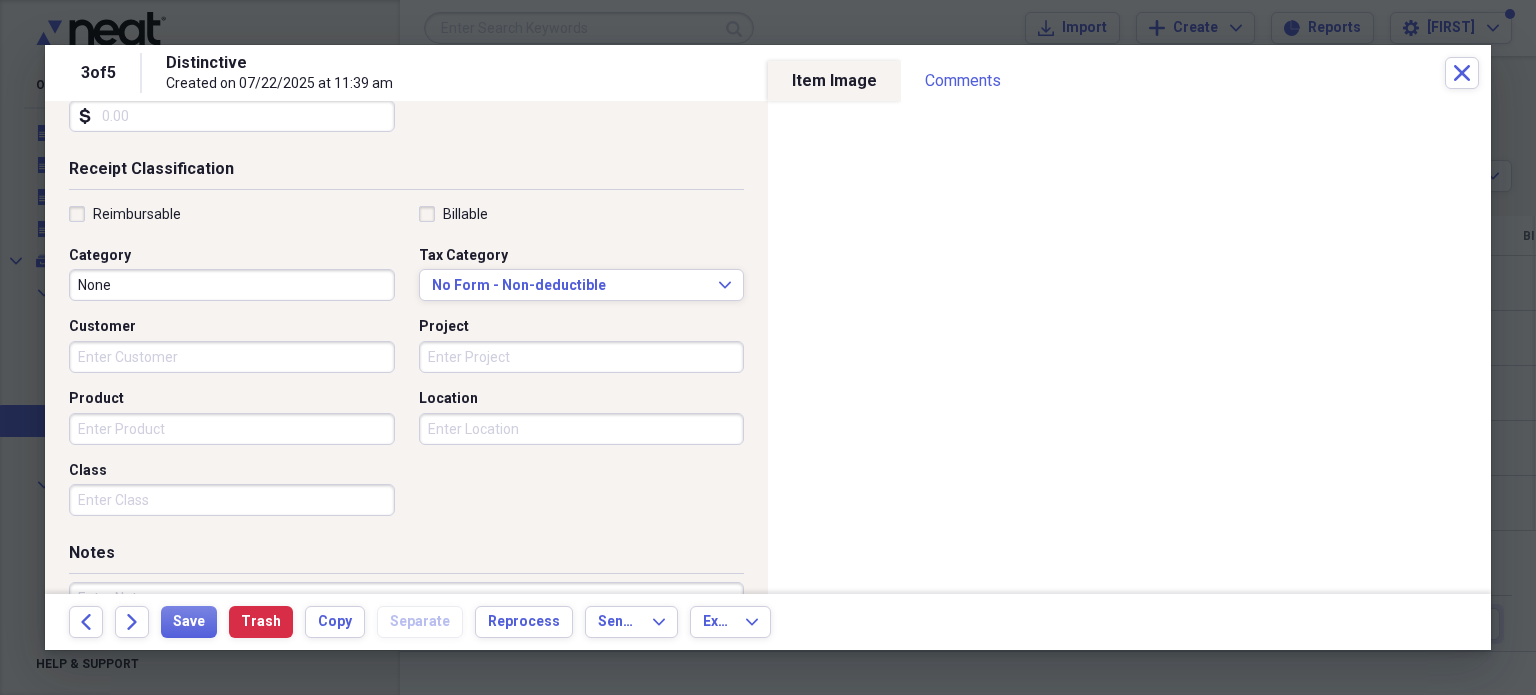 scroll, scrollTop: 400, scrollLeft: 0, axis: vertical 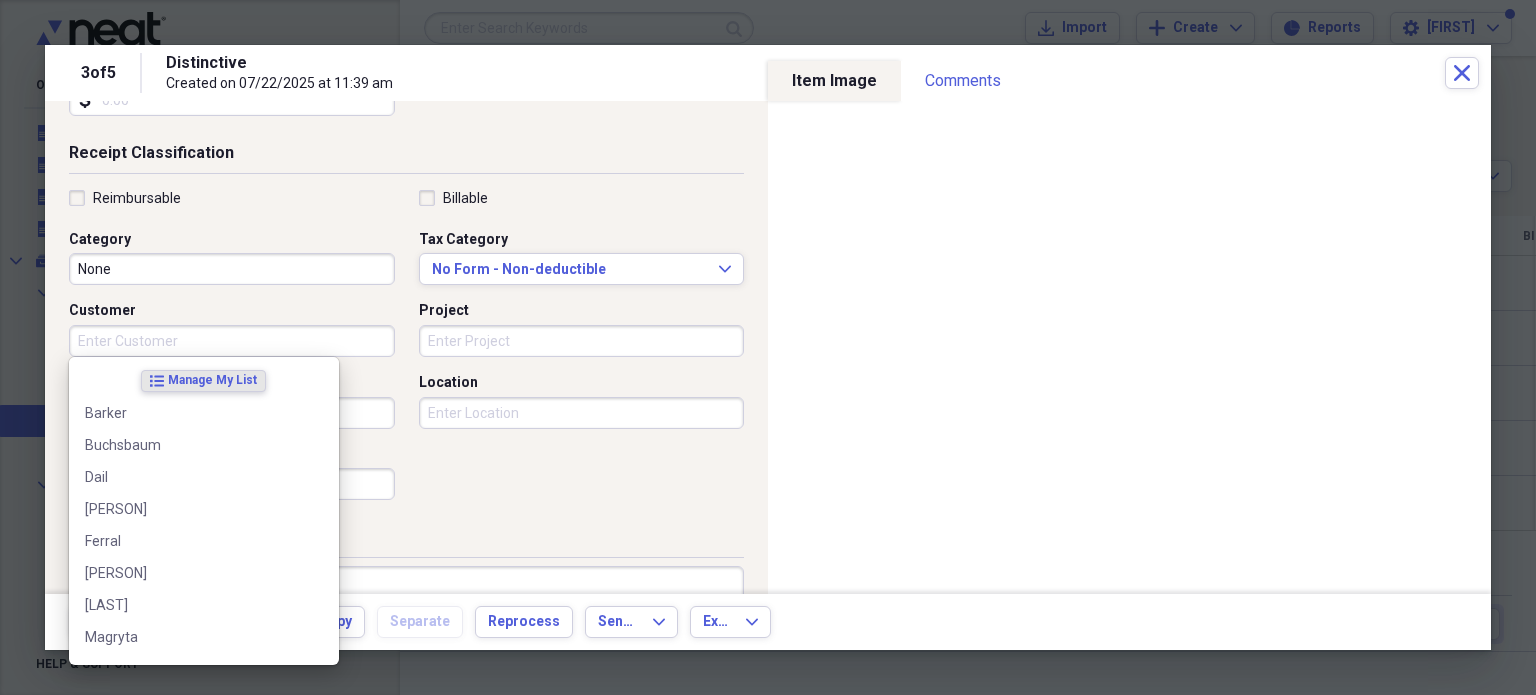 click on "Customer" at bounding box center [232, 341] 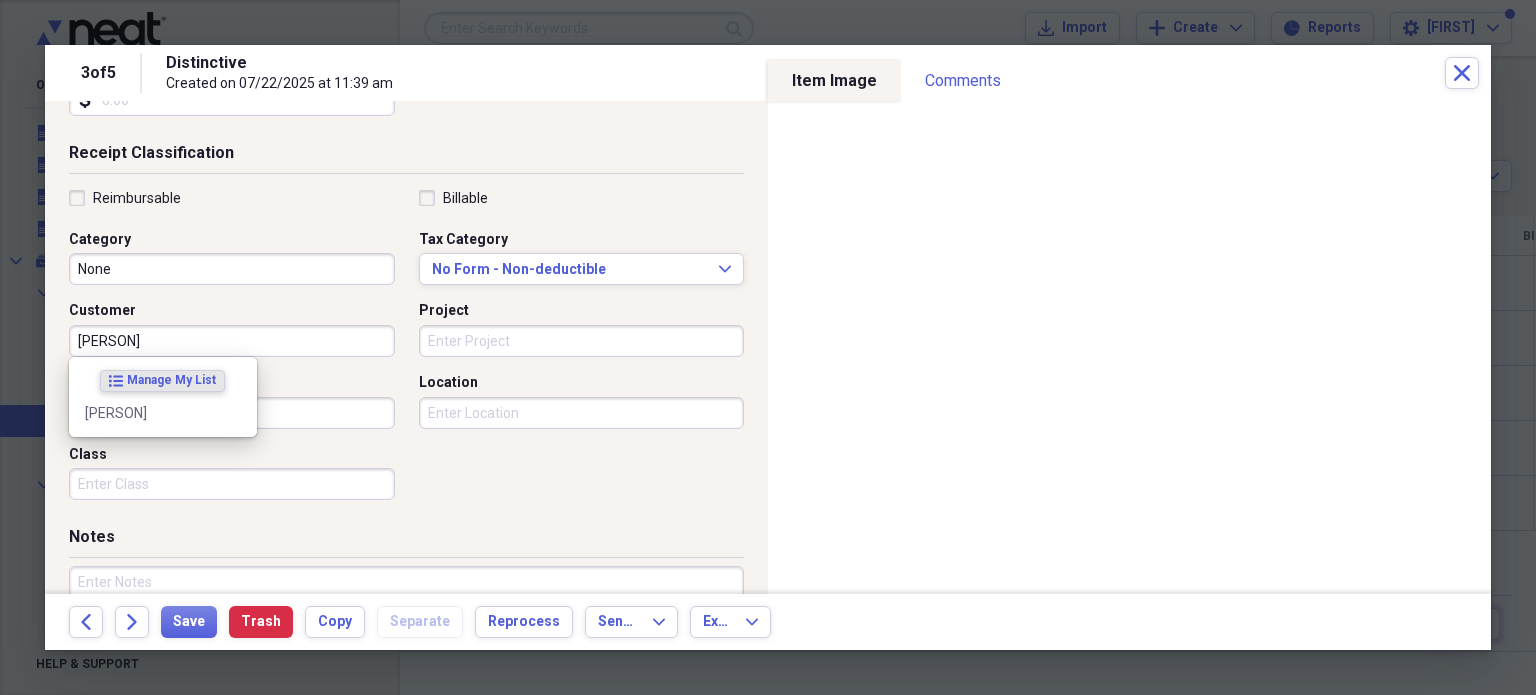type on "[PERSON]" 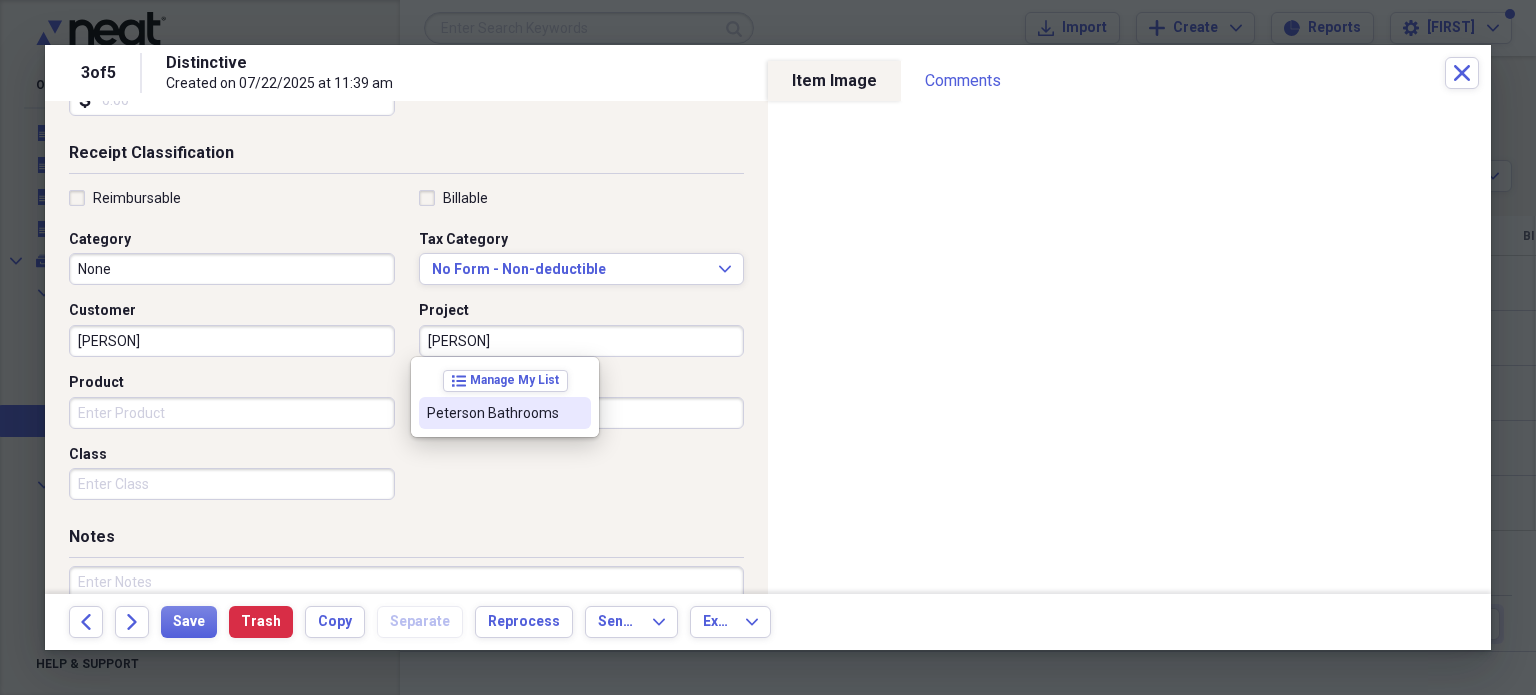 click on "Peterson Bathrooms" at bounding box center (505, 413) 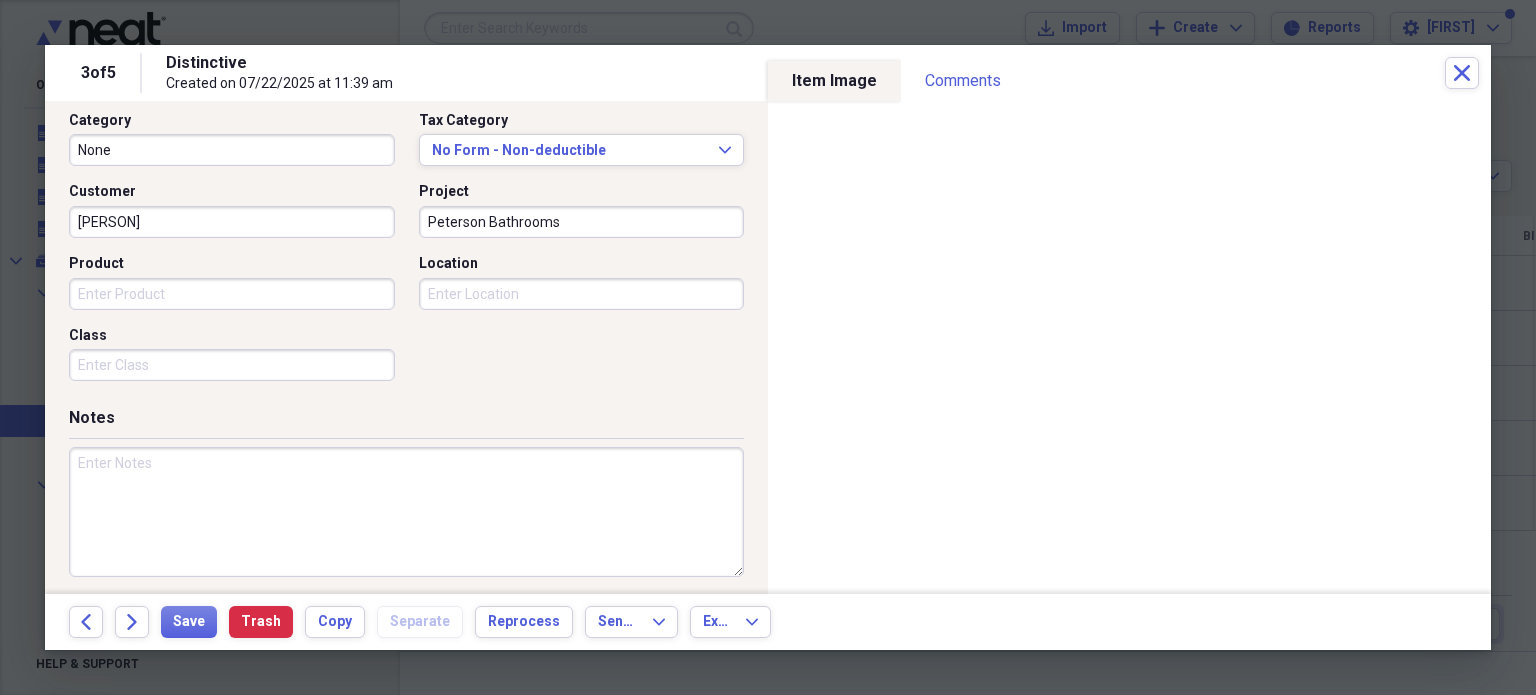 scroll, scrollTop: 526, scrollLeft: 0, axis: vertical 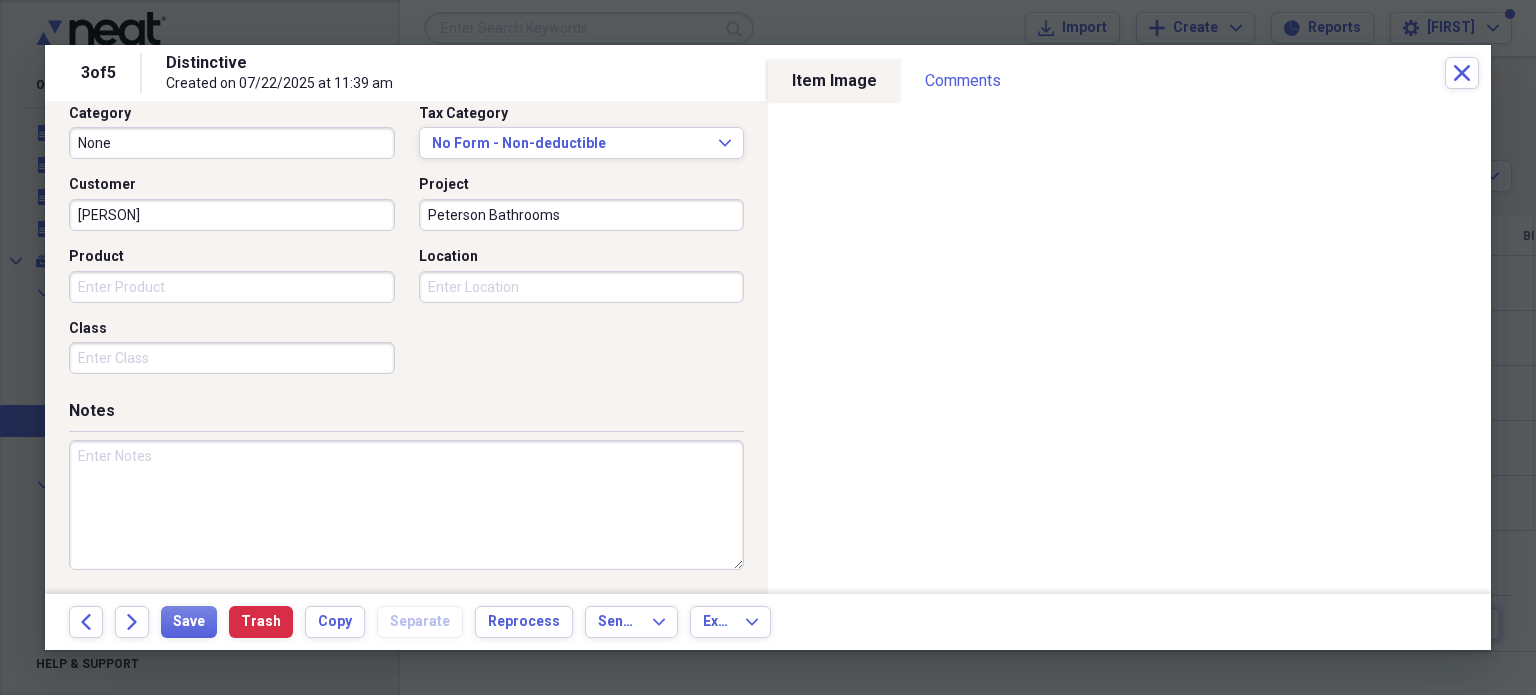 click at bounding box center [406, 505] 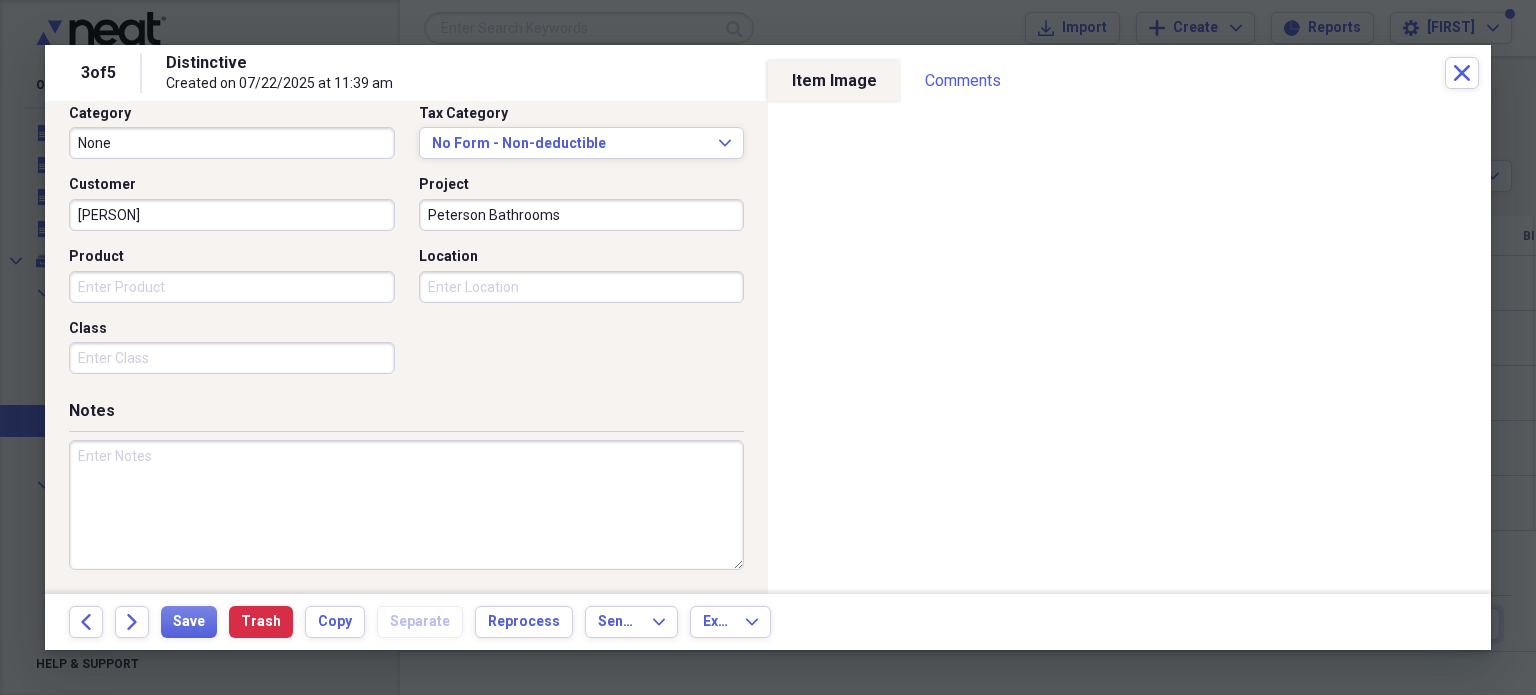 click at bounding box center (406, 505) 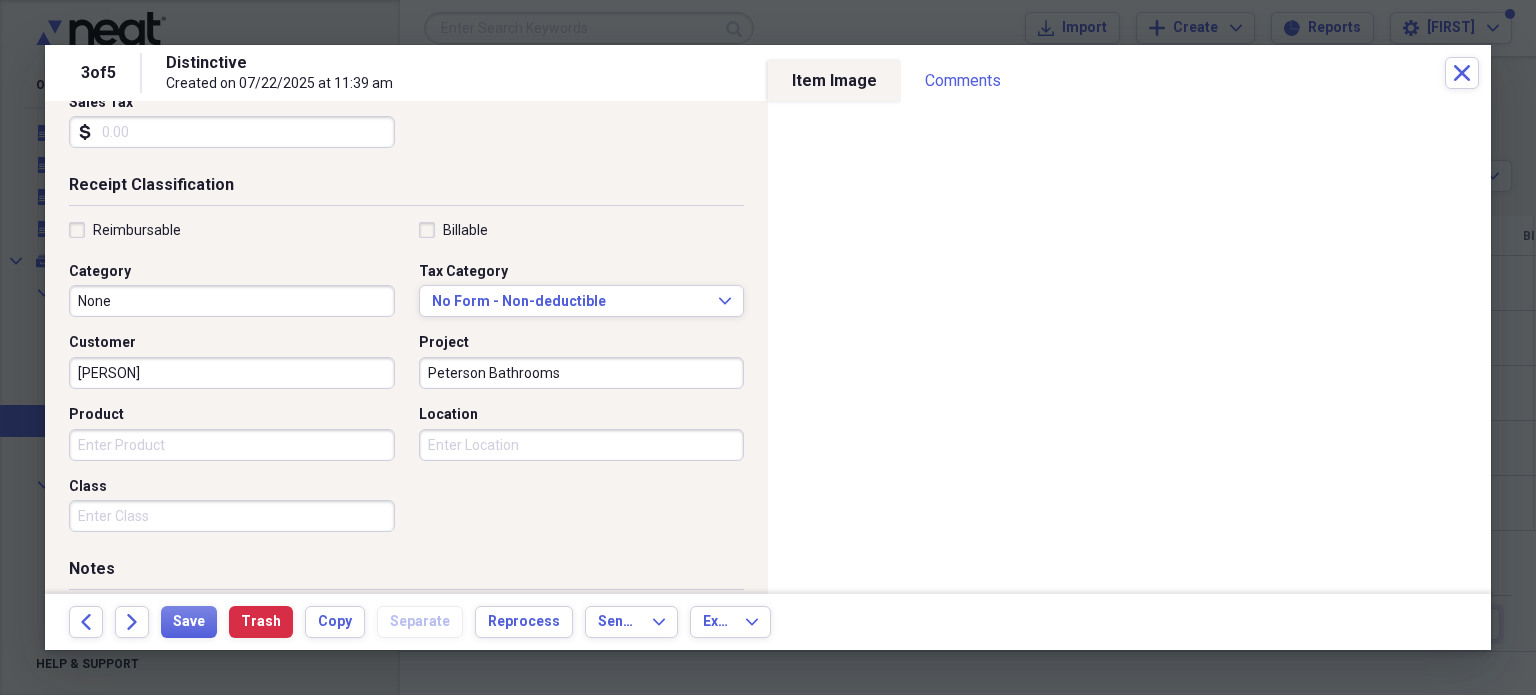scroll, scrollTop: 126, scrollLeft: 0, axis: vertical 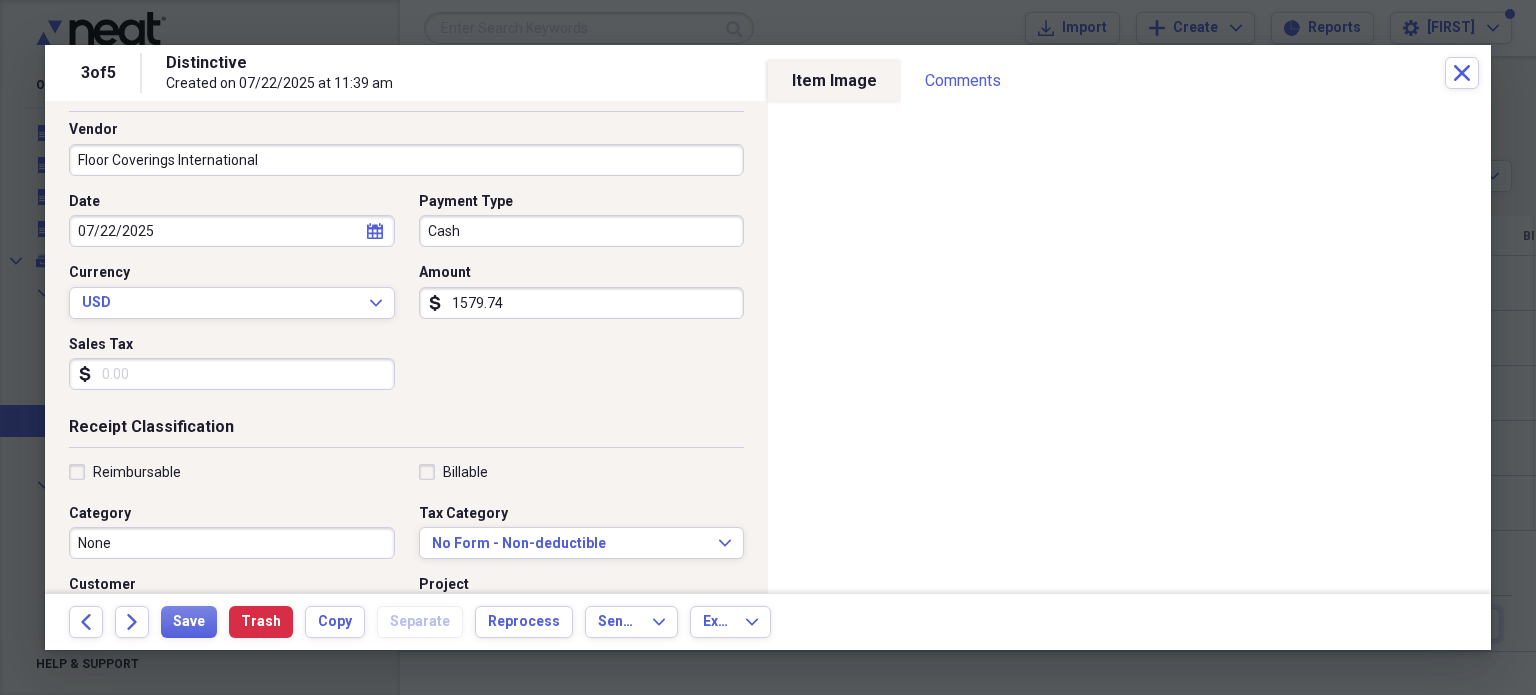 type on "Flooring allowance." 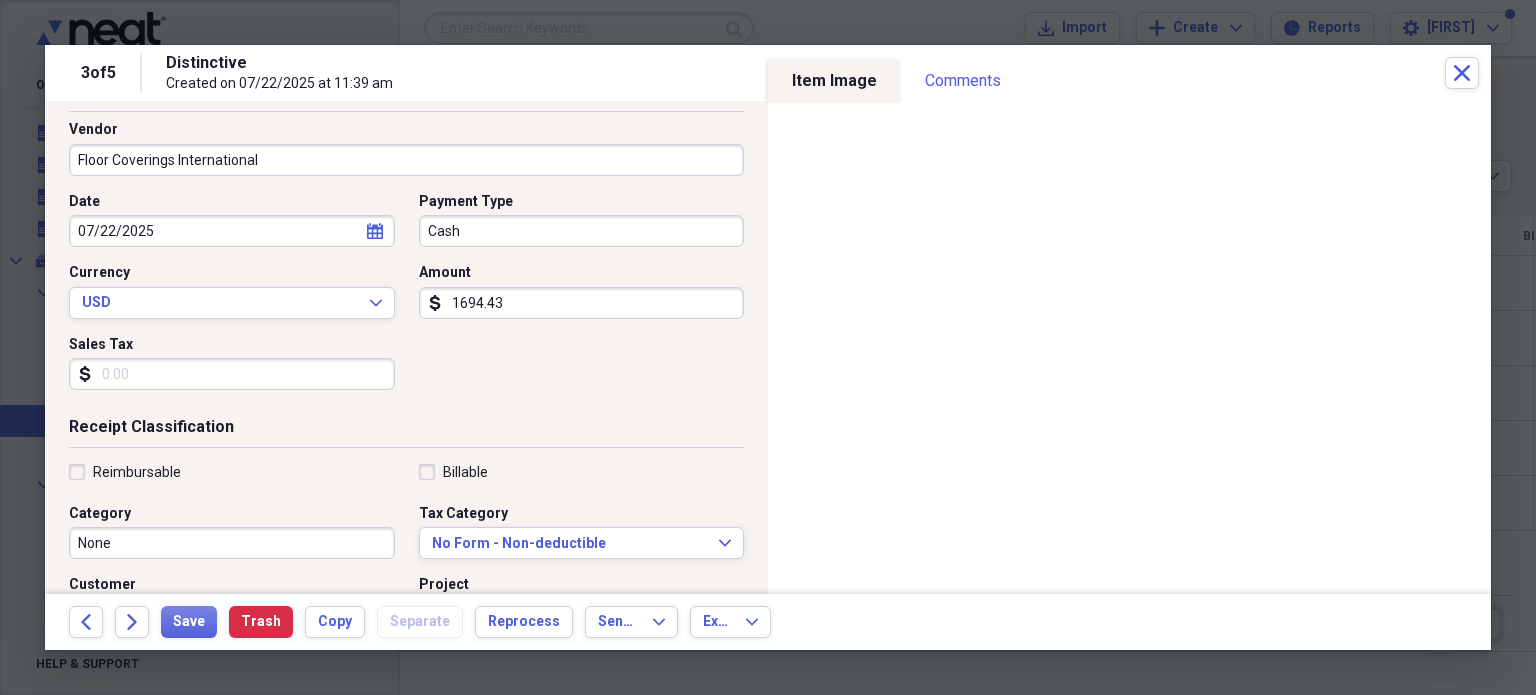 type on "1694.43" 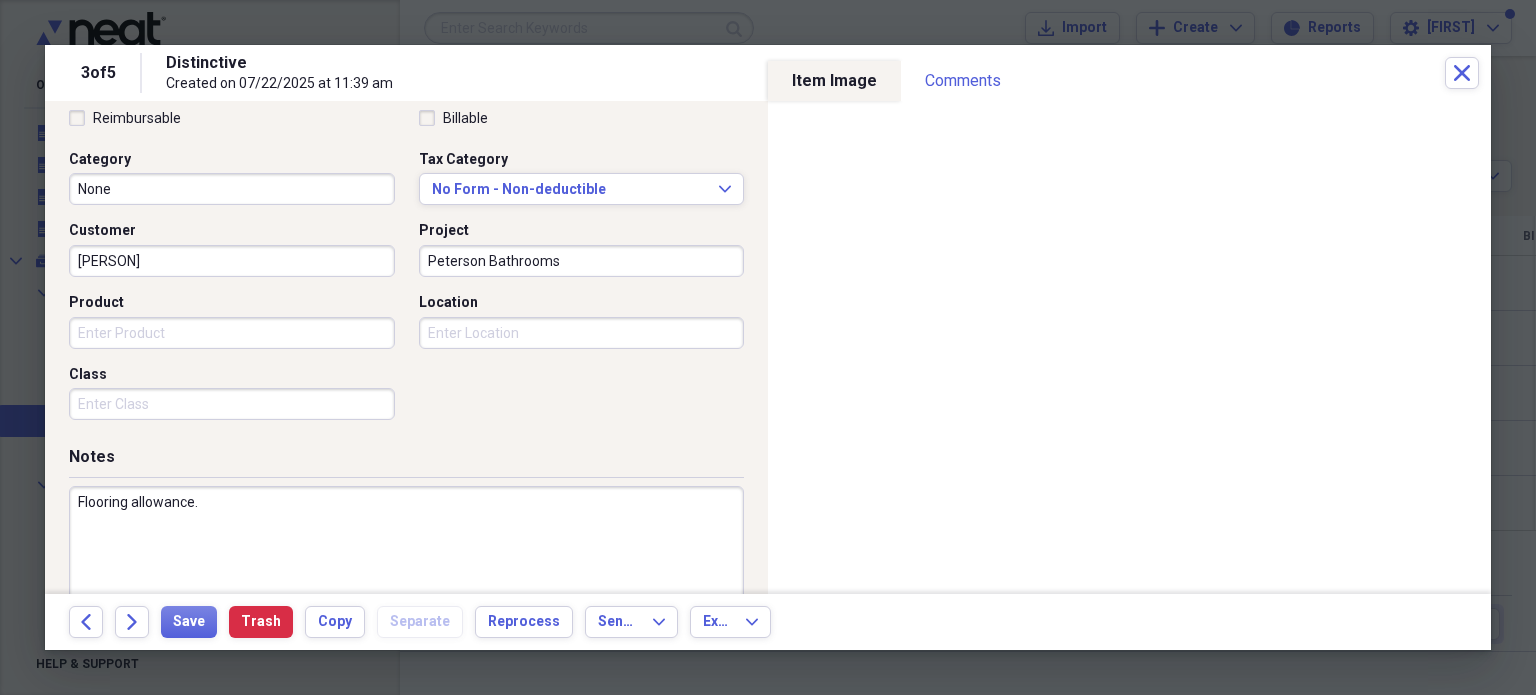 scroll, scrollTop: 526, scrollLeft: 0, axis: vertical 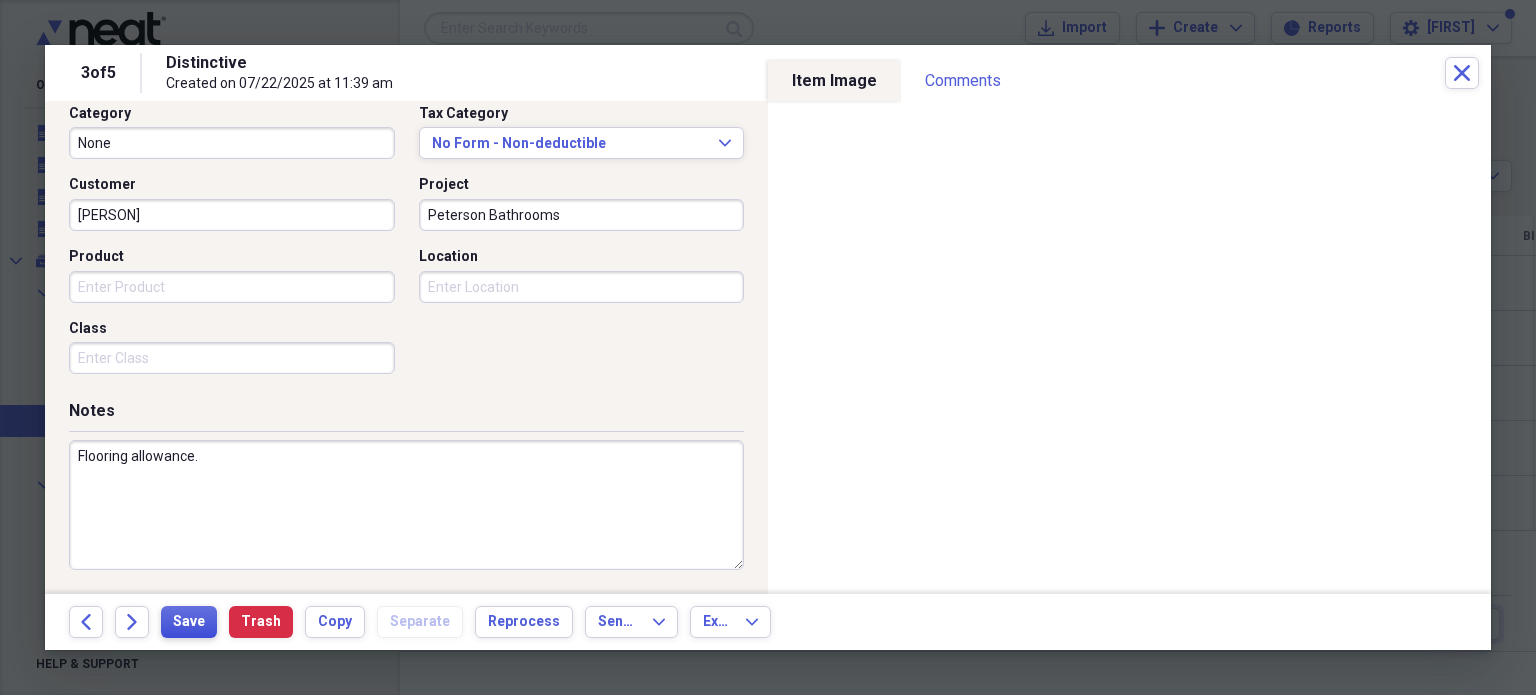 click on "Save" at bounding box center (189, 622) 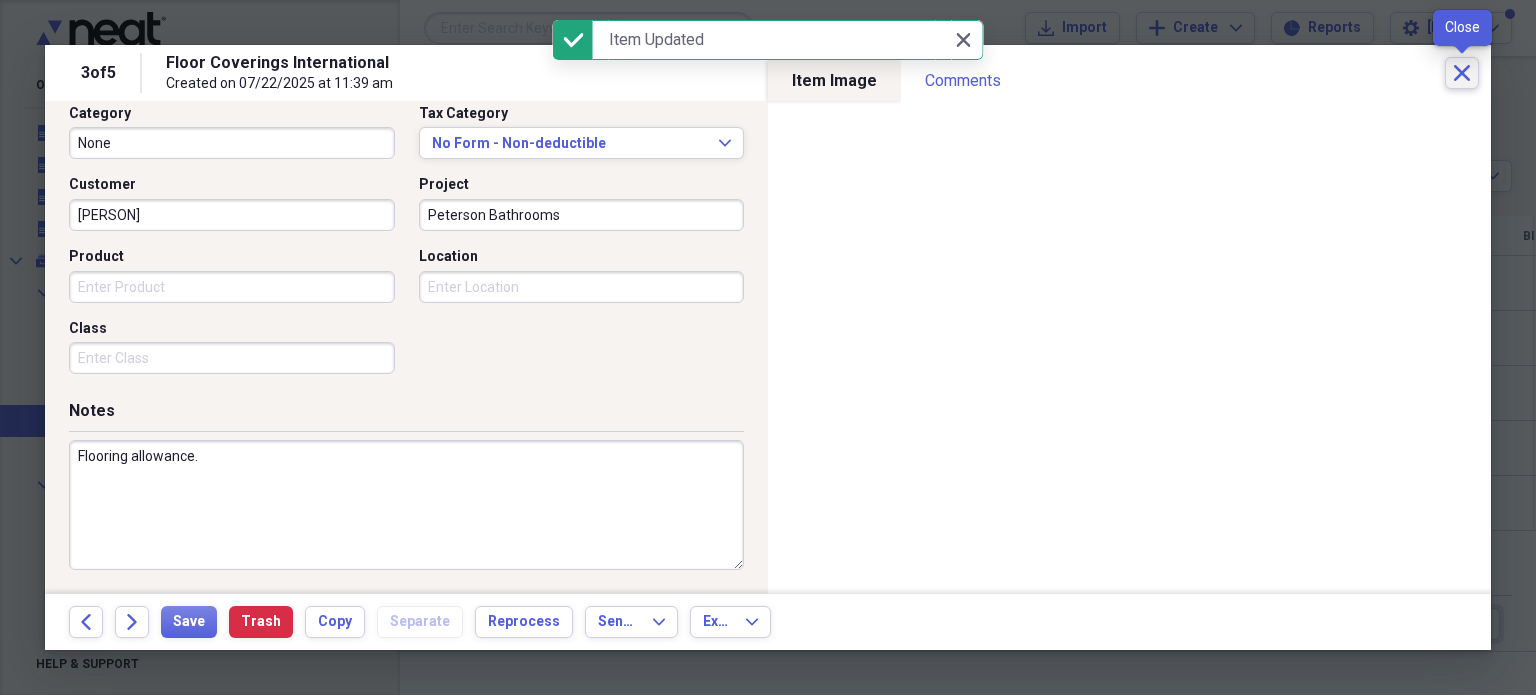 click on "Close" 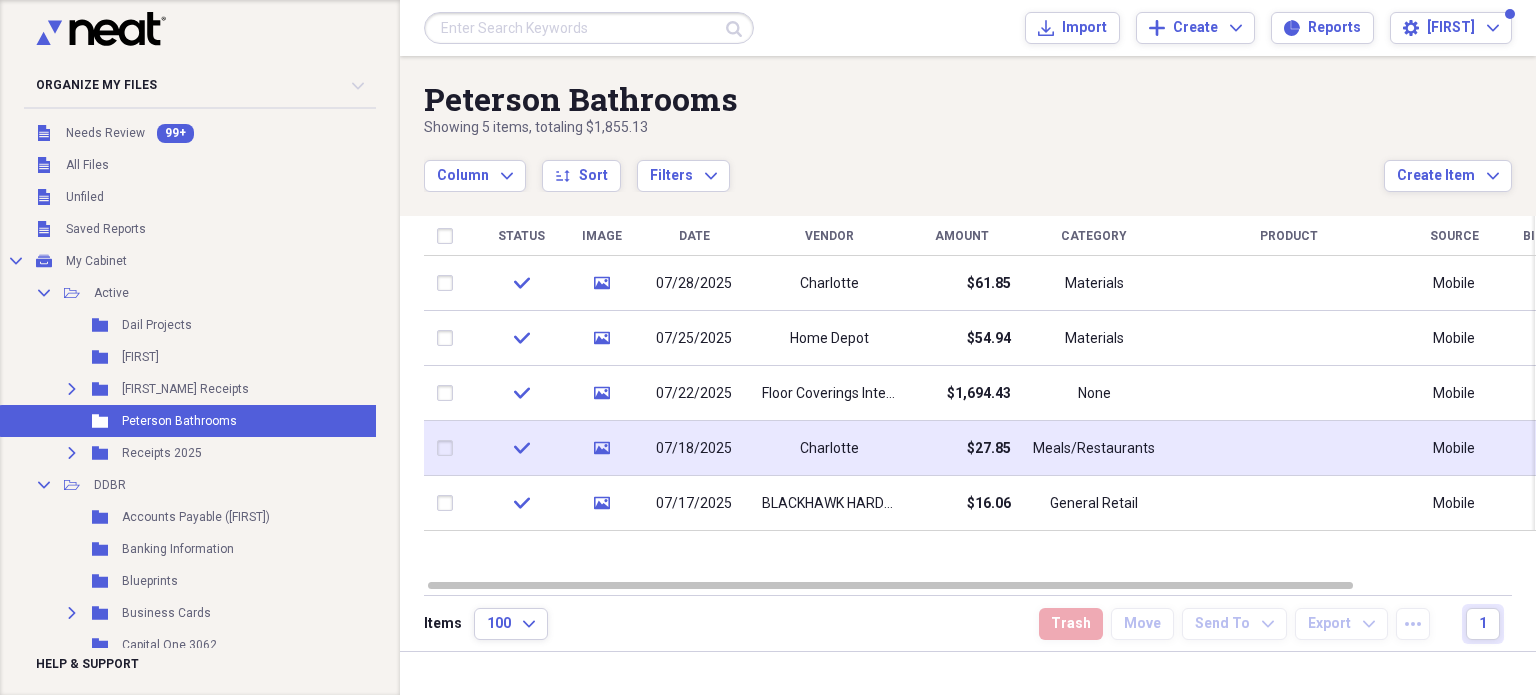 click on "$27.85" at bounding box center (961, 448) 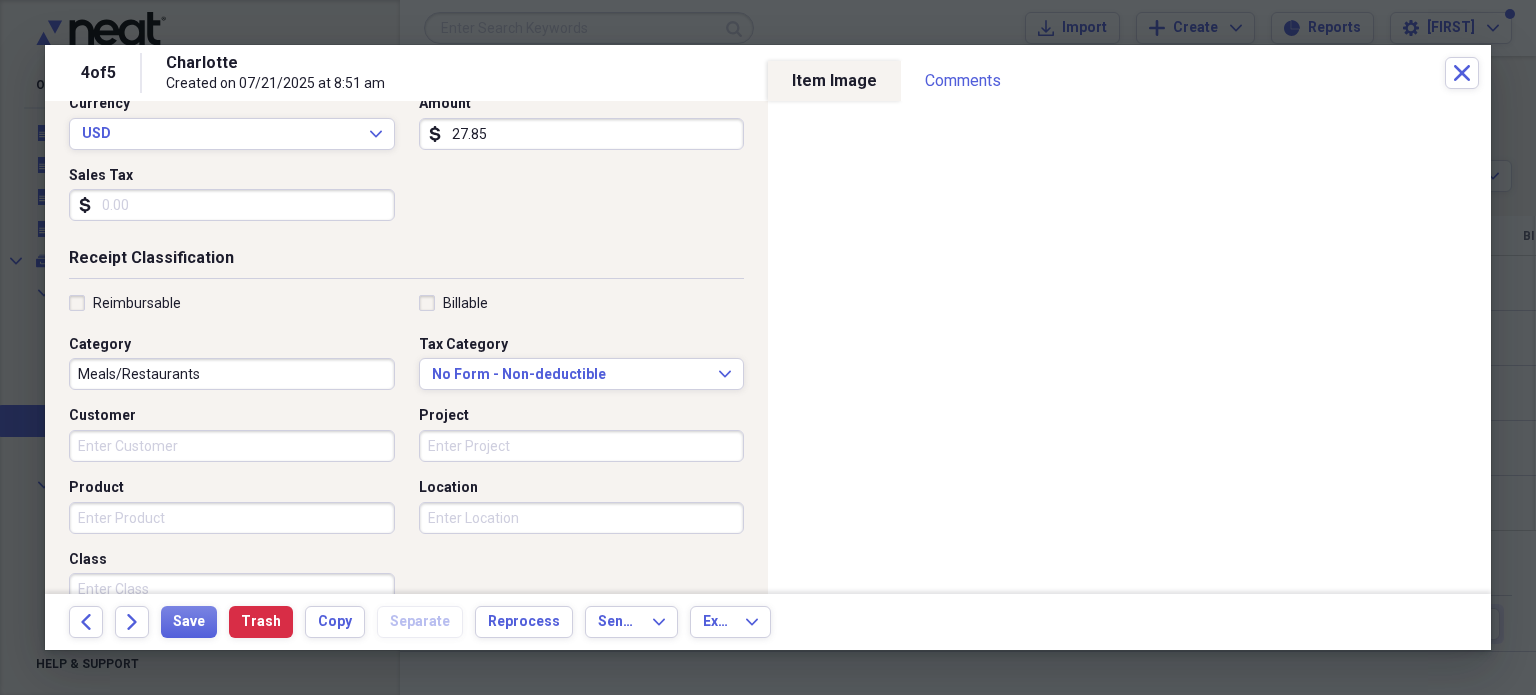 scroll, scrollTop: 300, scrollLeft: 0, axis: vertical 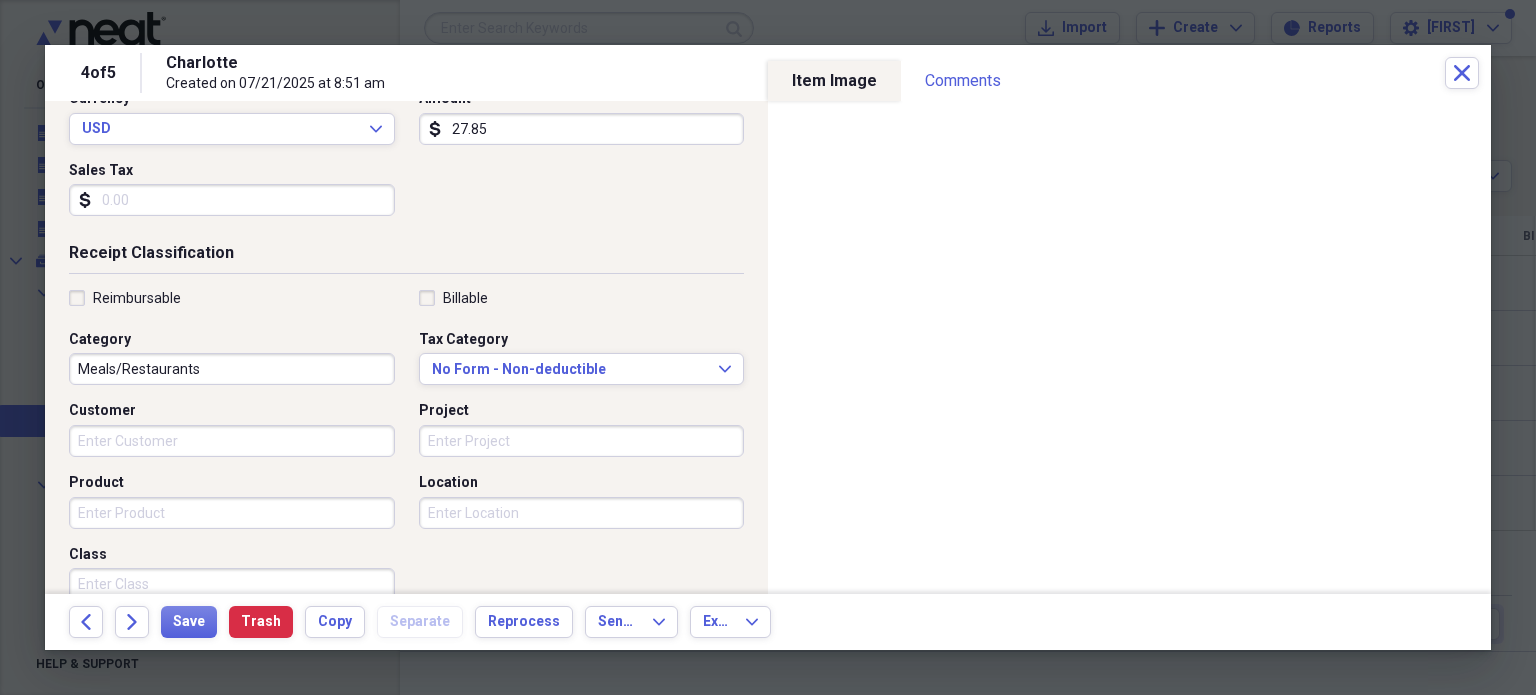 click on "Meals/Restaurants" at bounding box center (232, 369) 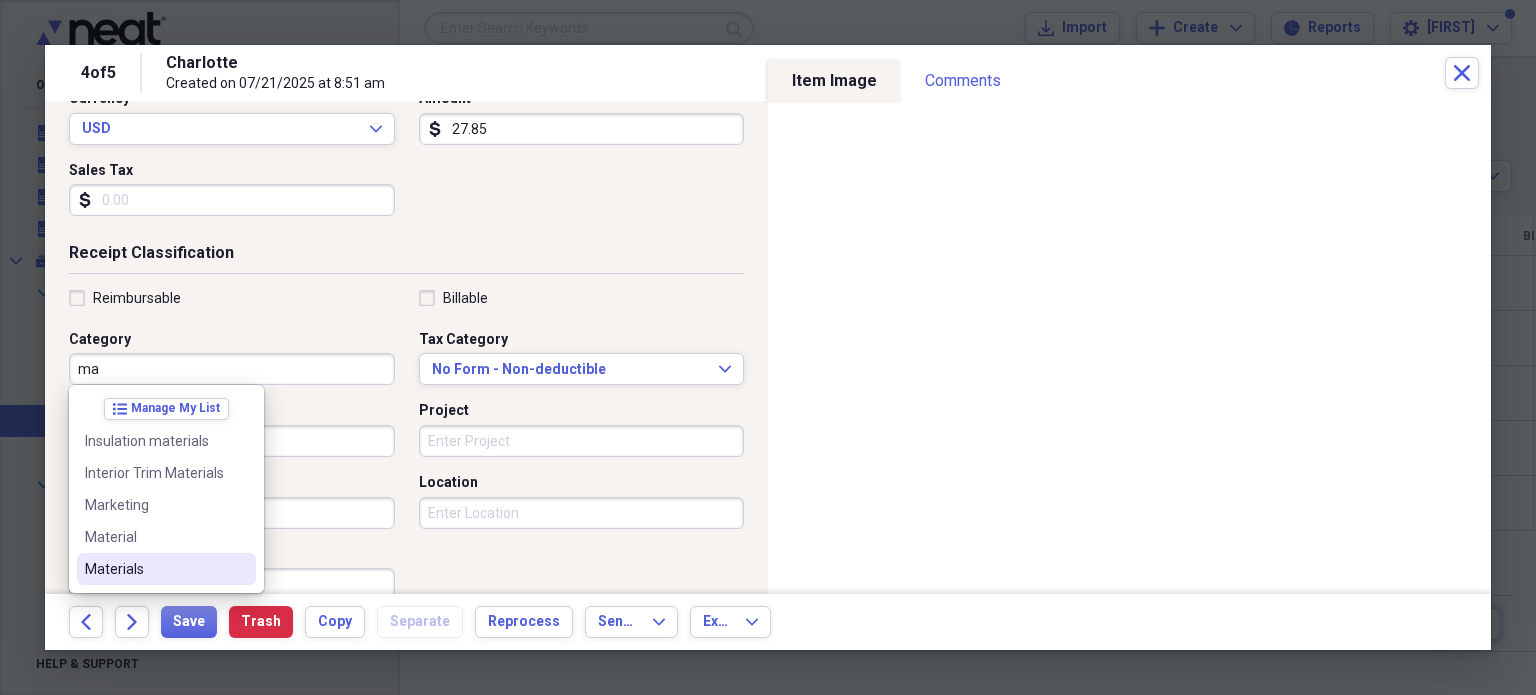click on "Materials" at bounding box center (154, 569) 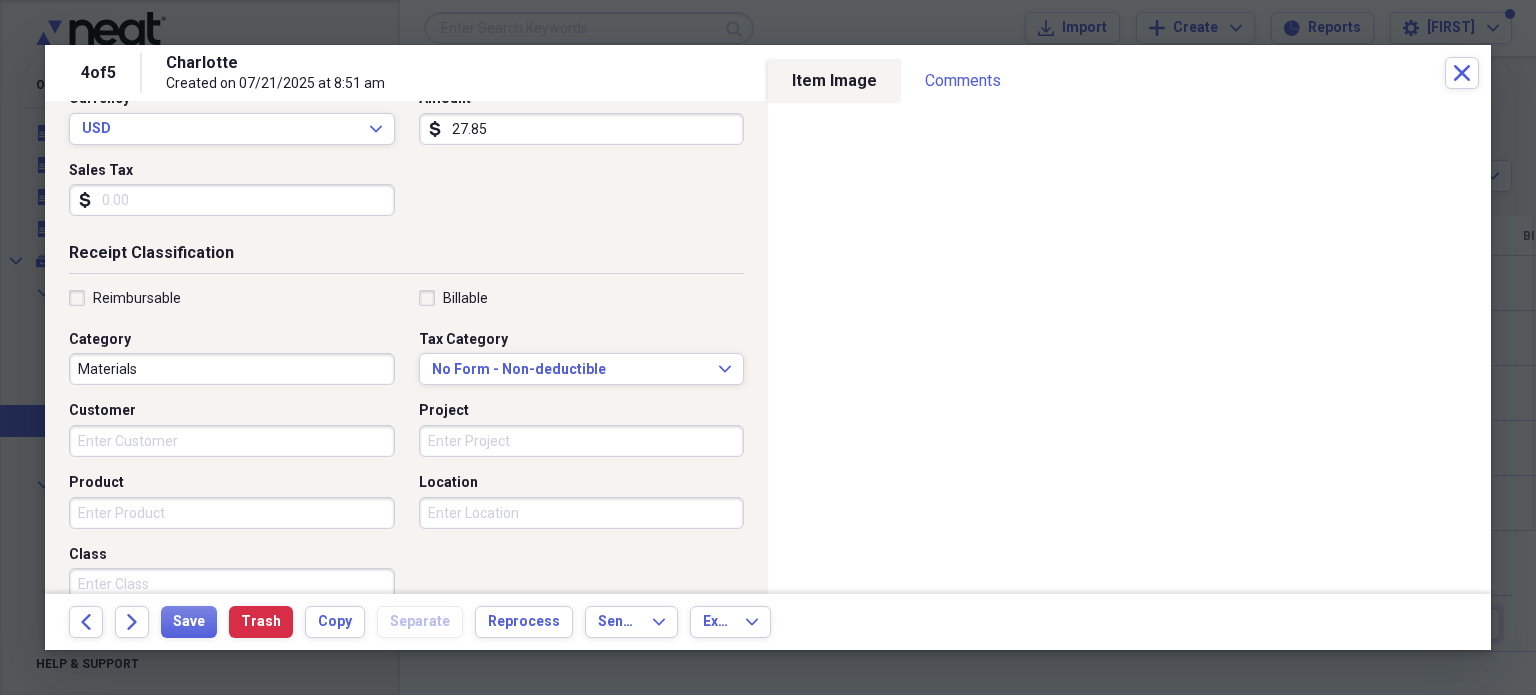click on "Customer" at bounding box center (232, 441) 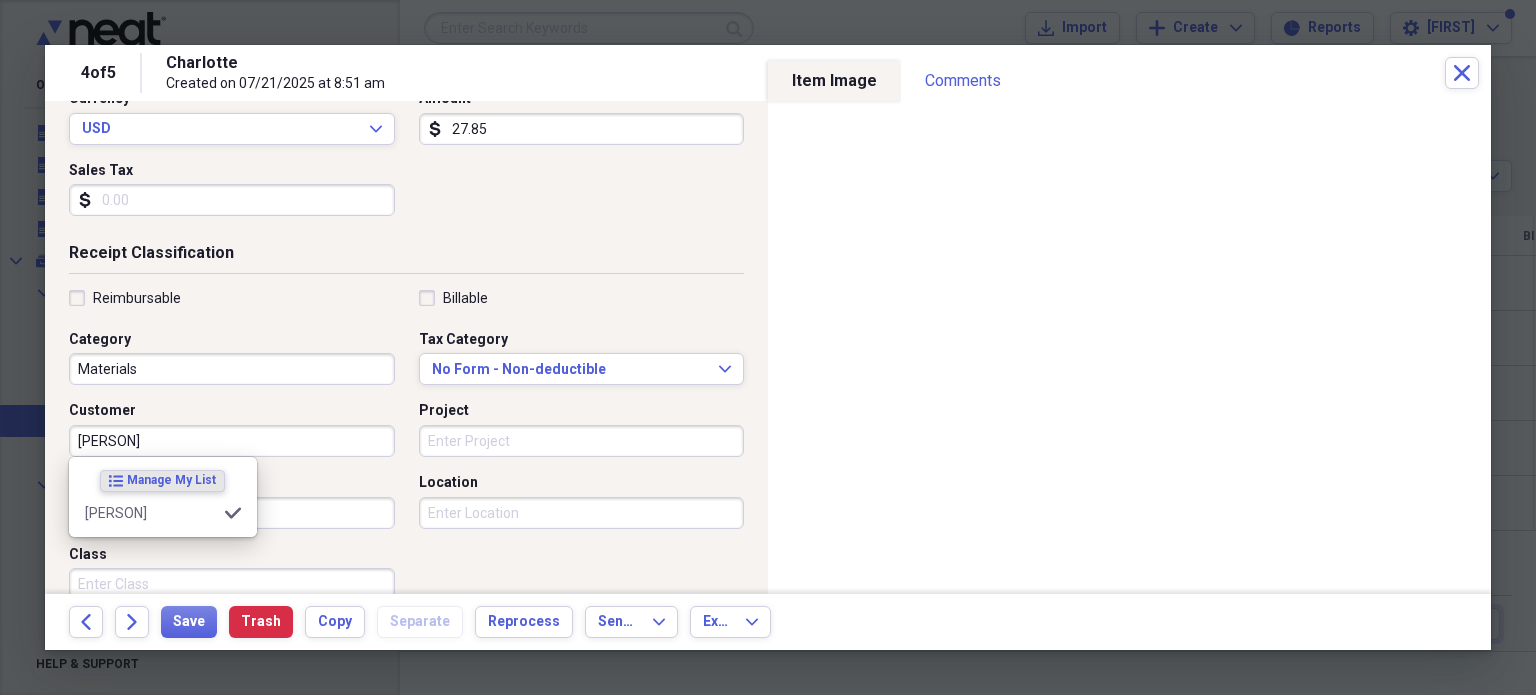 type on "[PERSON]" 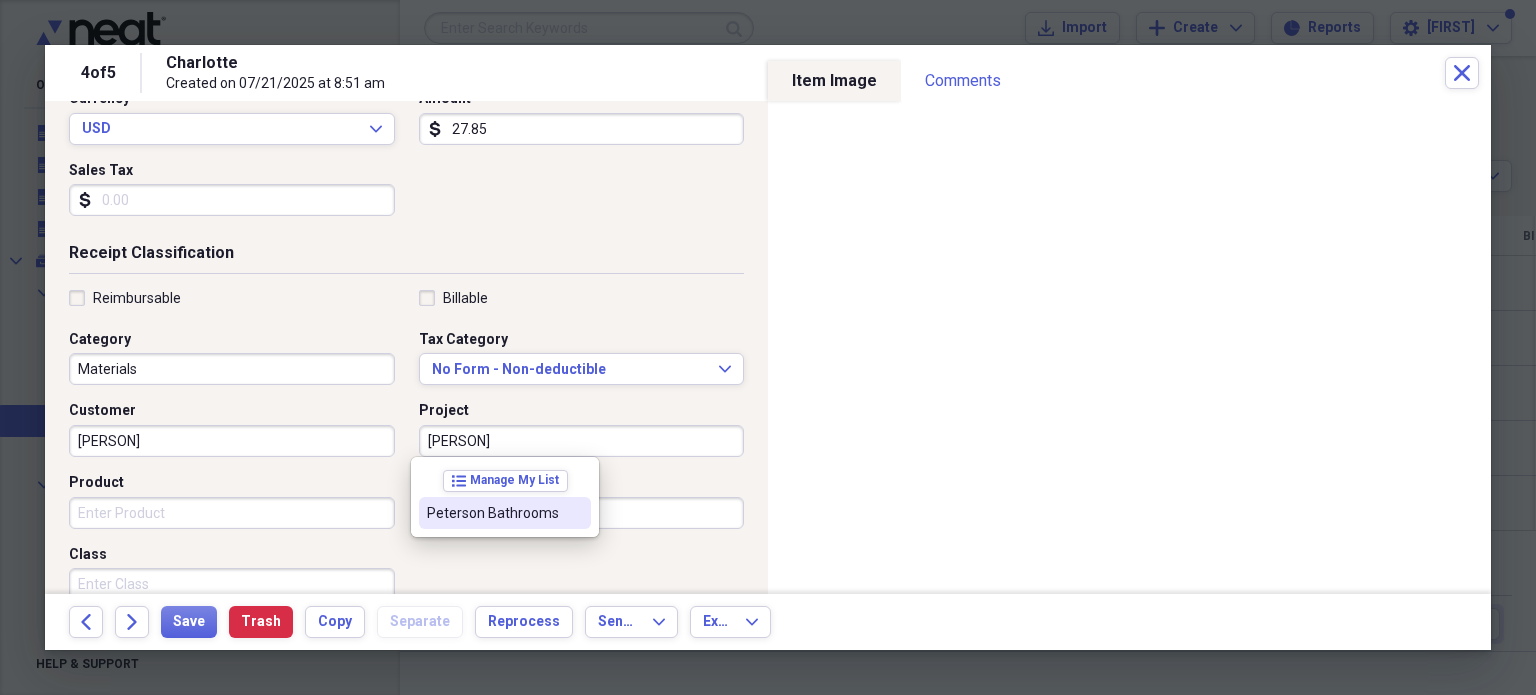 click on "Peterson Bathrooms" at bounding box center [505, 513] 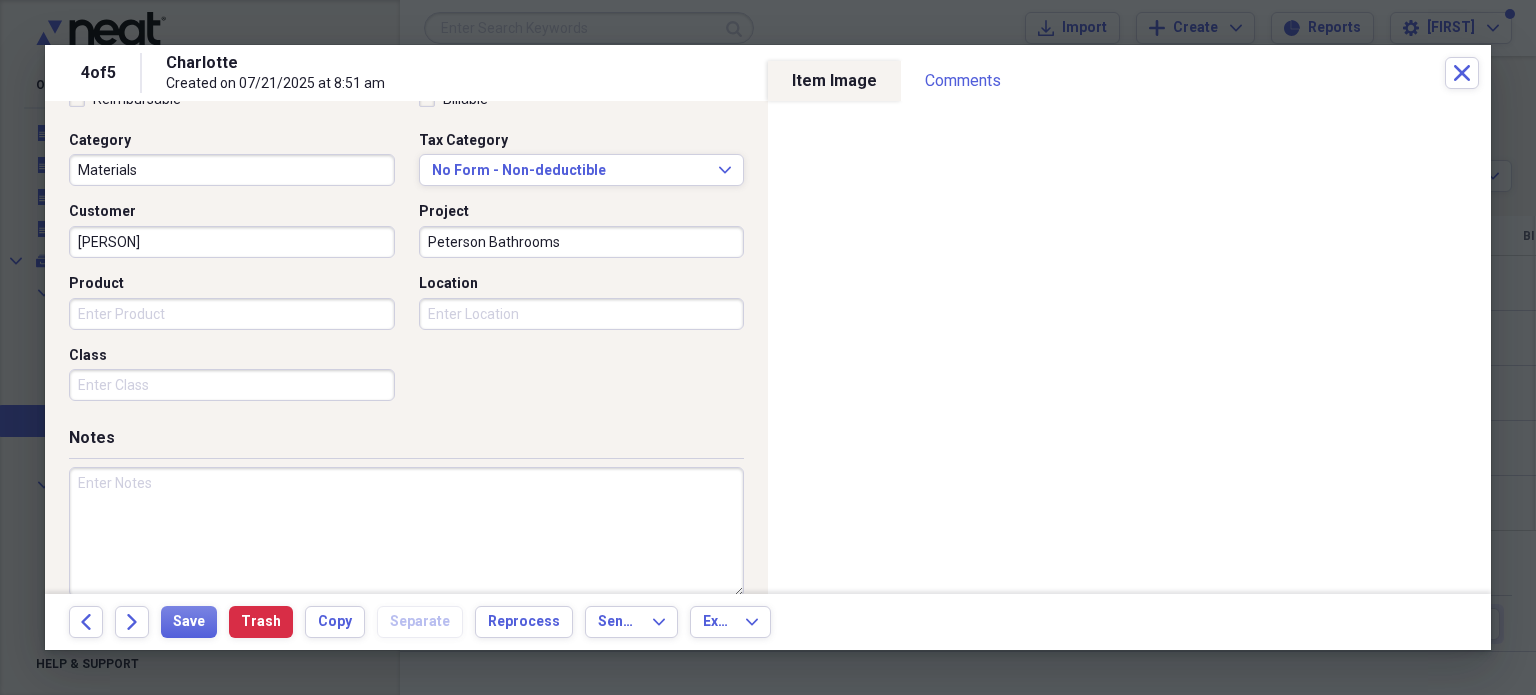 scroll, scrollTop: 500, scrollLeft: 0, axis: vertical 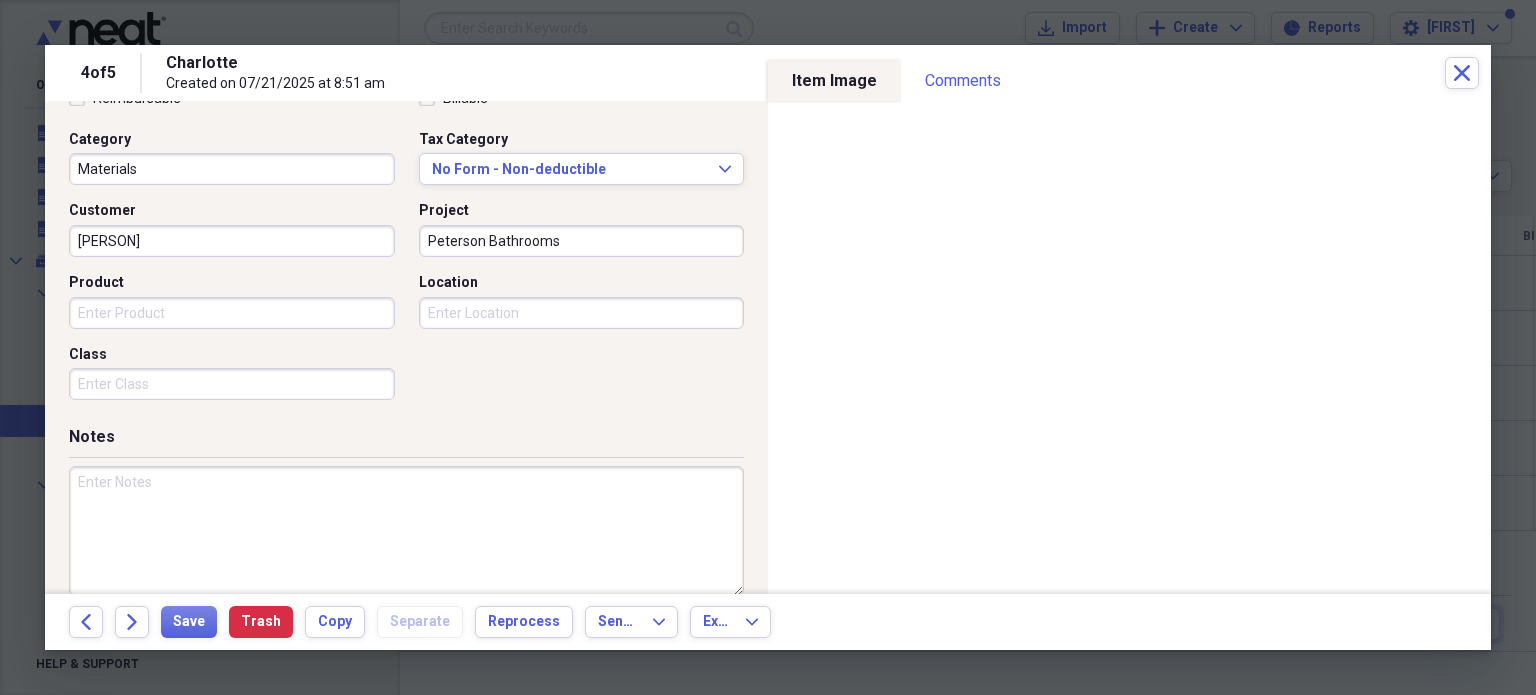 click at bounding box center [406, 531] 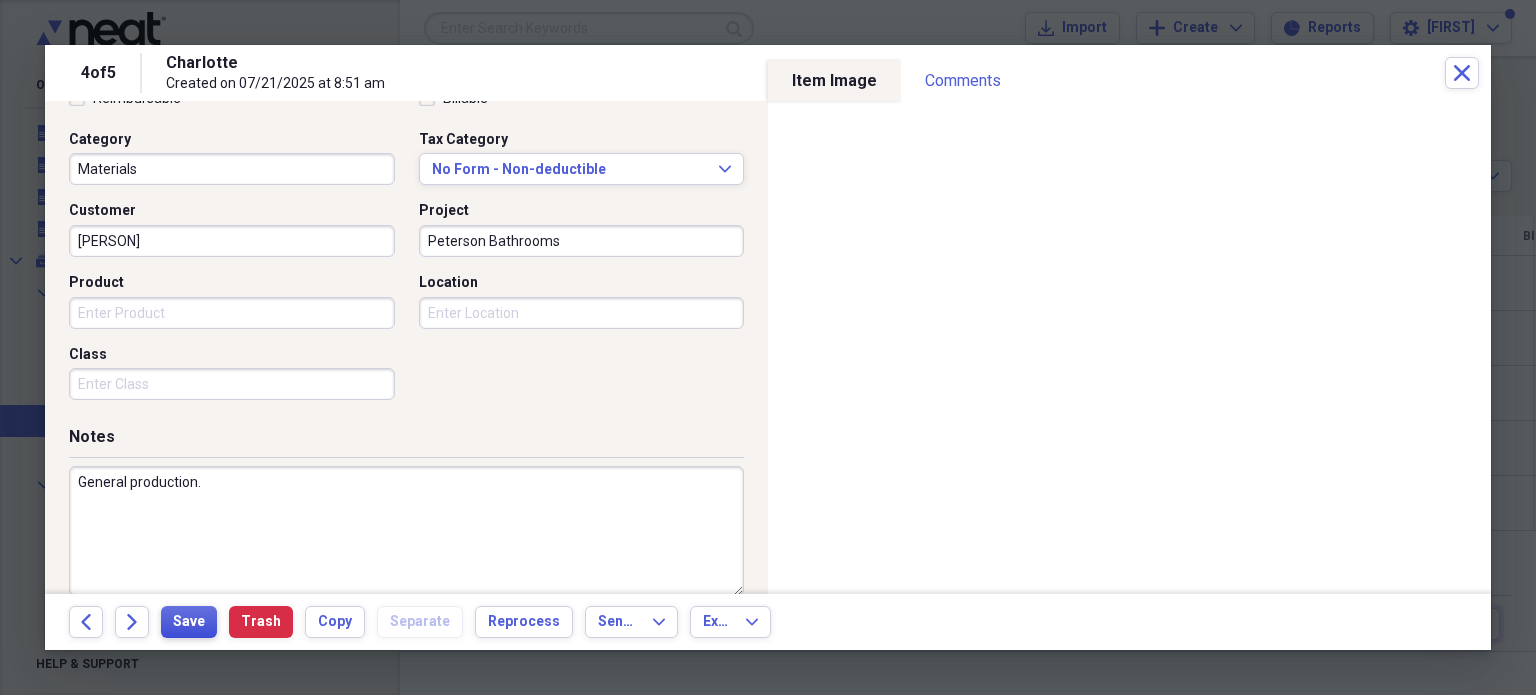 type on "General production." 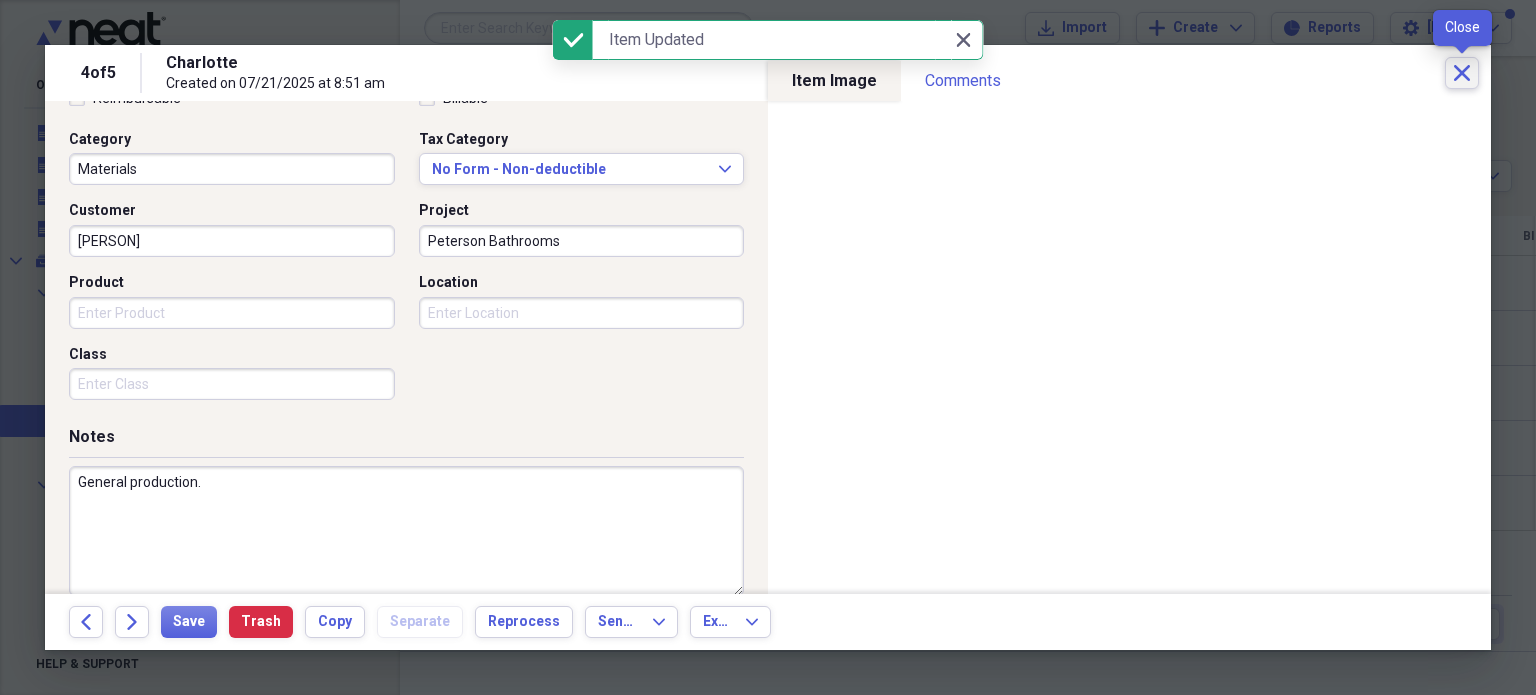 click 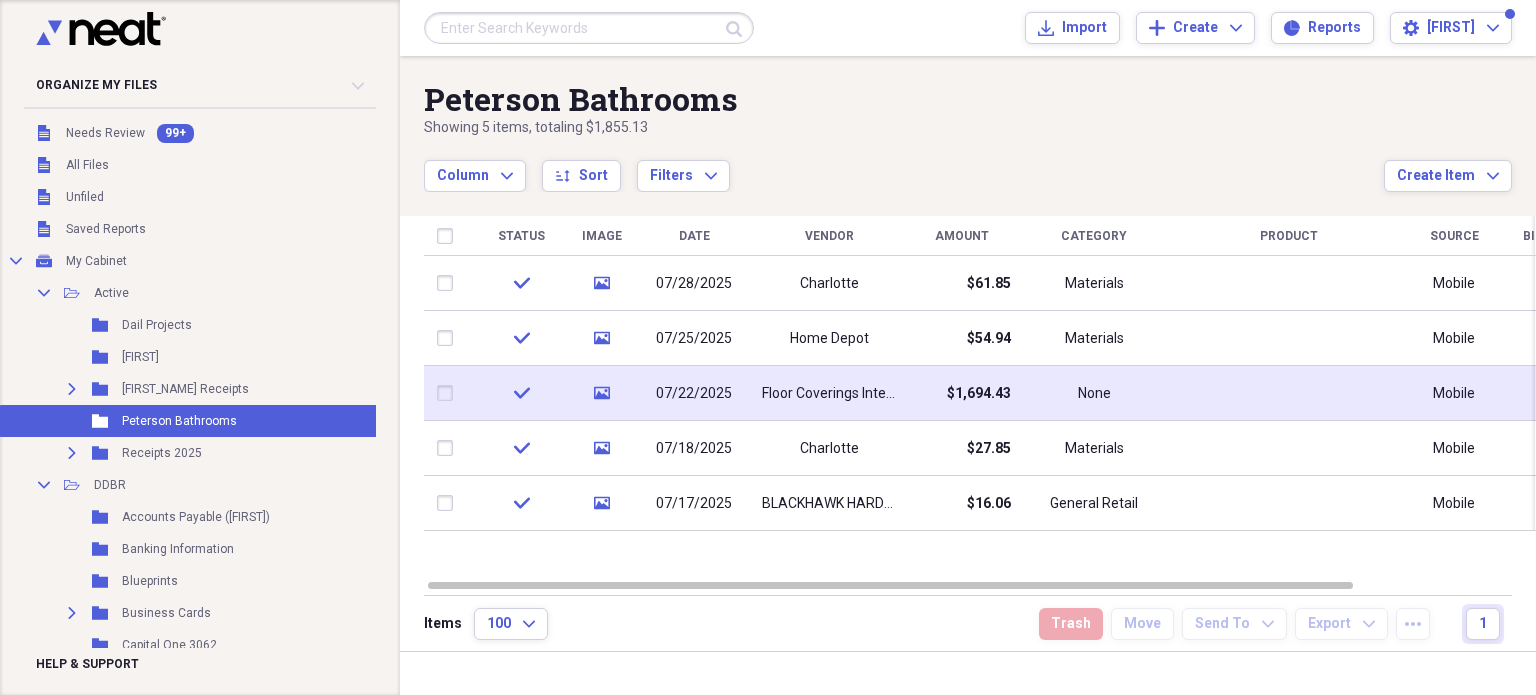 click on "None" at bounding box center (1094, 393) 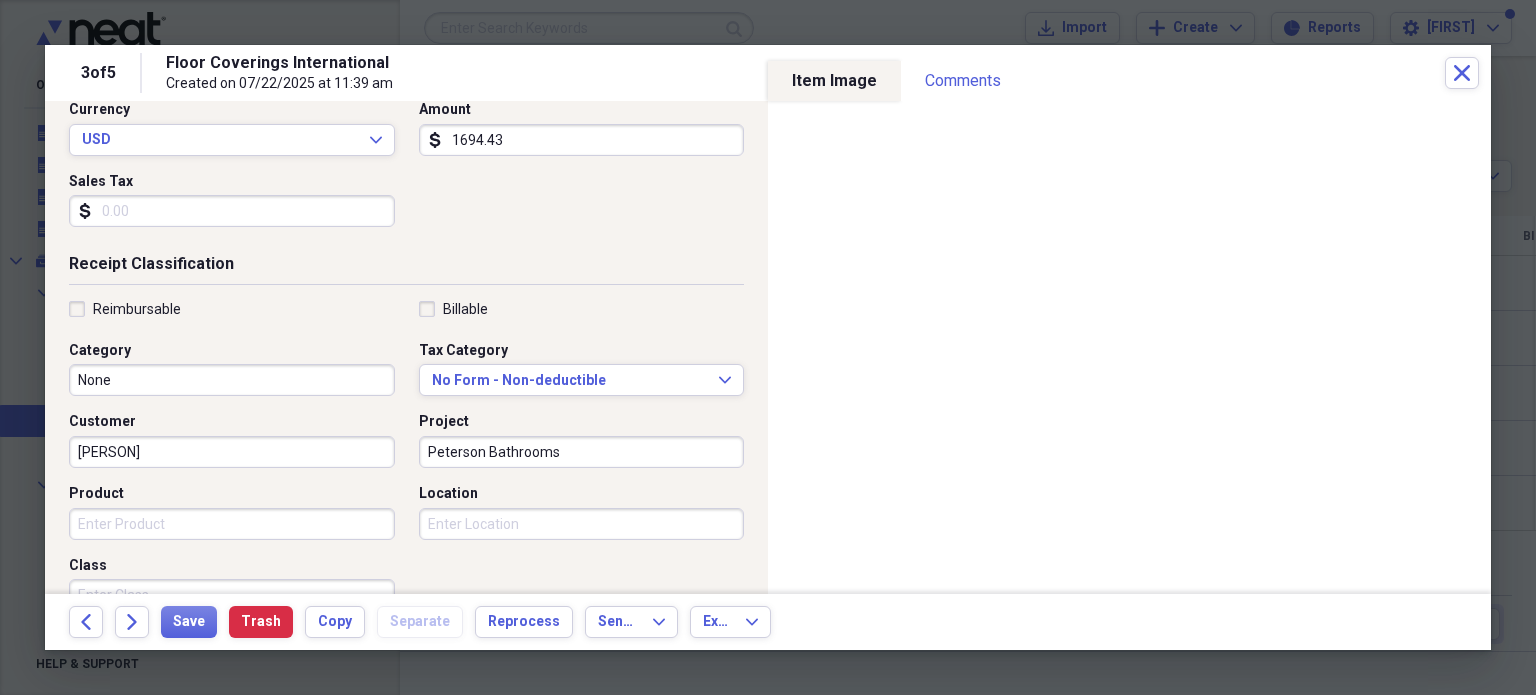 scroll, scrollTop: 300, scrollLeft: 0, axis: vertical 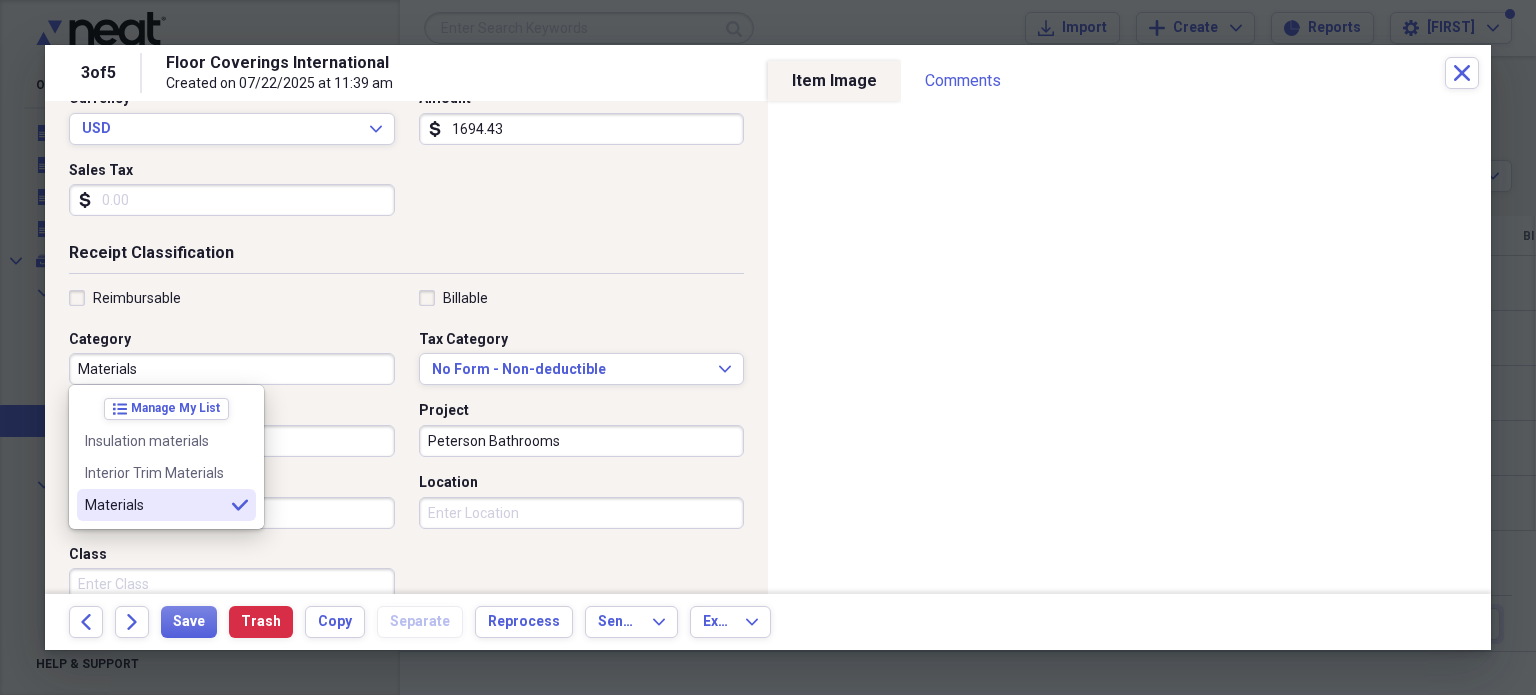 type on "Materials" 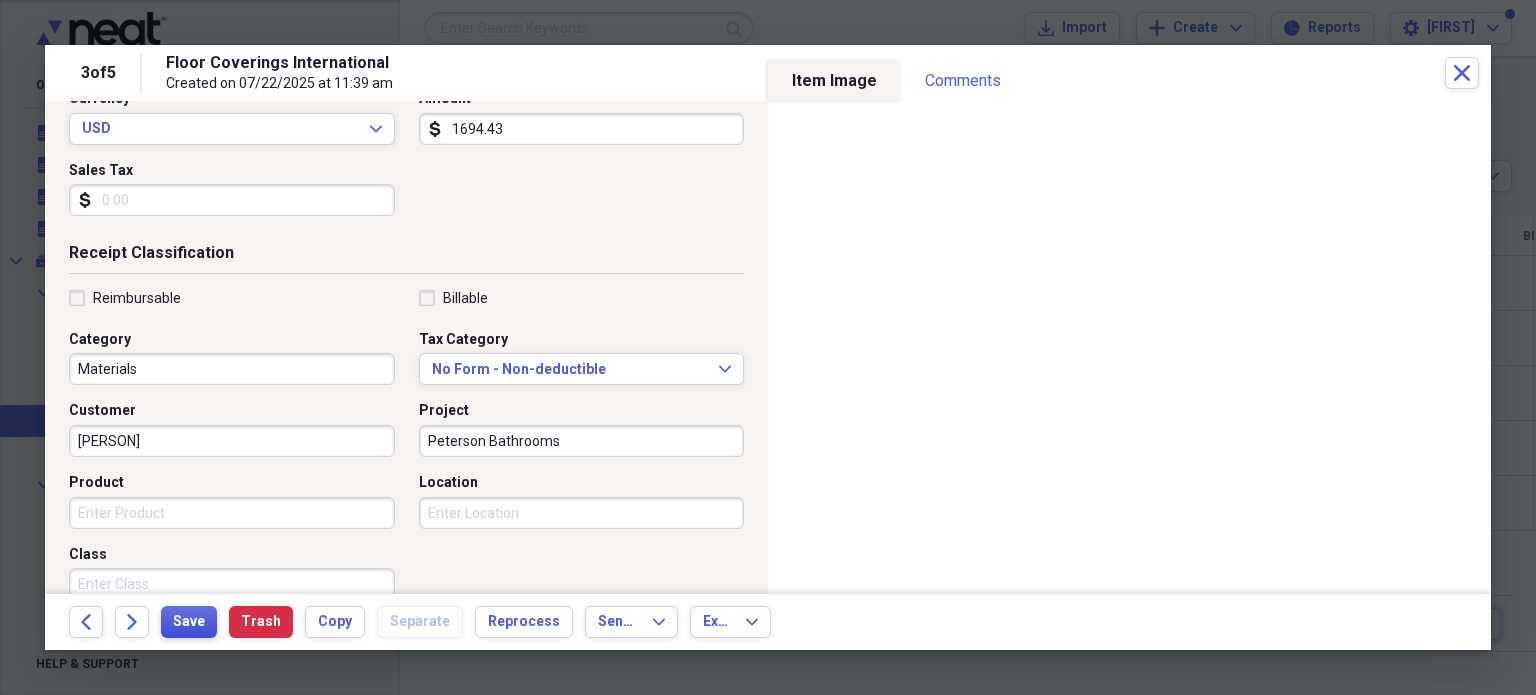click on "Save" at bounding box center (189, 622) 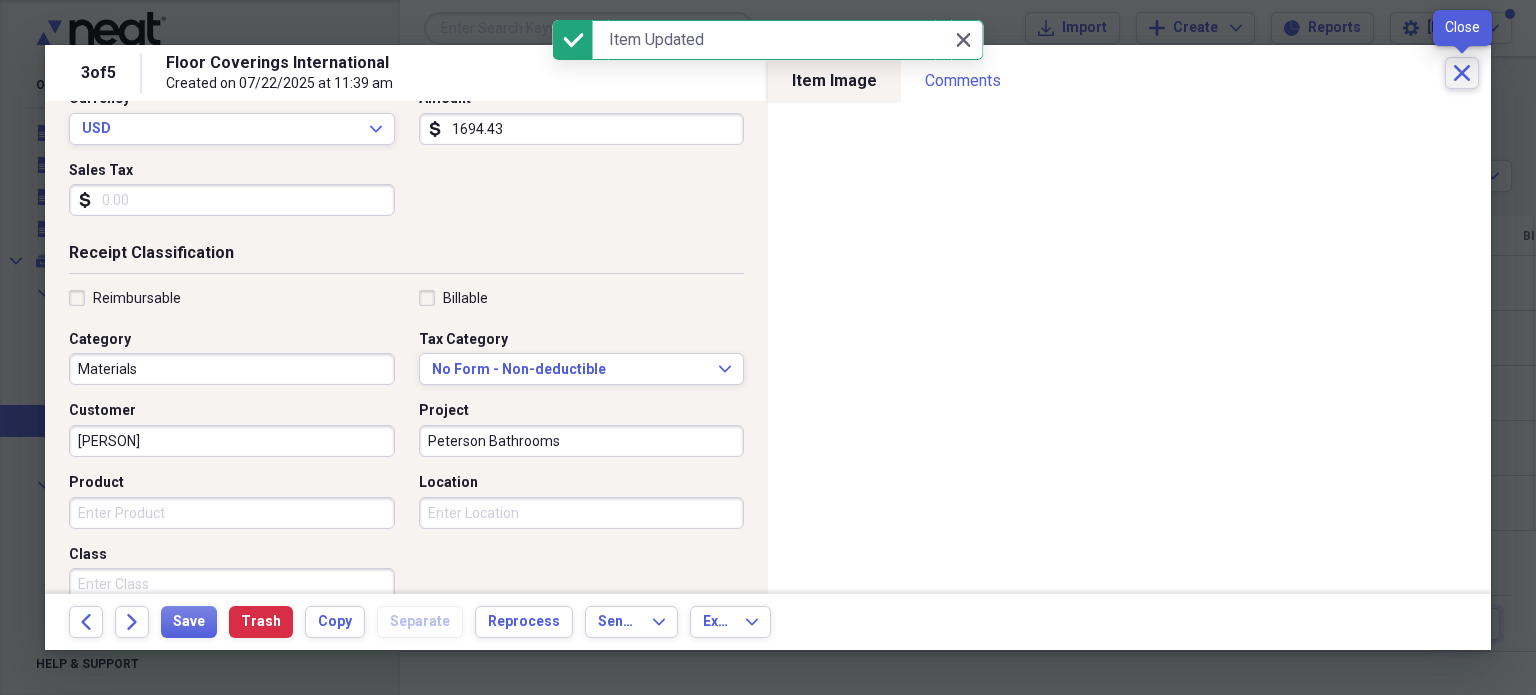 click 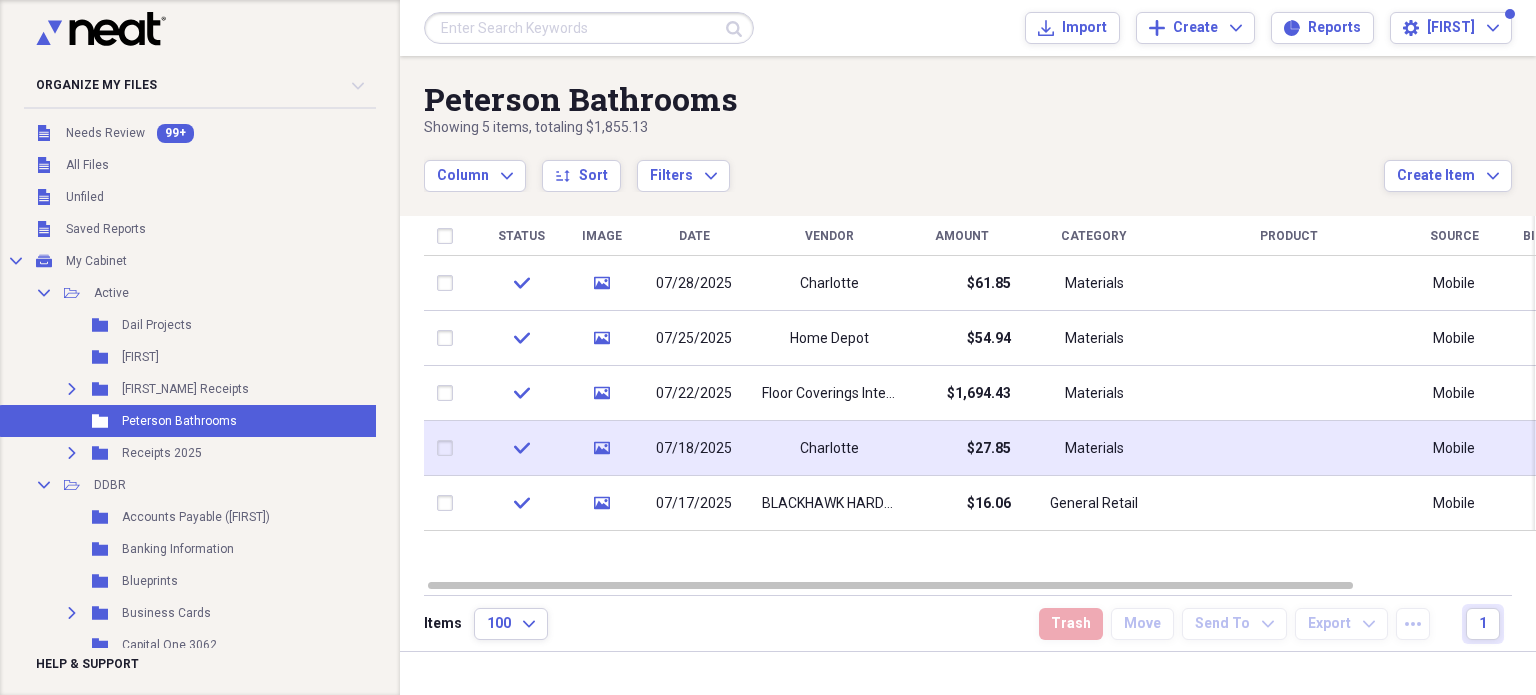 click on "Materials" at bounding box center [1094, 449] 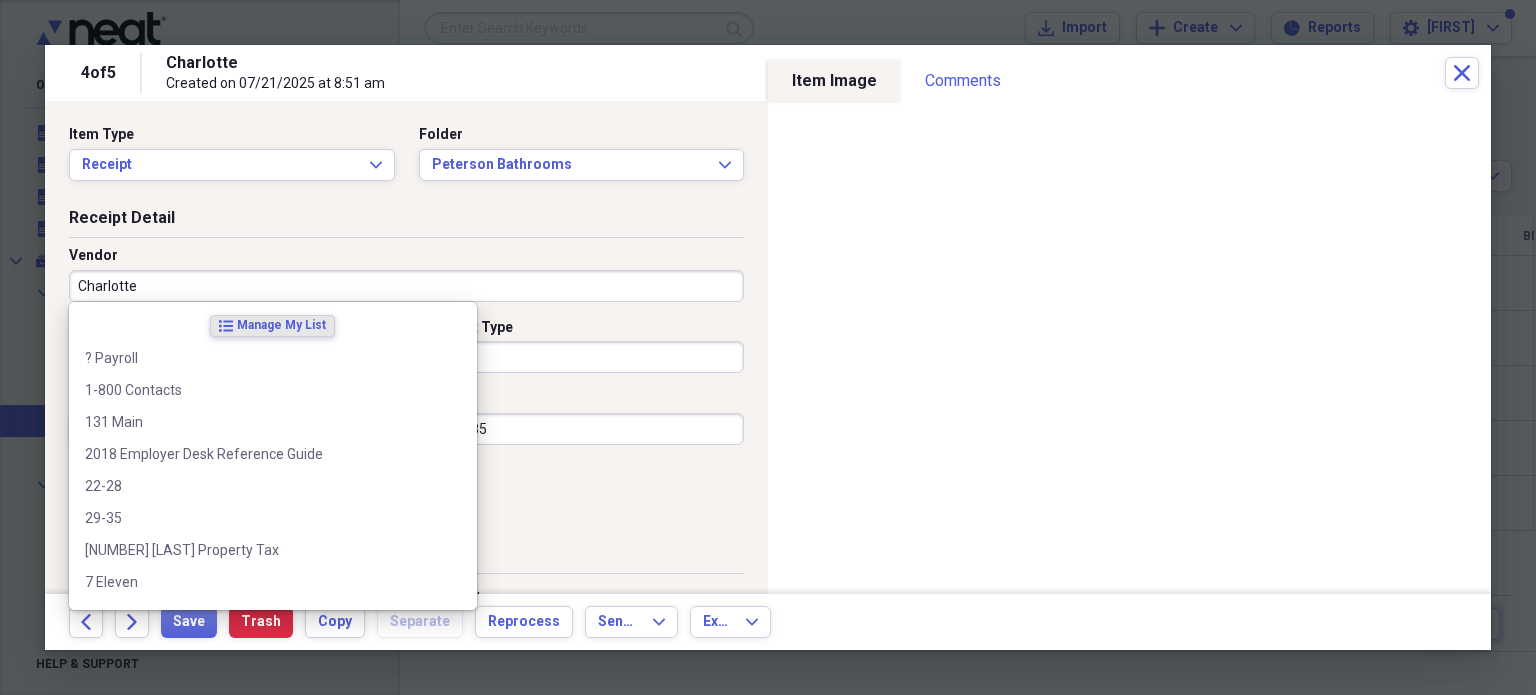 click on "Charlotte" at bounding box center (406, 286) 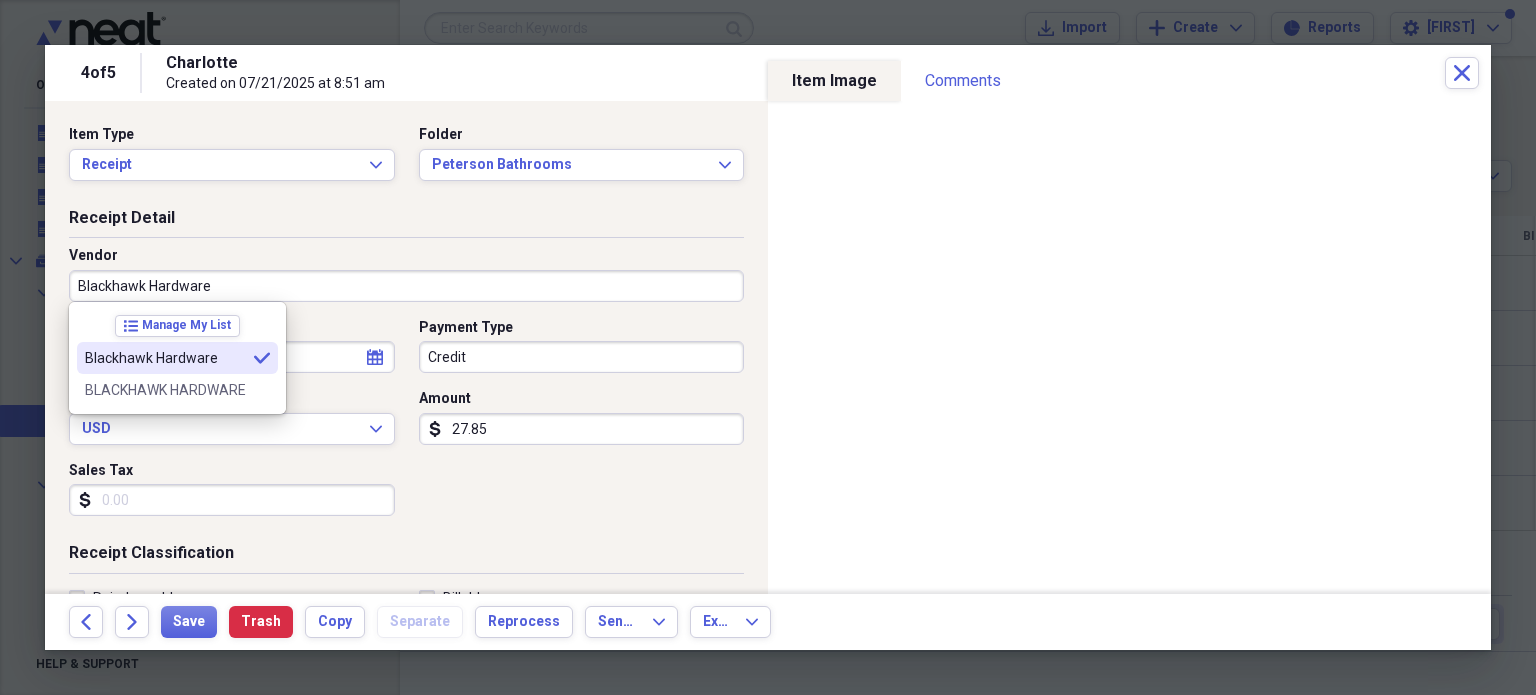 type on "Blackhawk Hardware" 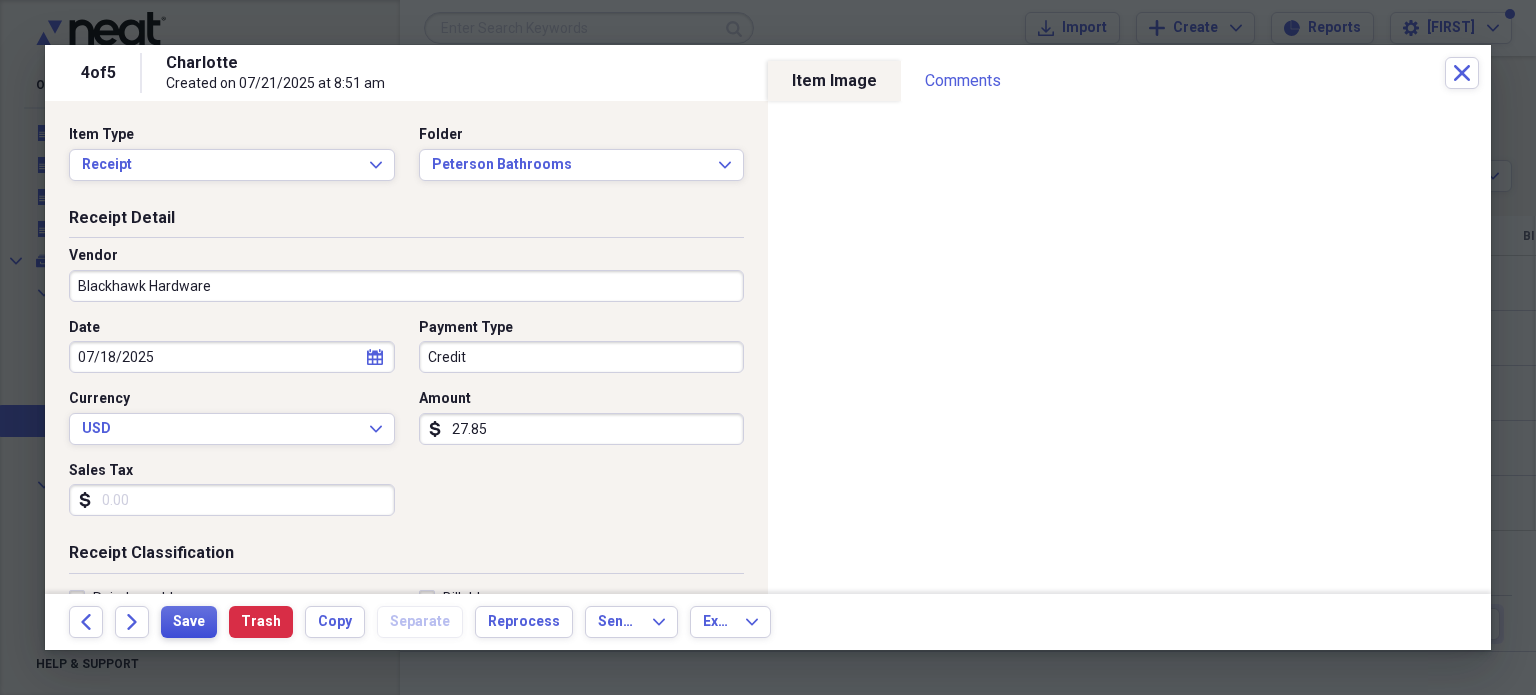 click on "Save" at bounding box center (189, 622) 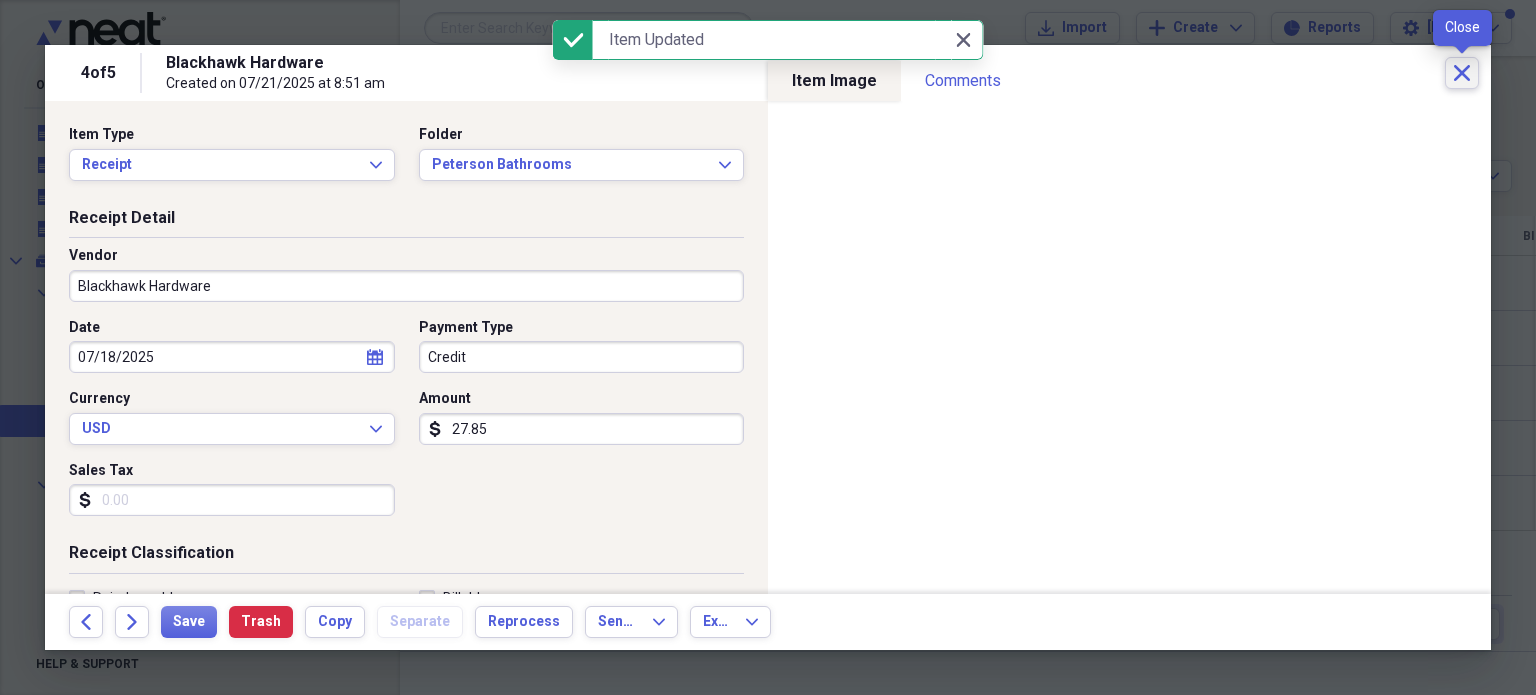 click on "Close" 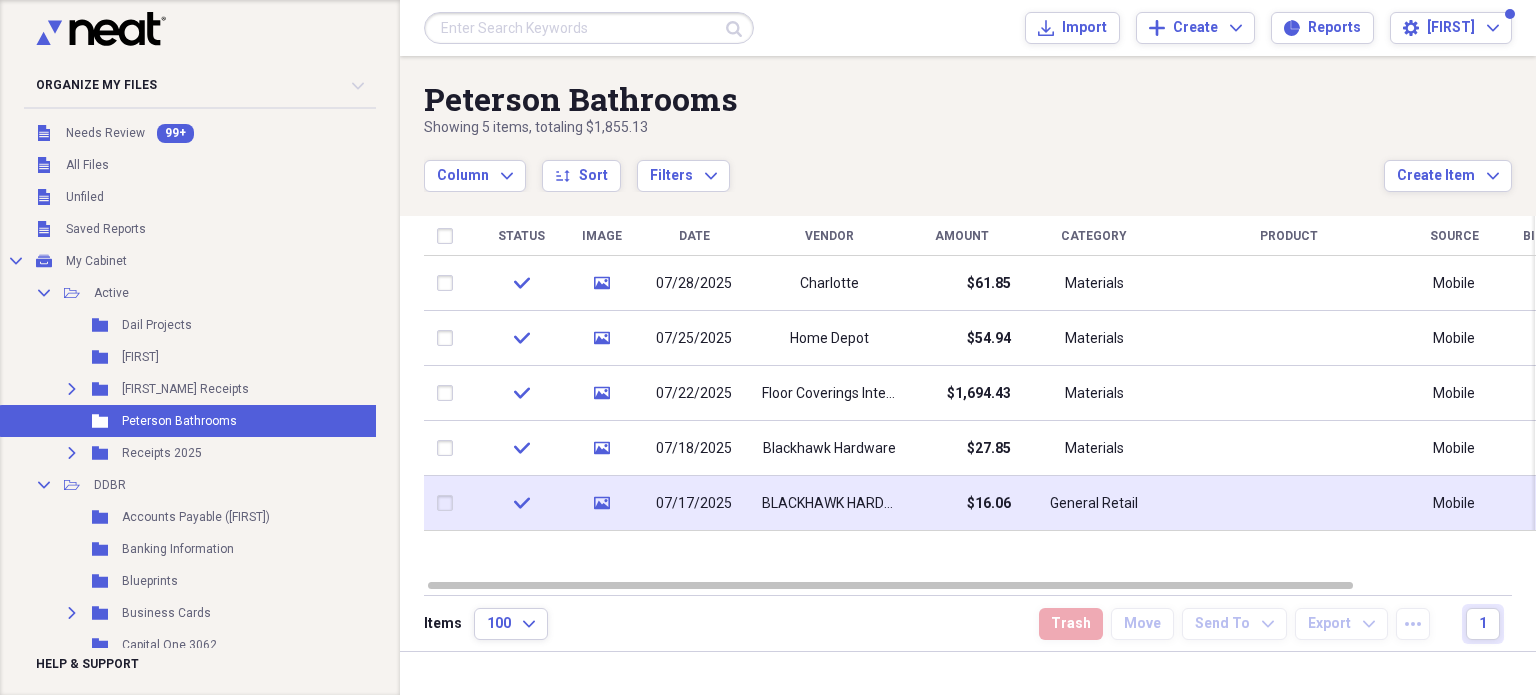 click on "$16.06" at bounding box center [989, 504] 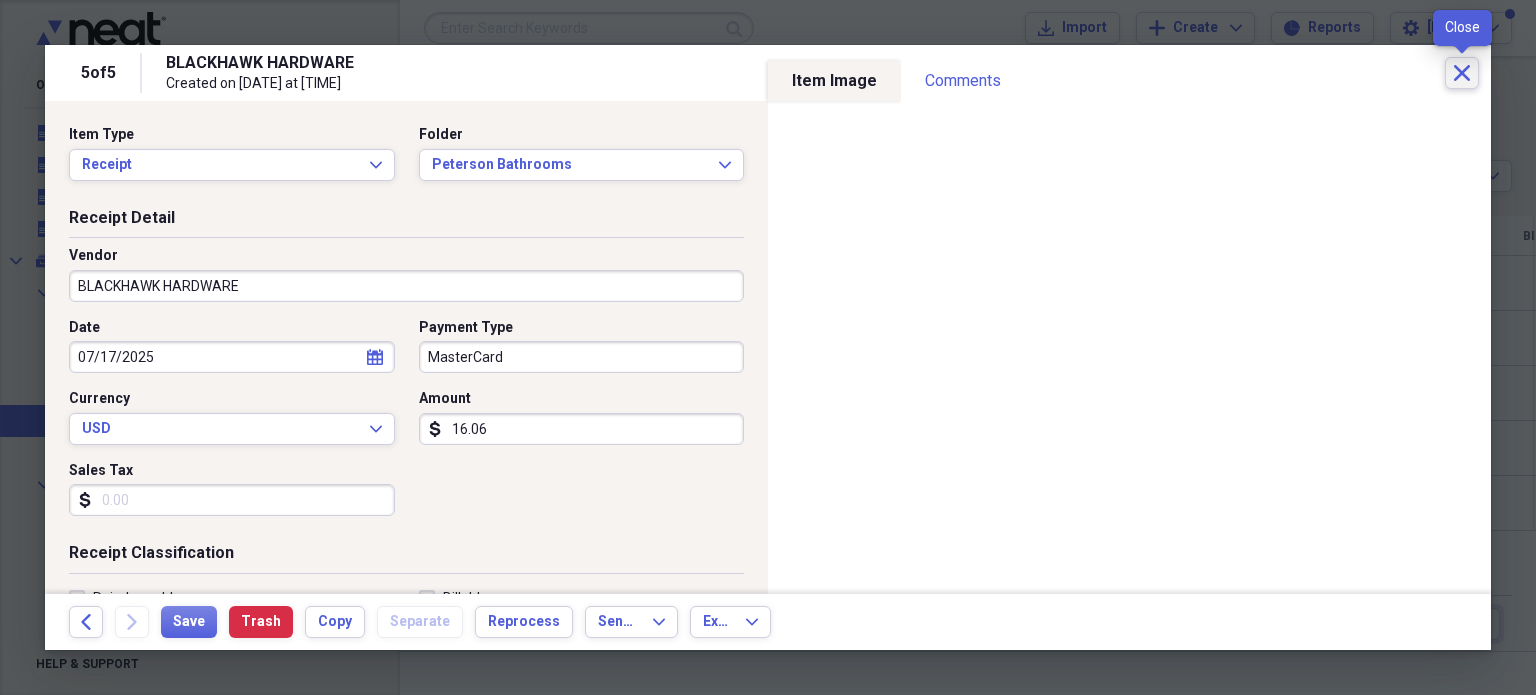 click on "Close" at bounding box center (1462, 73) 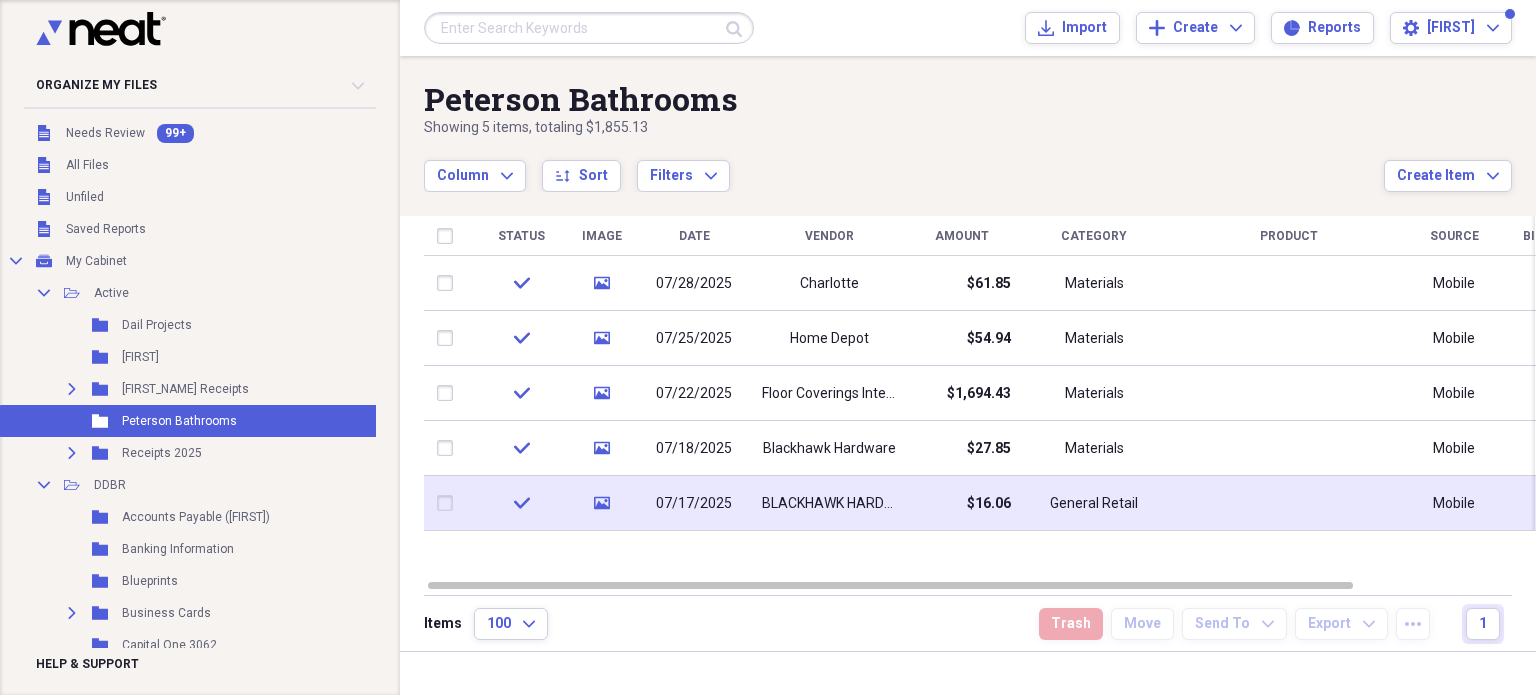 click on "$16.06" at bounding box center [961, 503] 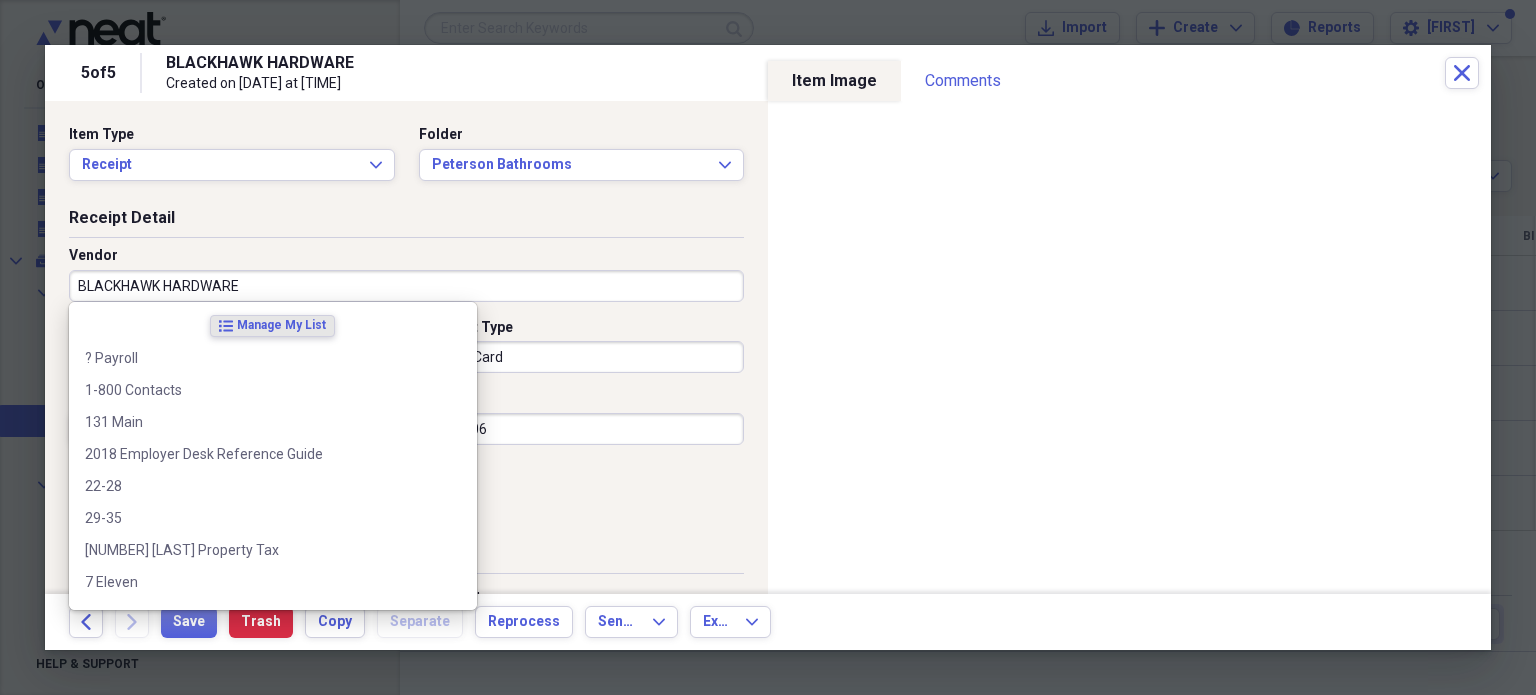 click on "BLACKHAWK HARDWARE" at bounding box center [406, 286] 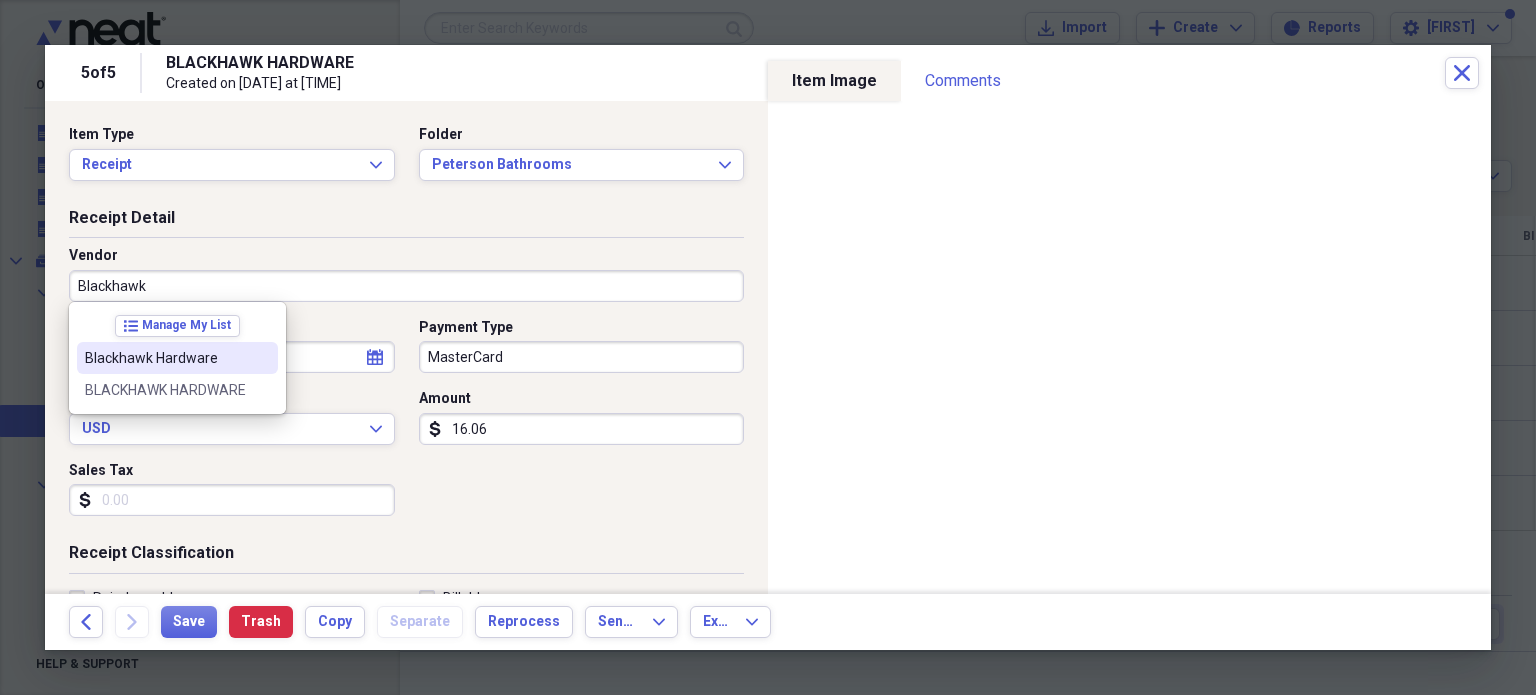click on "Blackhawk Hardware" at bounding box center (165, 358) 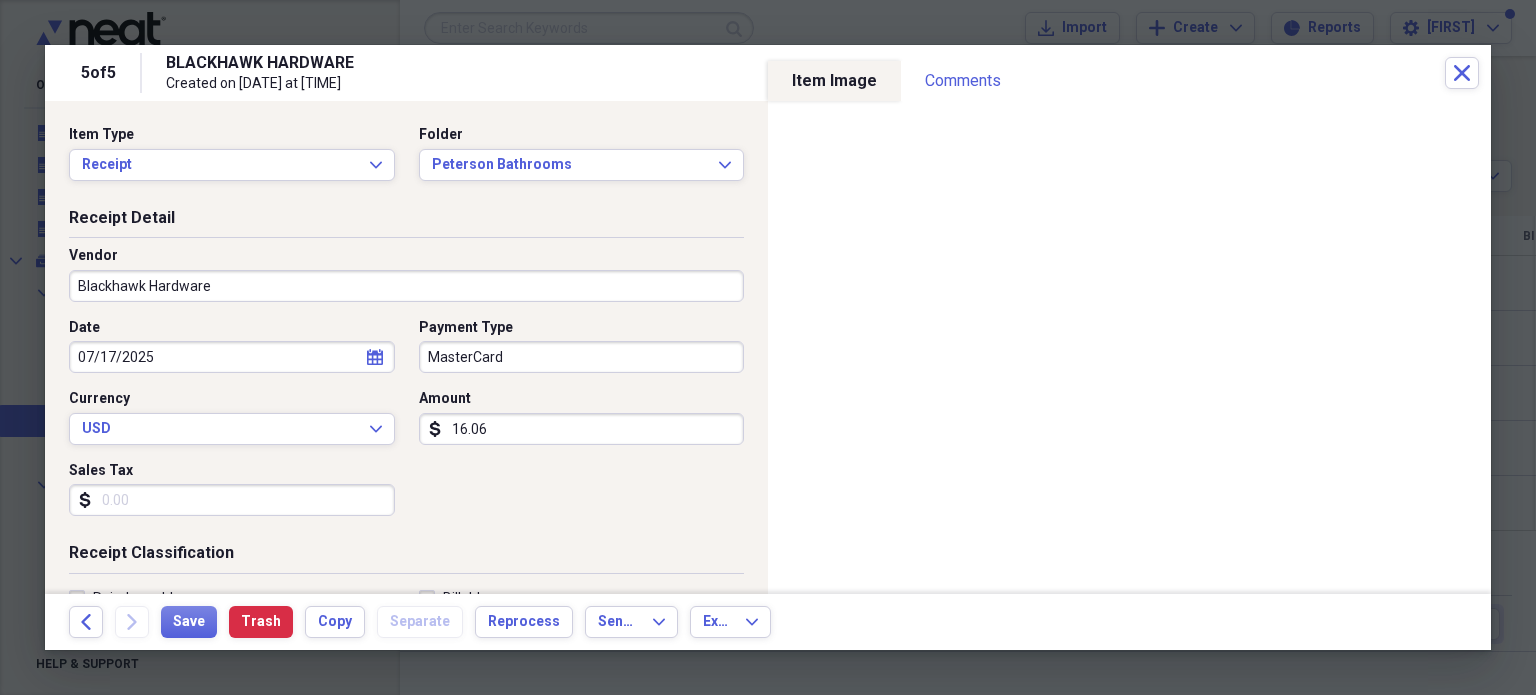 type on "Materials" 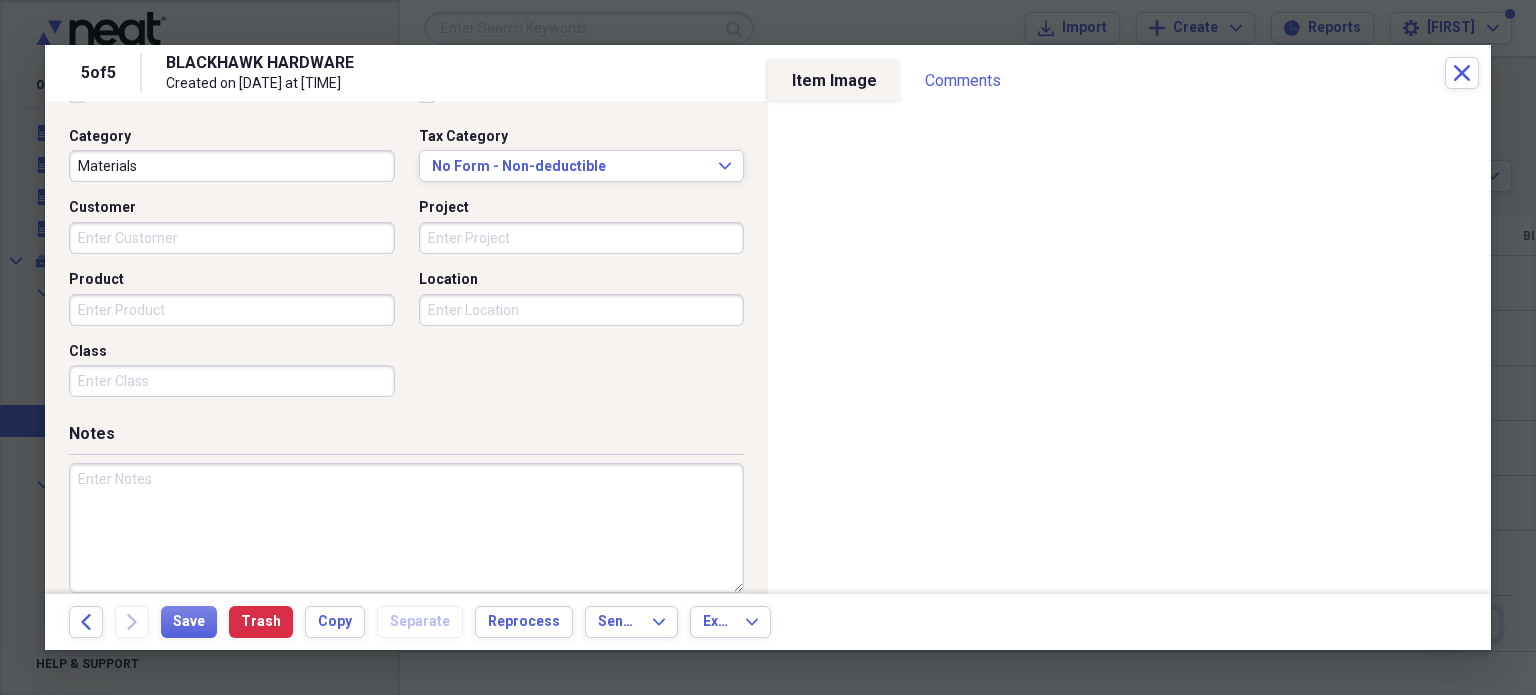 scroll, scrollTop: 526, scrollLeft: 0, axis: vertical 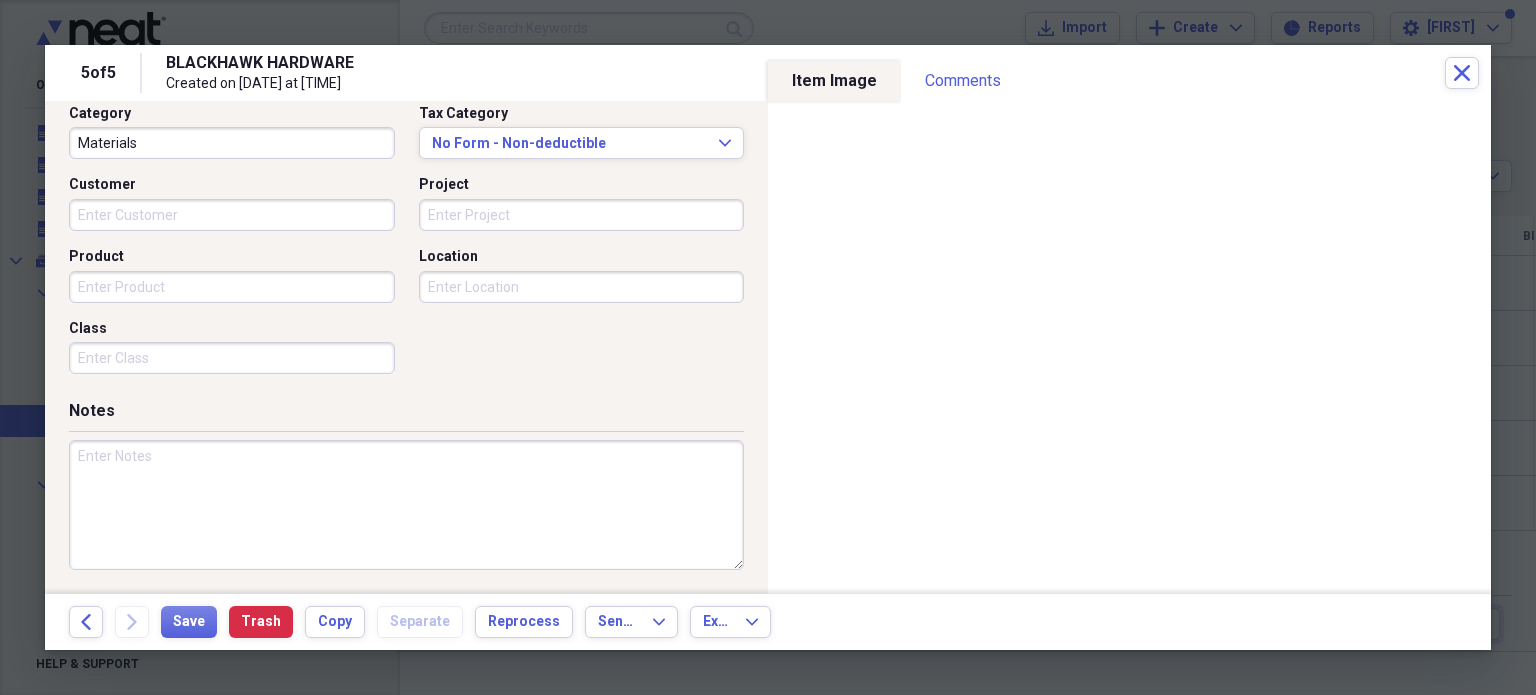 click on "Customer" at bounding box center [232, 215] 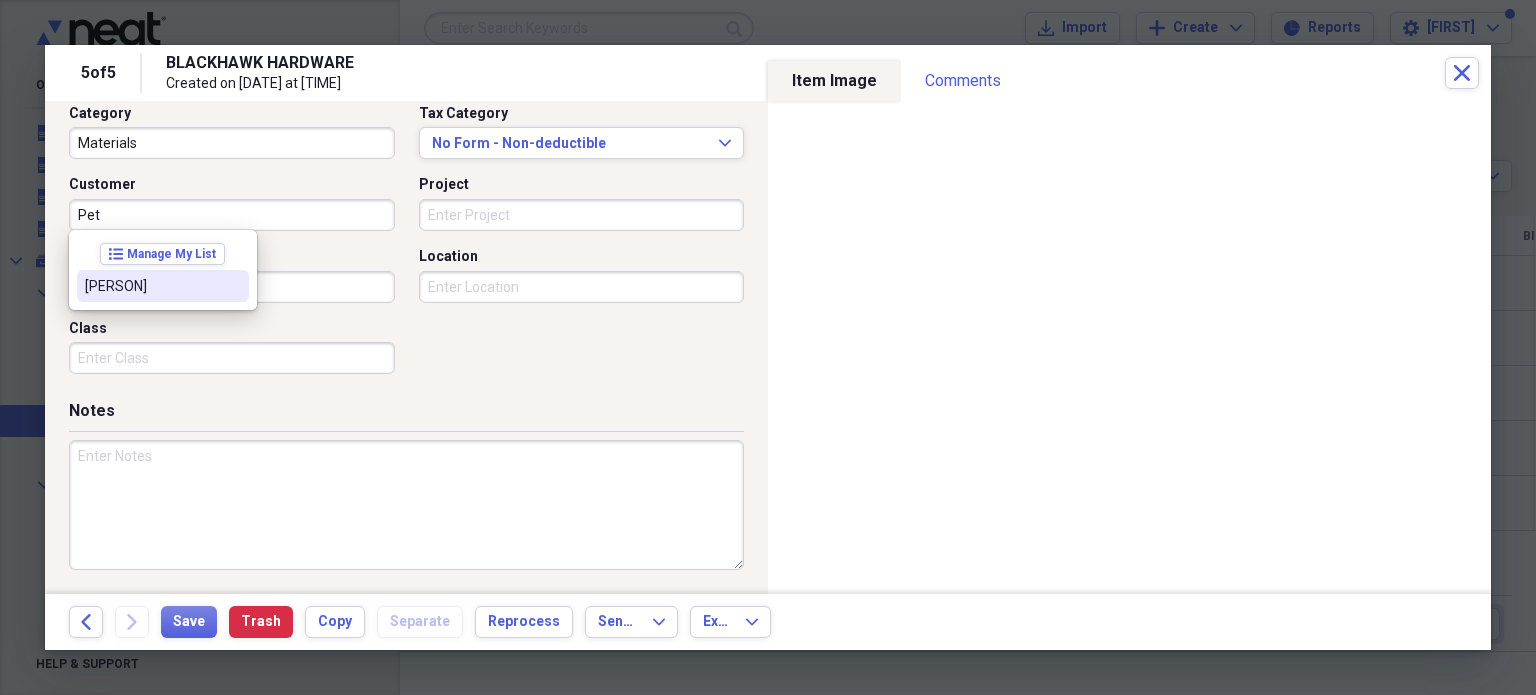 click on "[PERSON]" at bounding box center (151, 286) 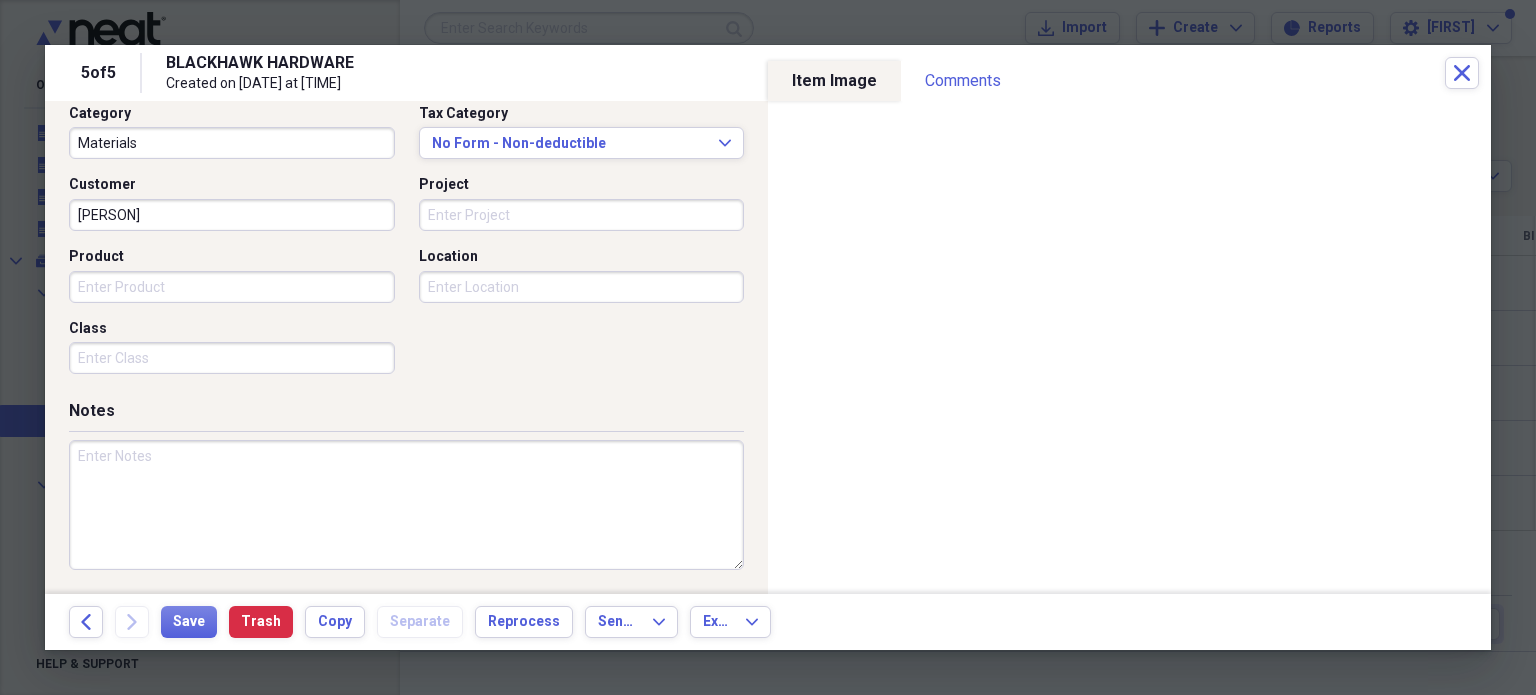 click on "Project" at bounding box center [582, 215] 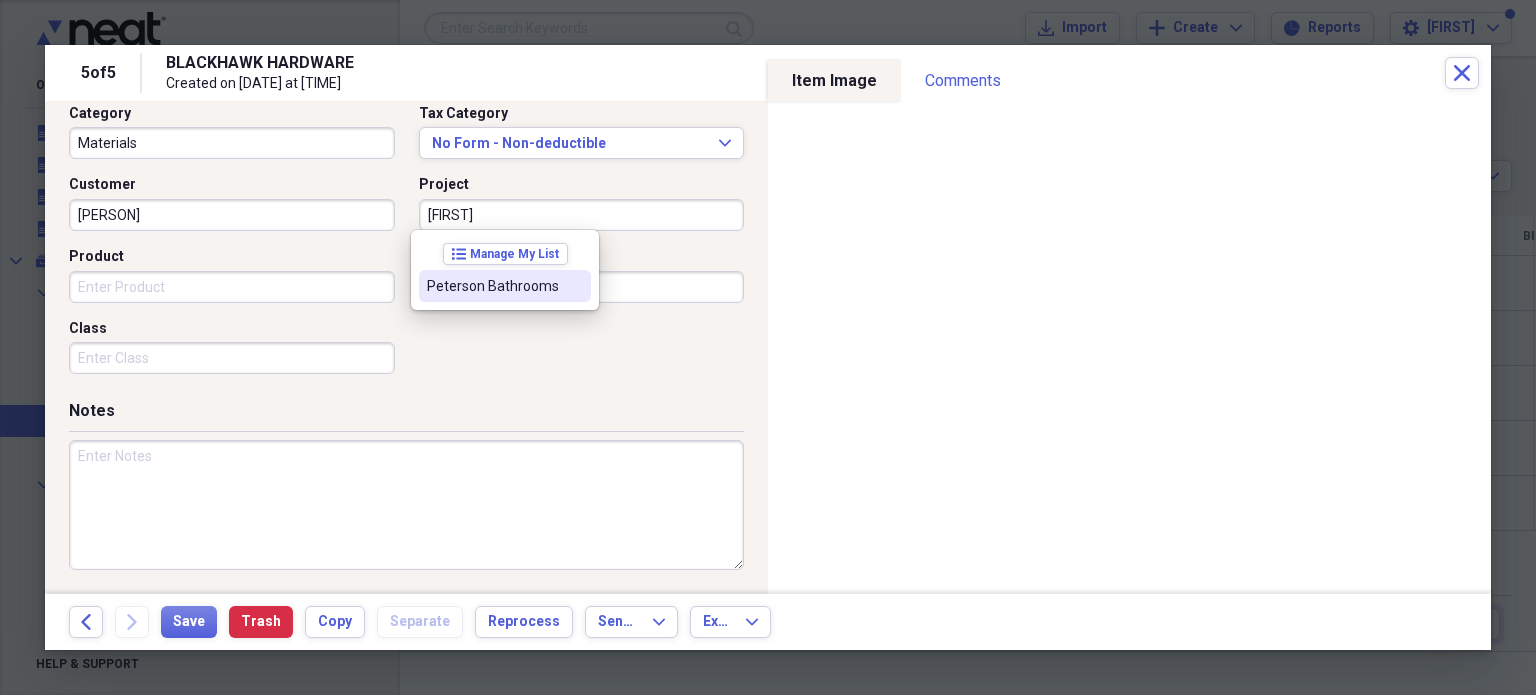 click on "Peterson Bathrooms" at bounding box center [493, 286] 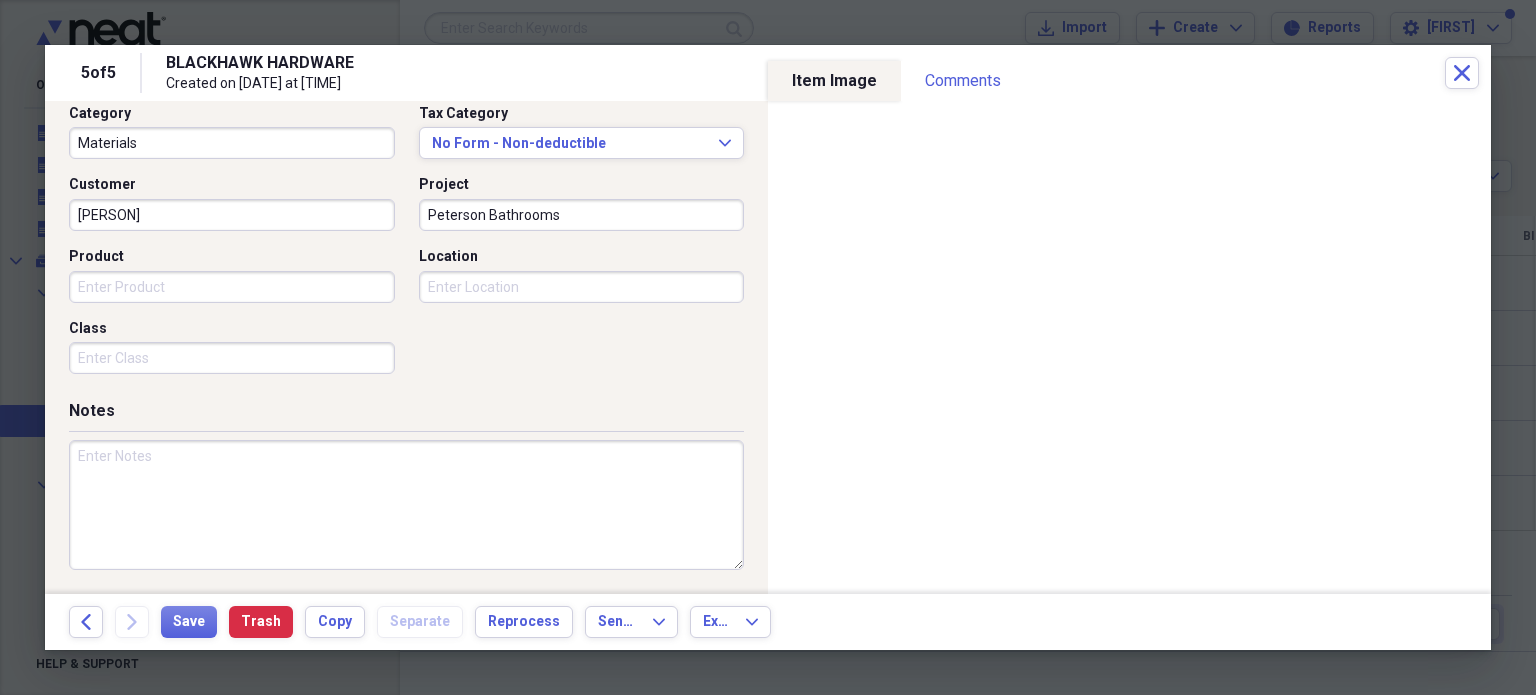 click at bounding box center [406, 505] 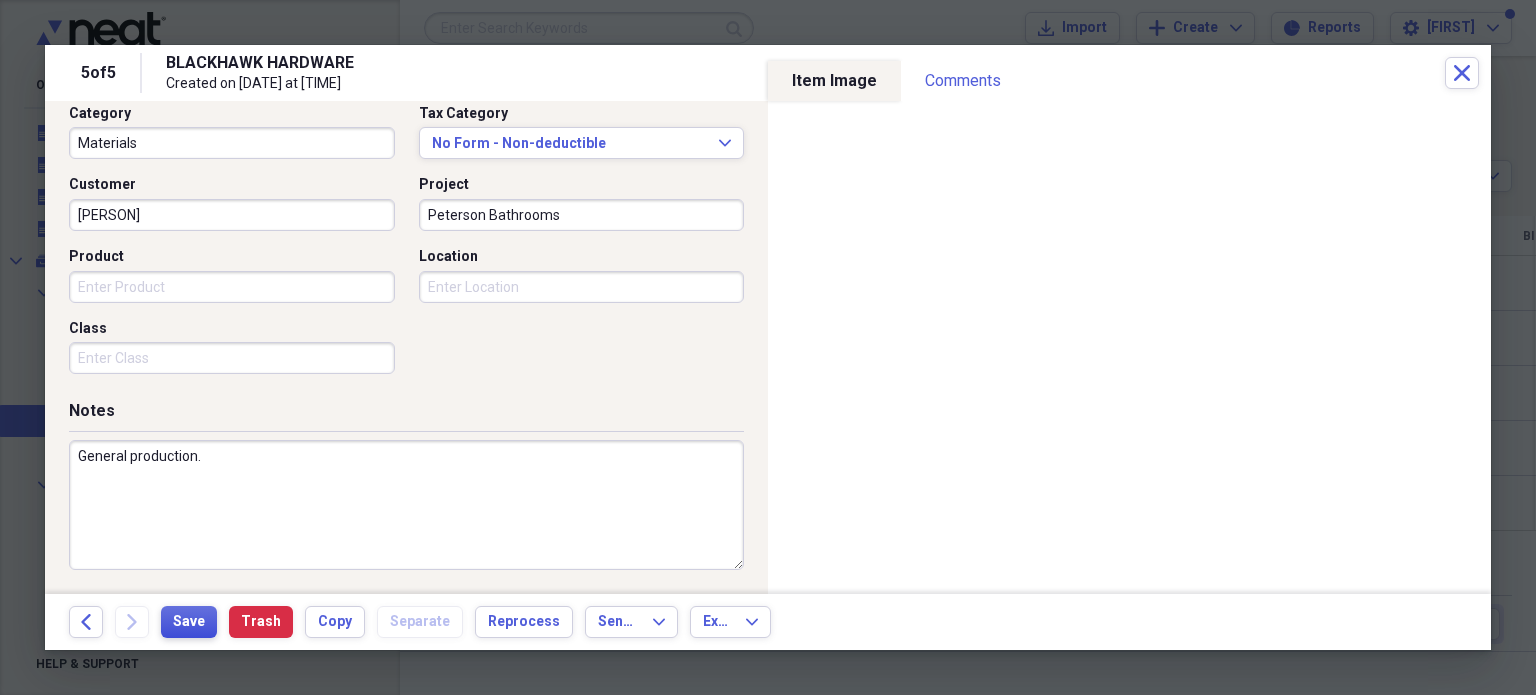 type on "General production." 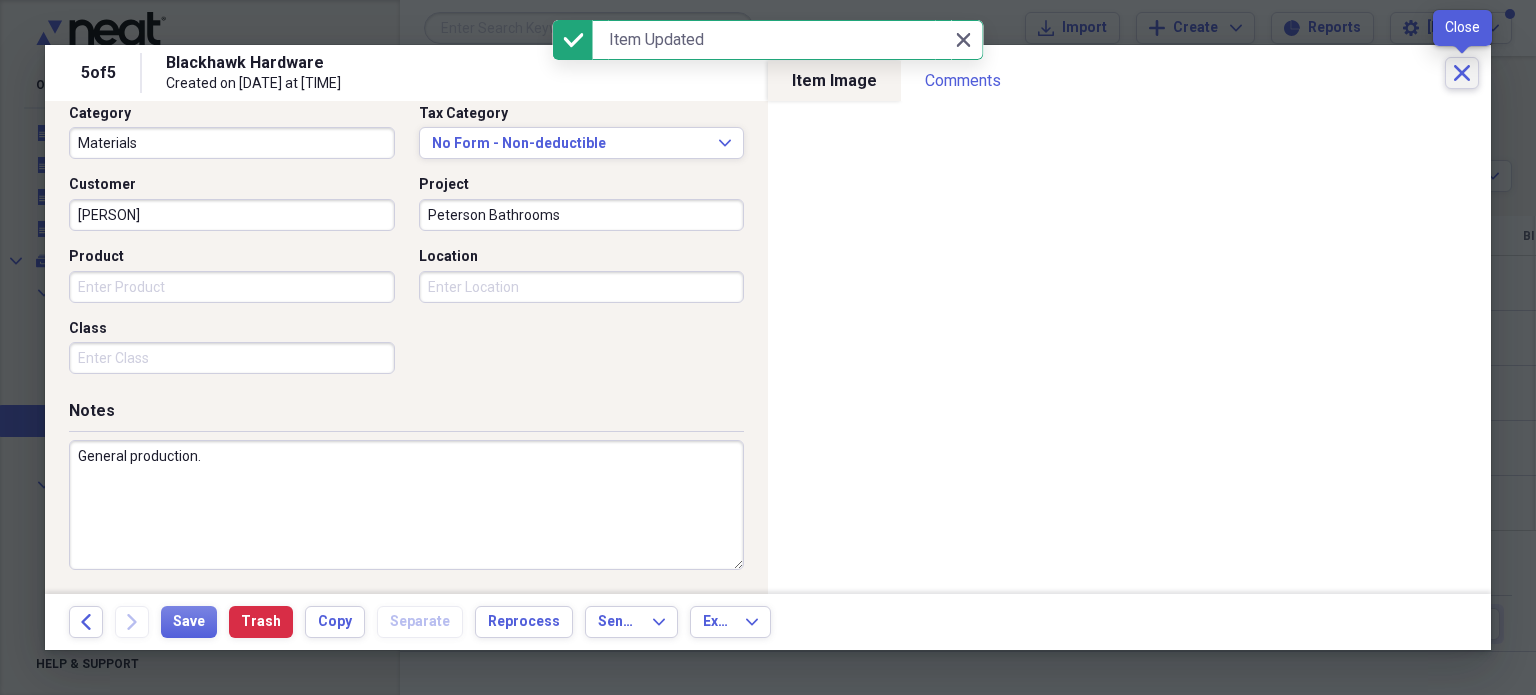 click on "Close" at bounding box center (1462, 73) 